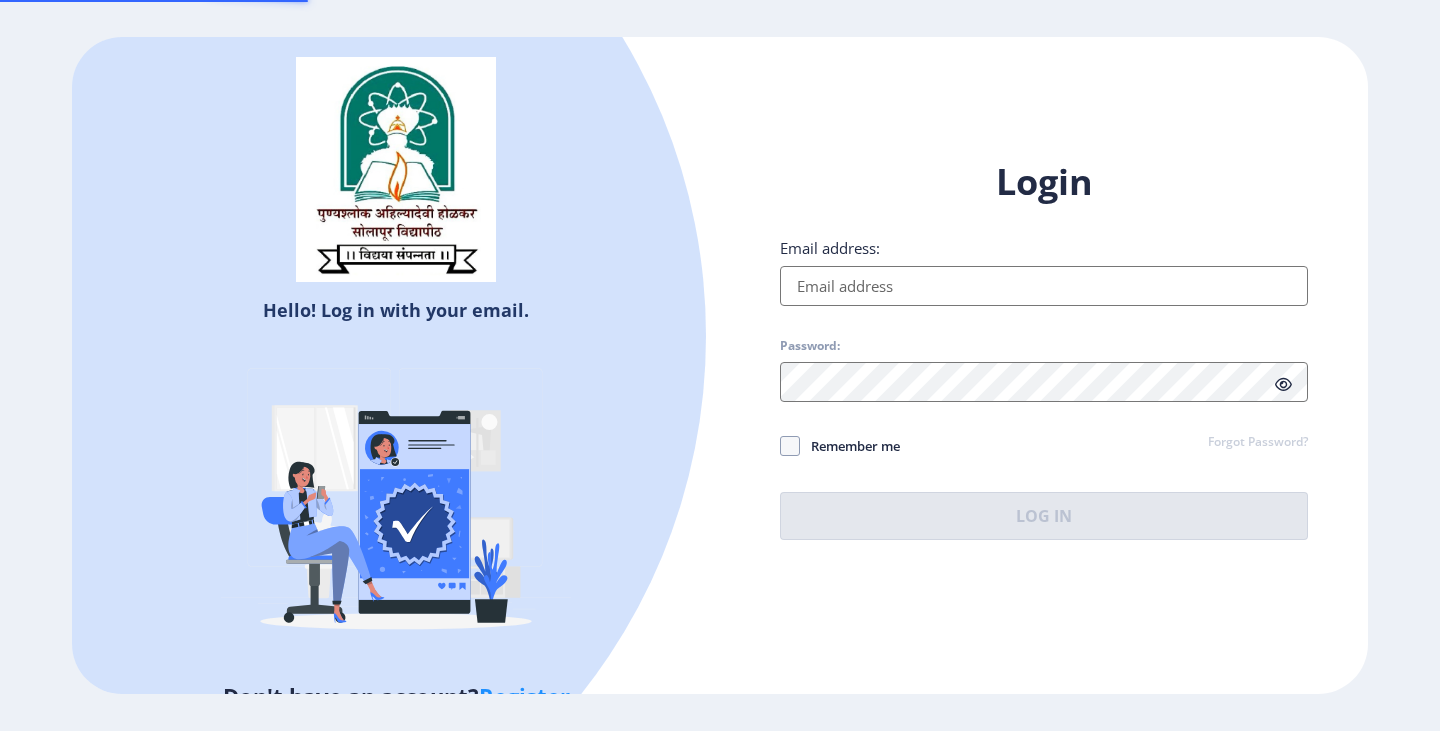 scroll, scrollTop: 0, scrollLeft: 0, axis: both 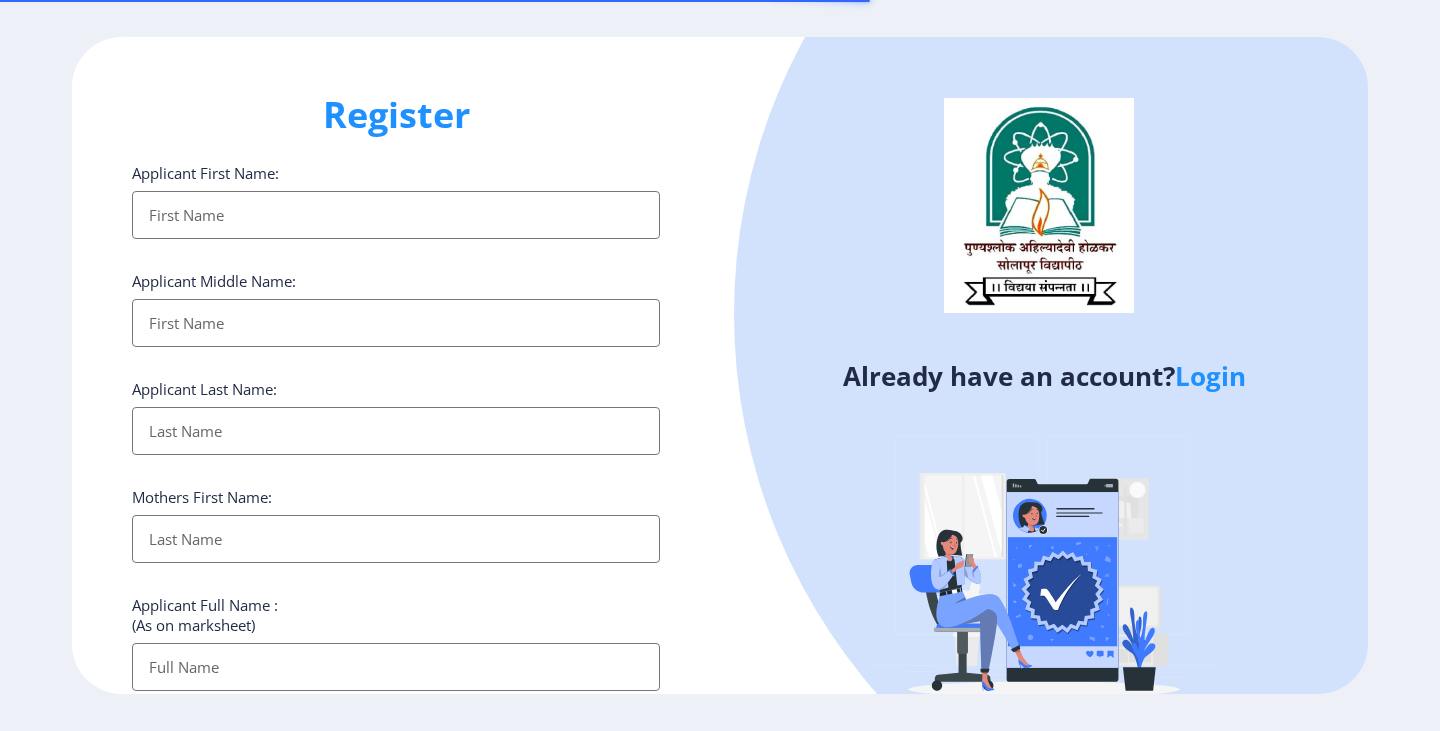 select 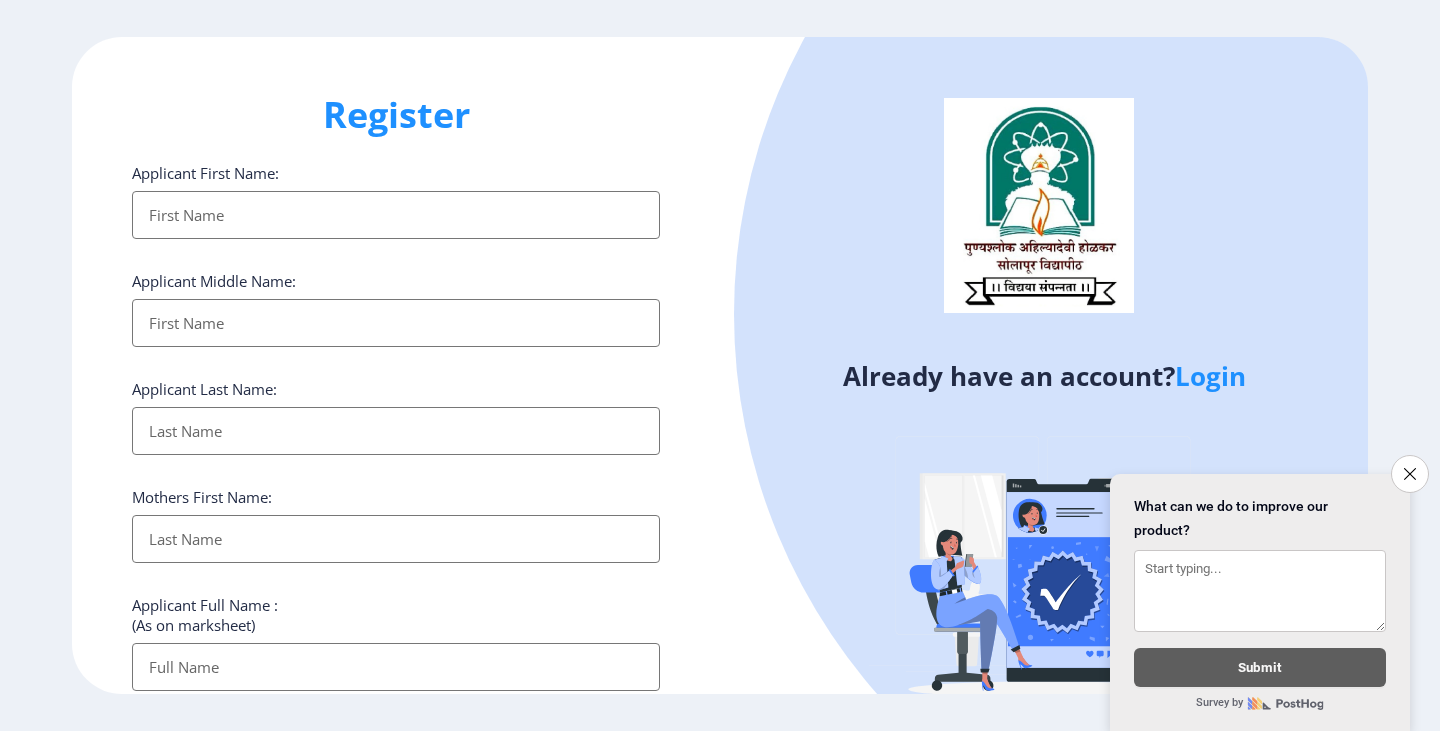 click on "Applicant First Name:" at bounding box center (396, 215) 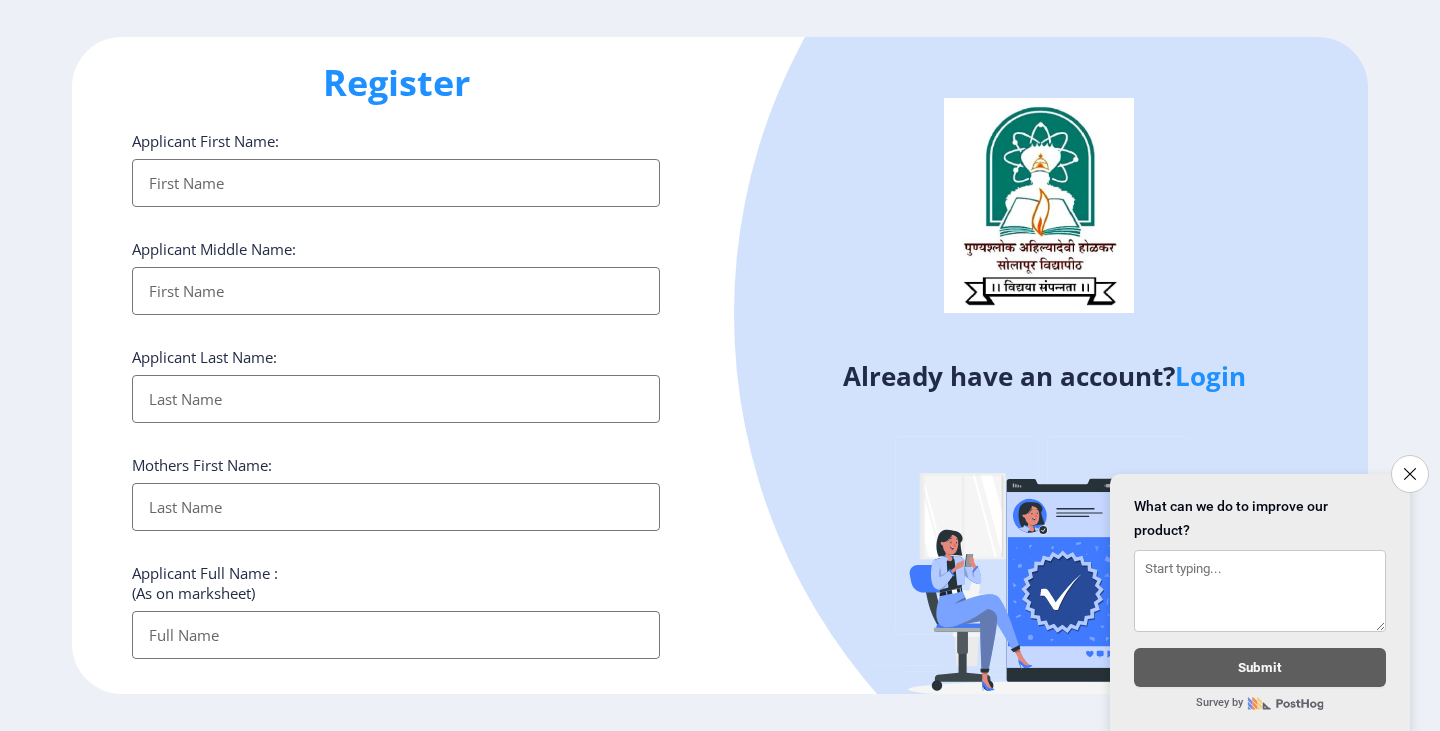 scroll, scrollTop: 0, scrollLeft: 0, axis: both 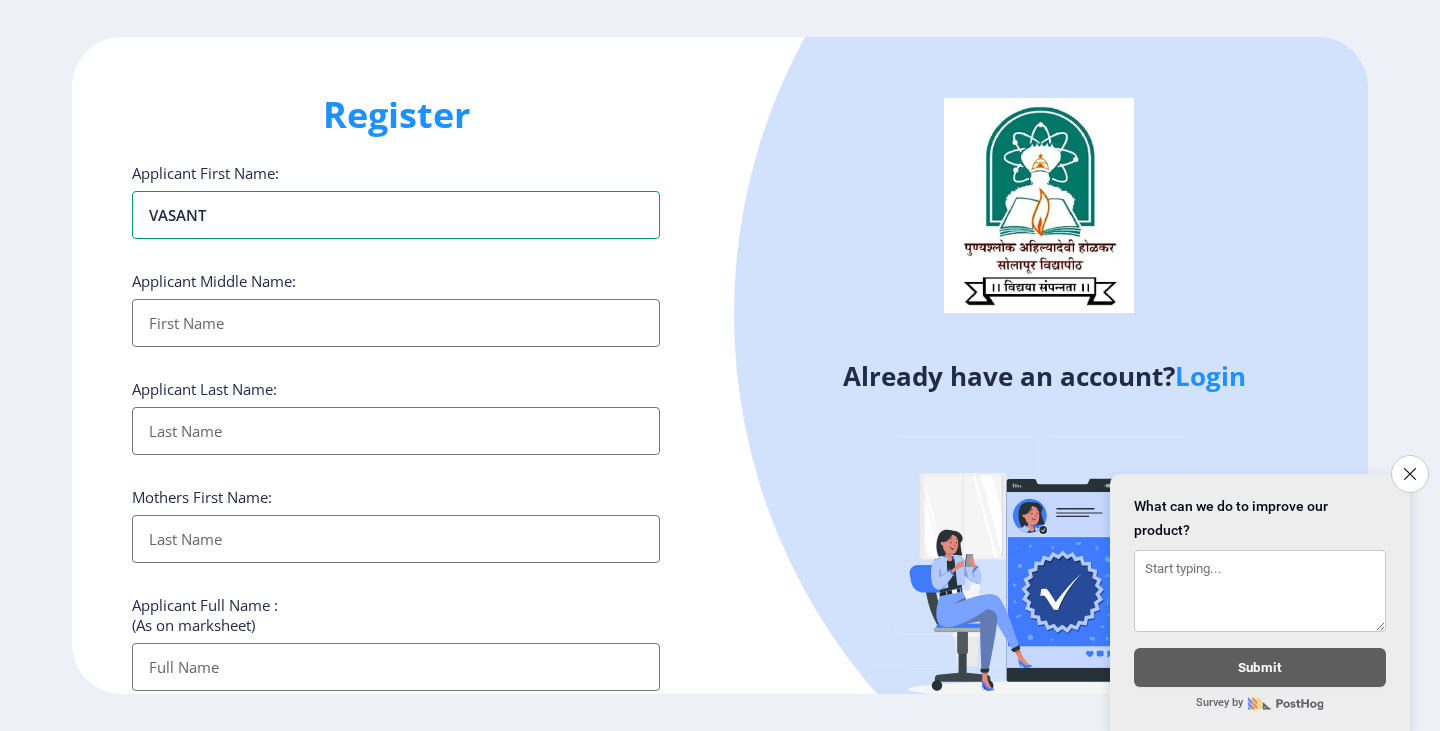 type on "VASANT" 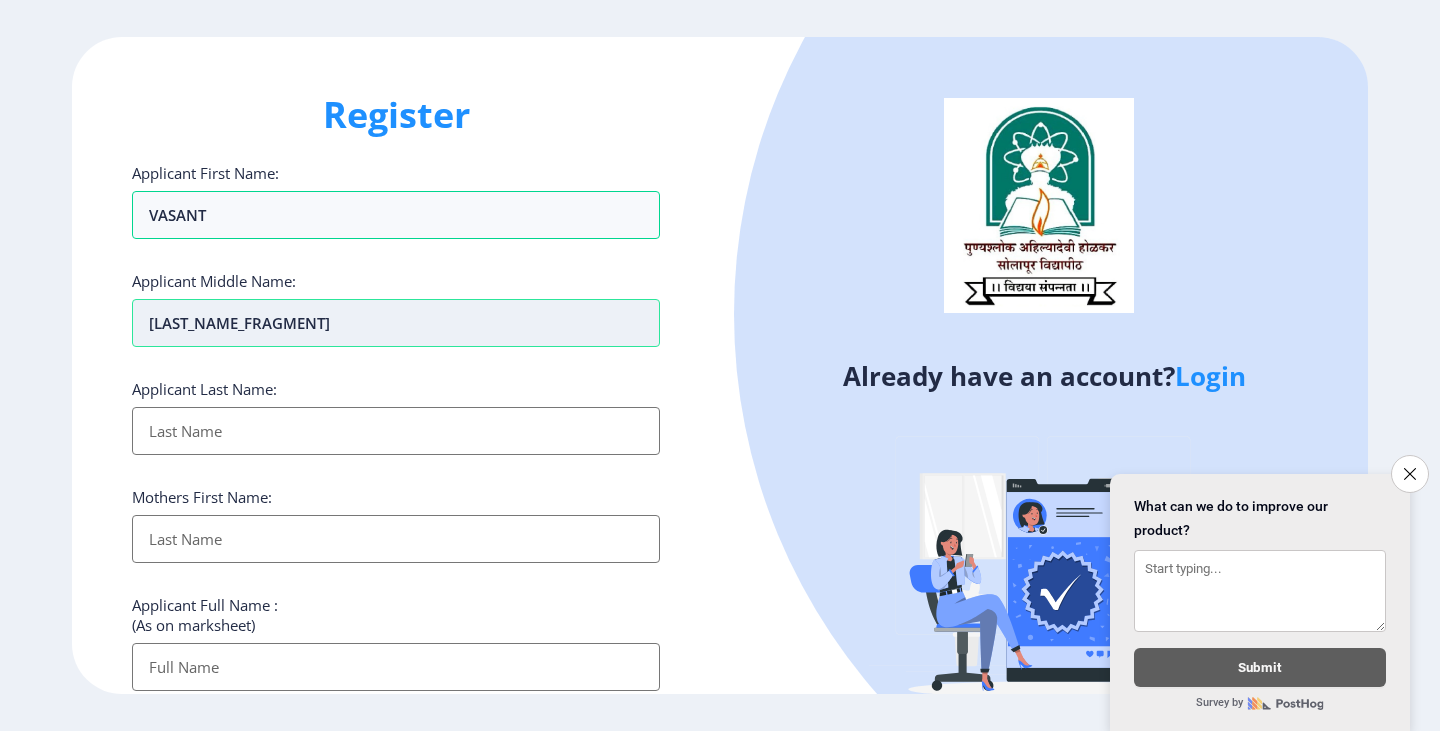 type on "[LAST_NAME_FRAGMENT]" 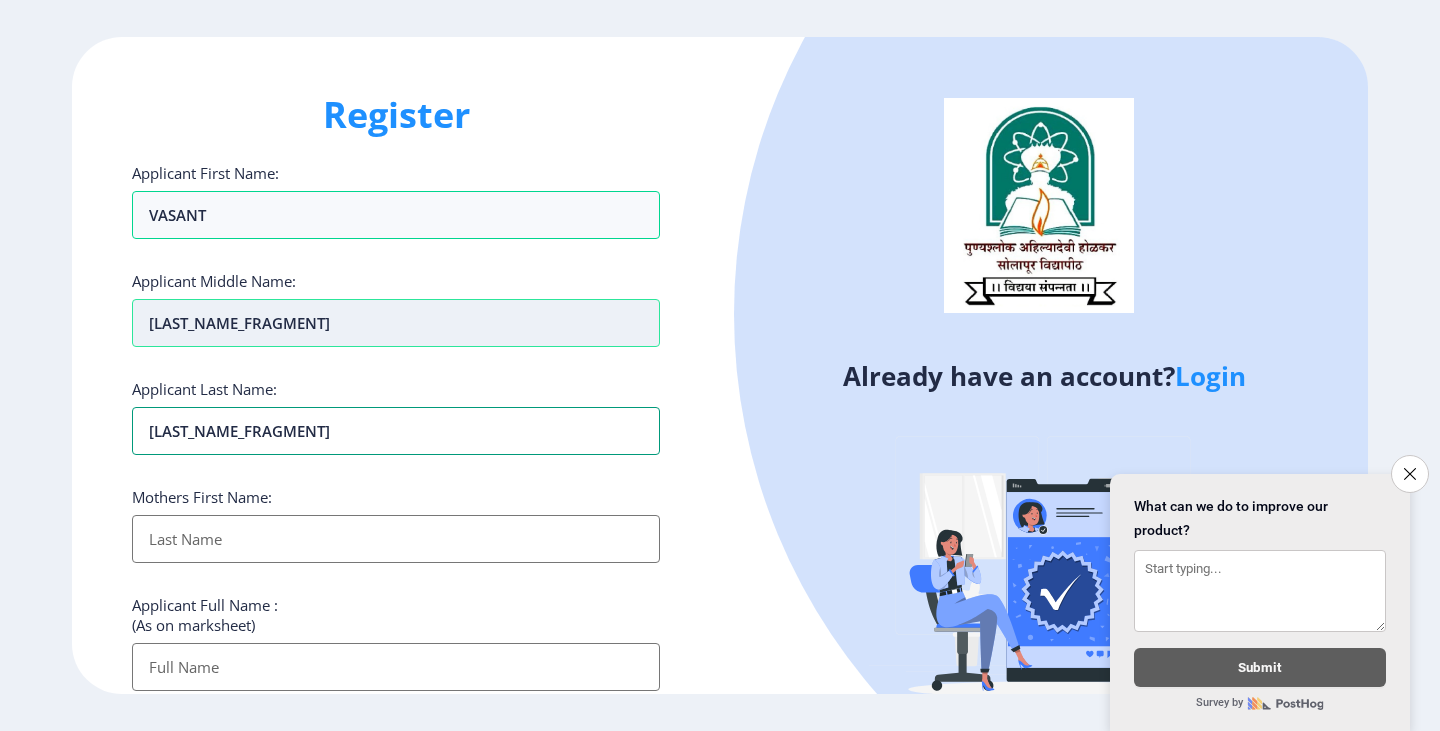 type on "[LAST_NAME_FRAGMENT]" 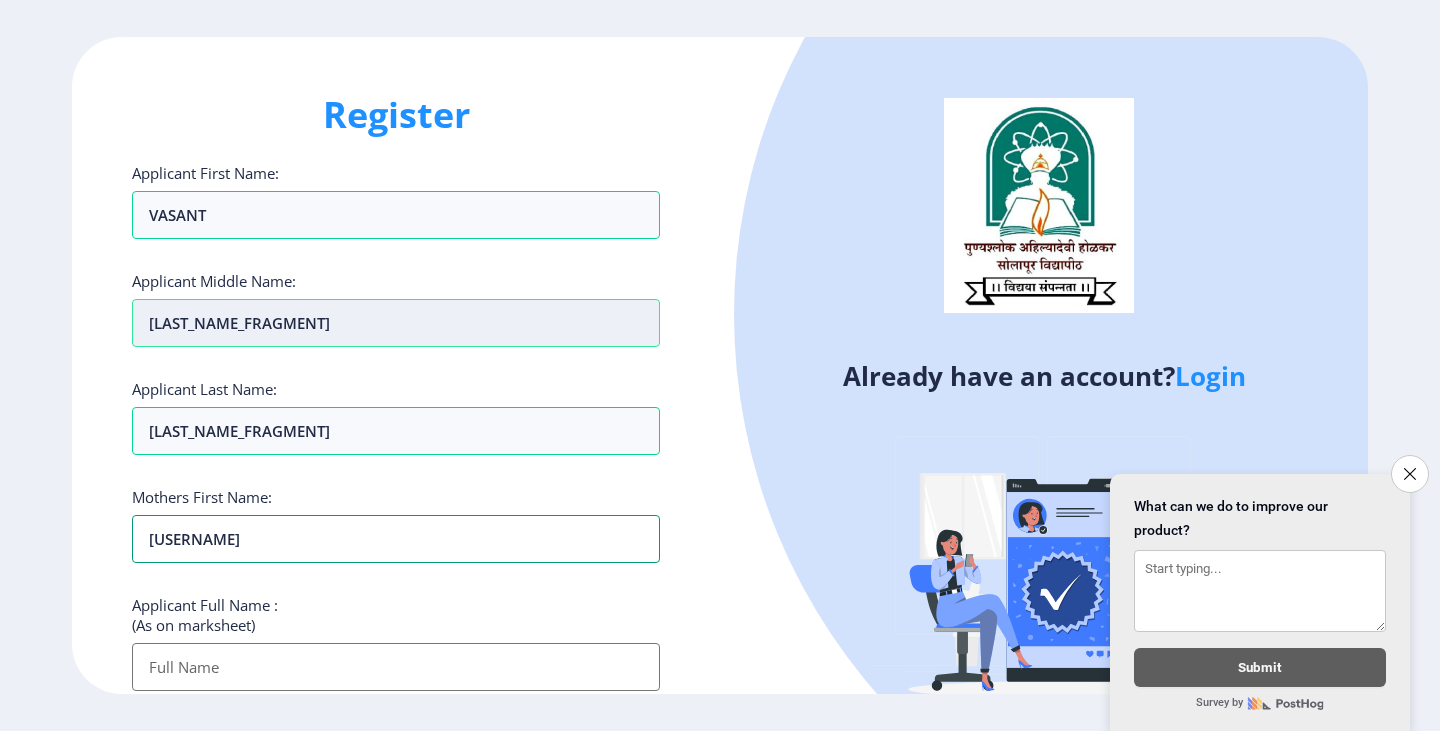 type on "[USERNAME]" 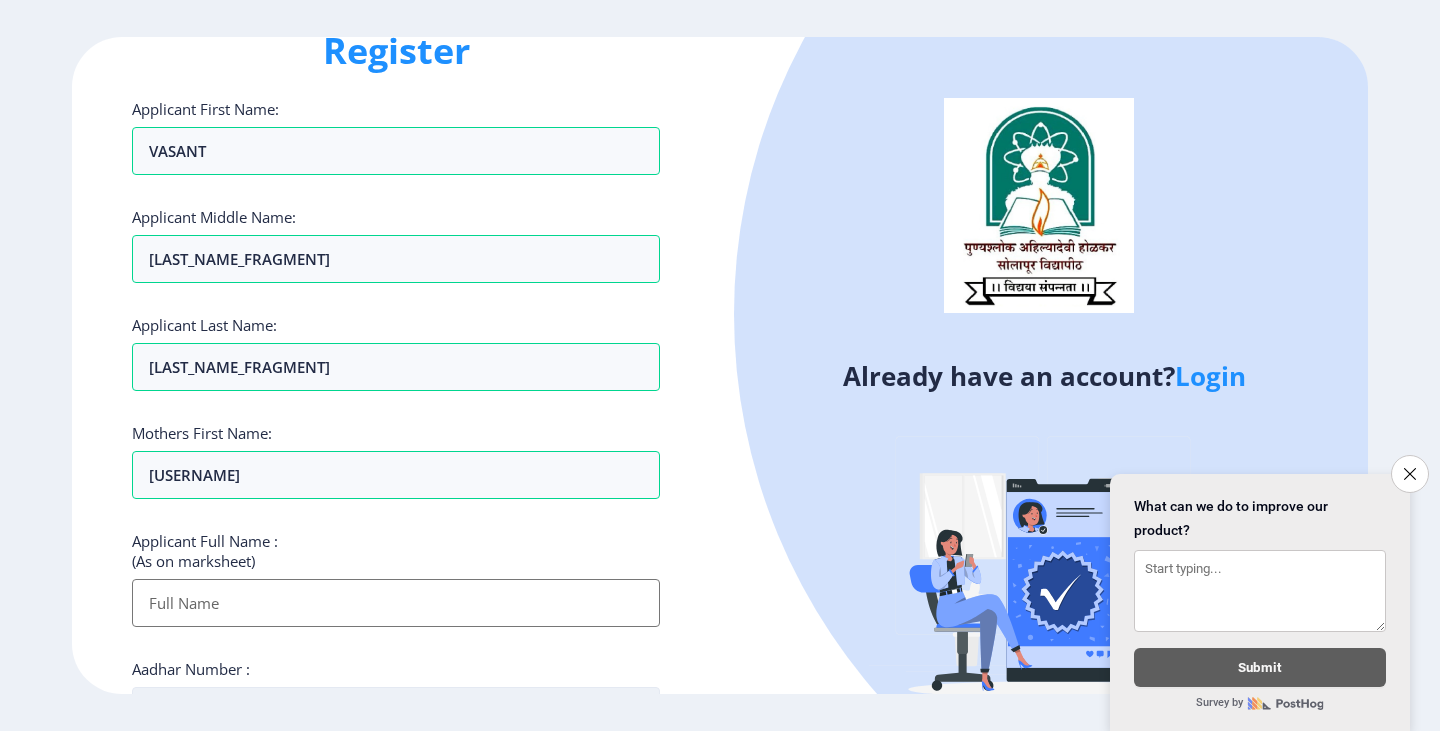 scroll, scrollTop: 400, scrollLeft: 0, axis: vertical 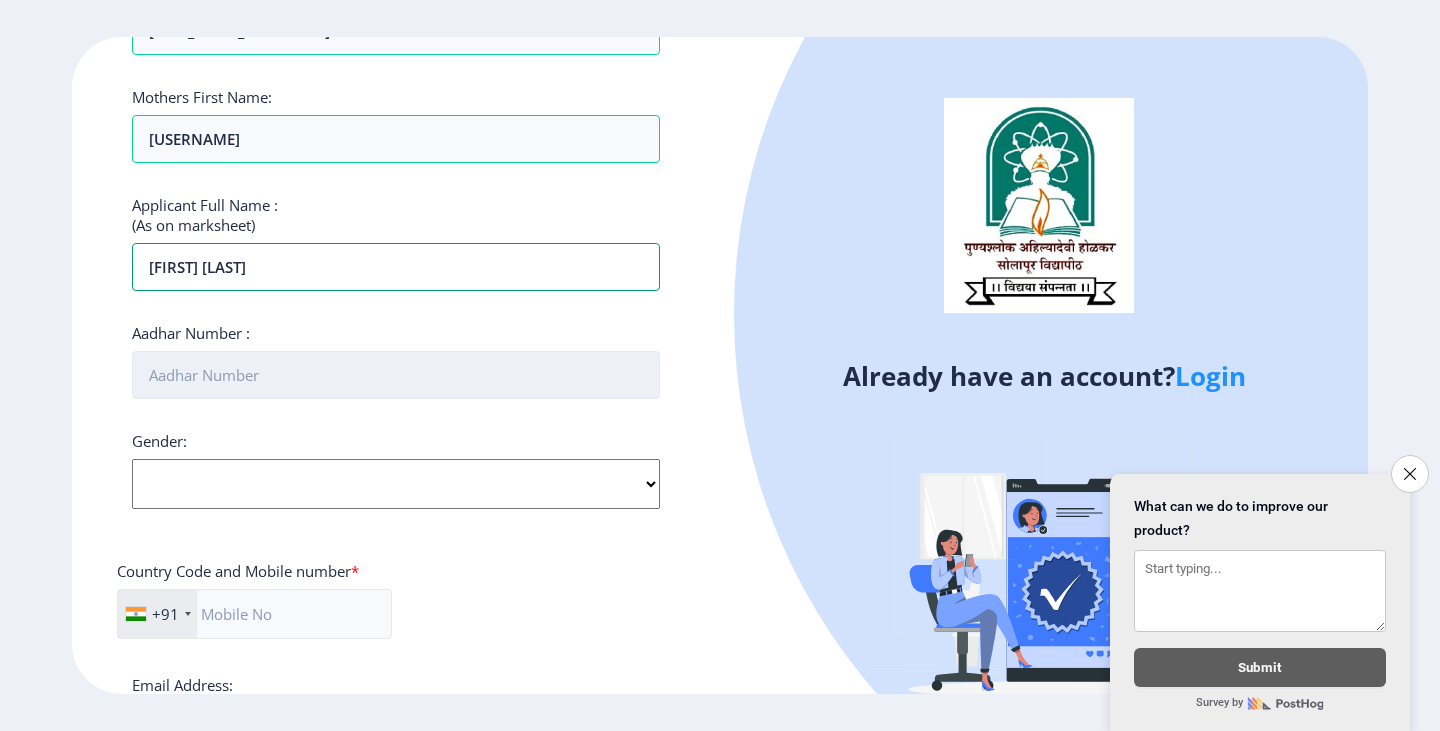type on "[FIRST] [LAST]" 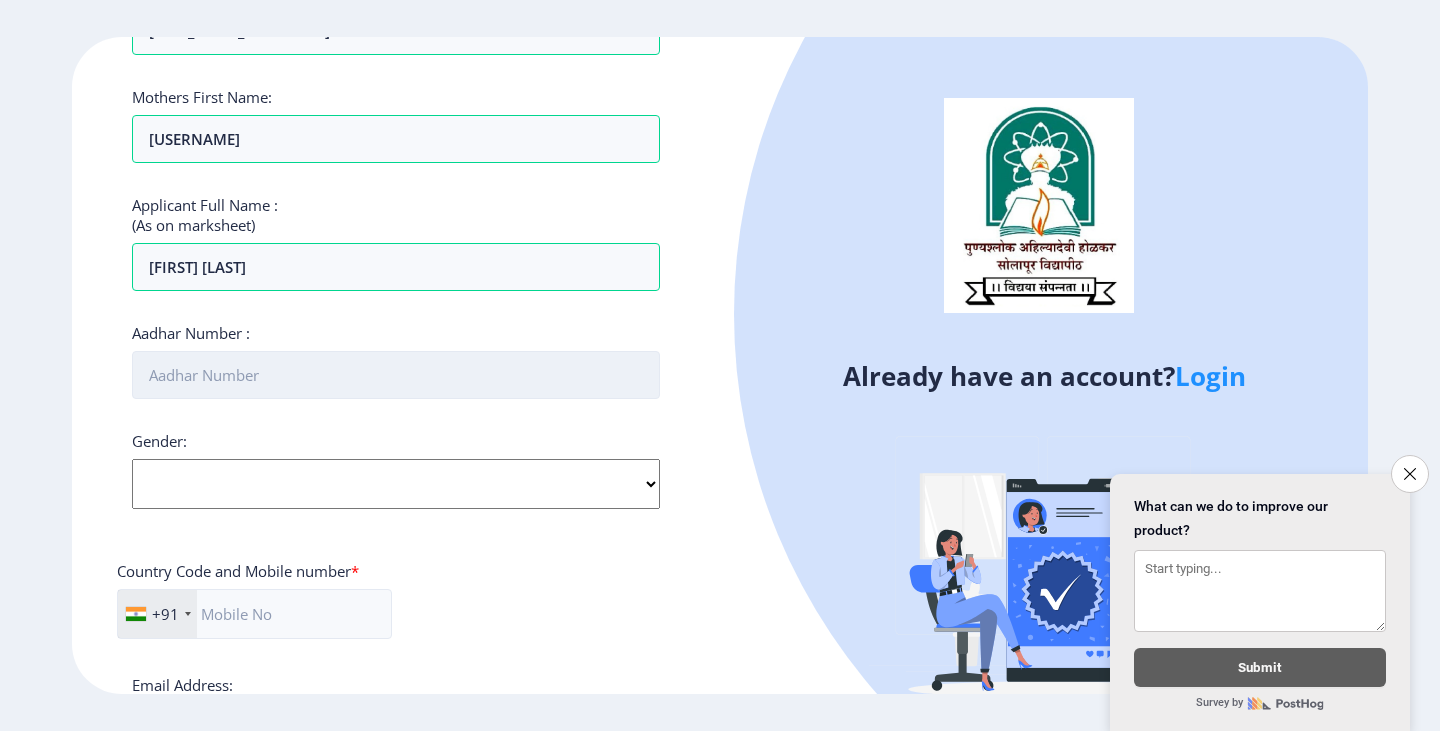 click on "Aadhar Number :" at bounding box center (396, 375) 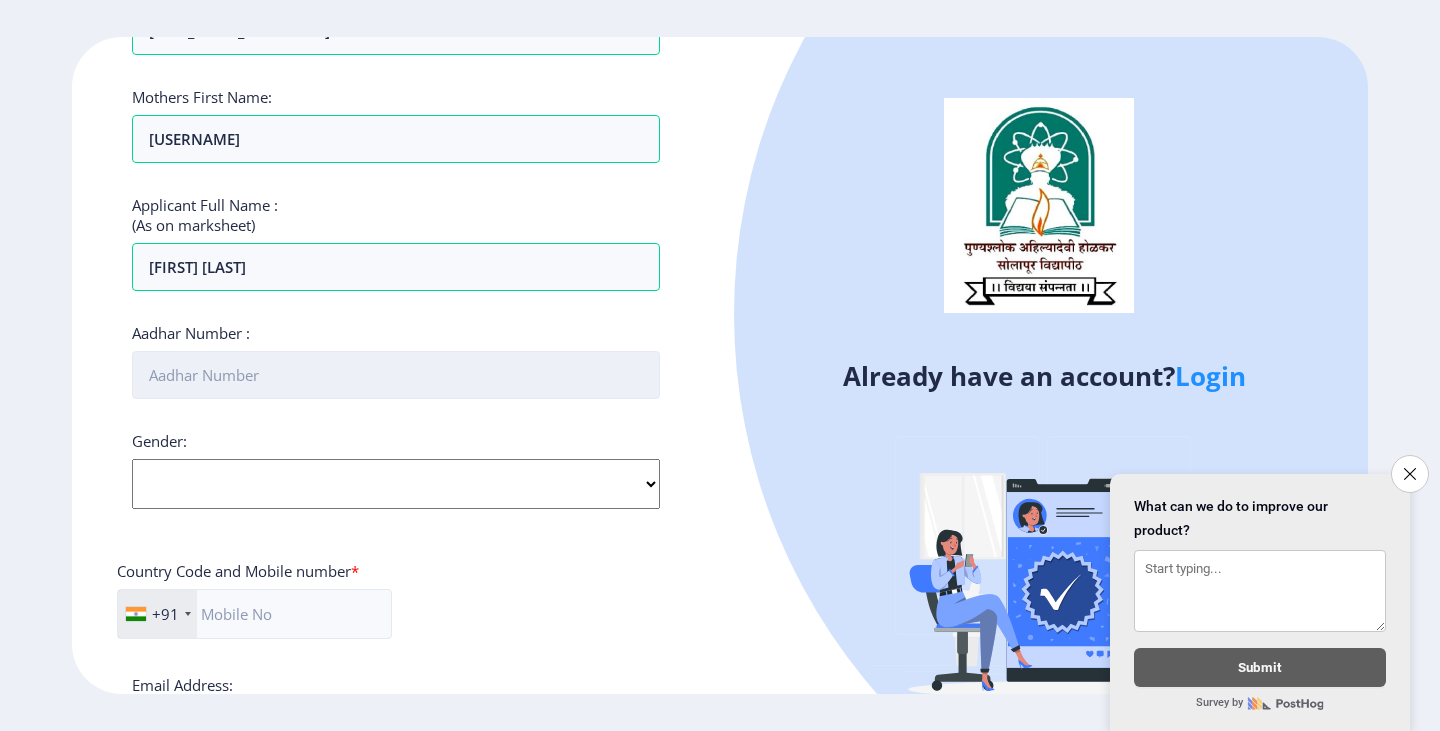 type on "9" 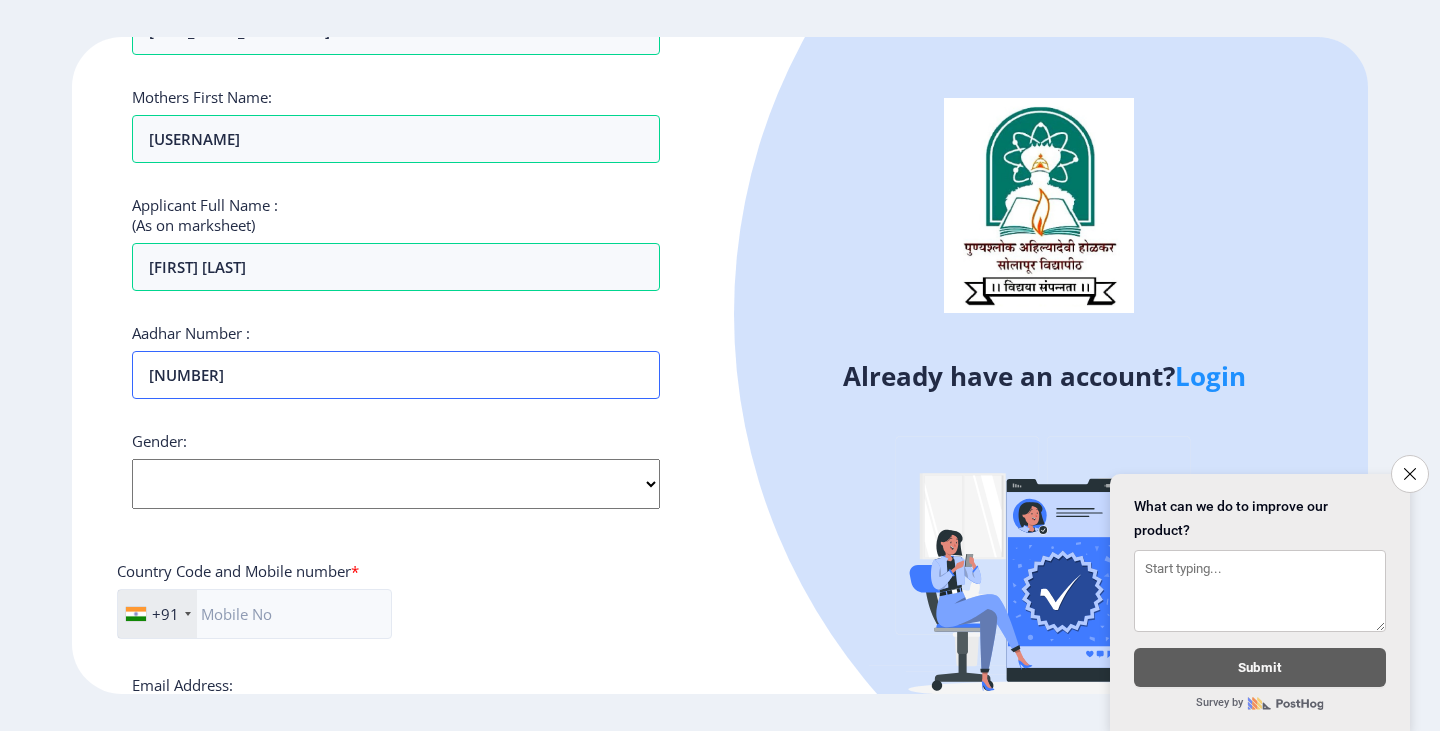 type on "[NUMBER]" 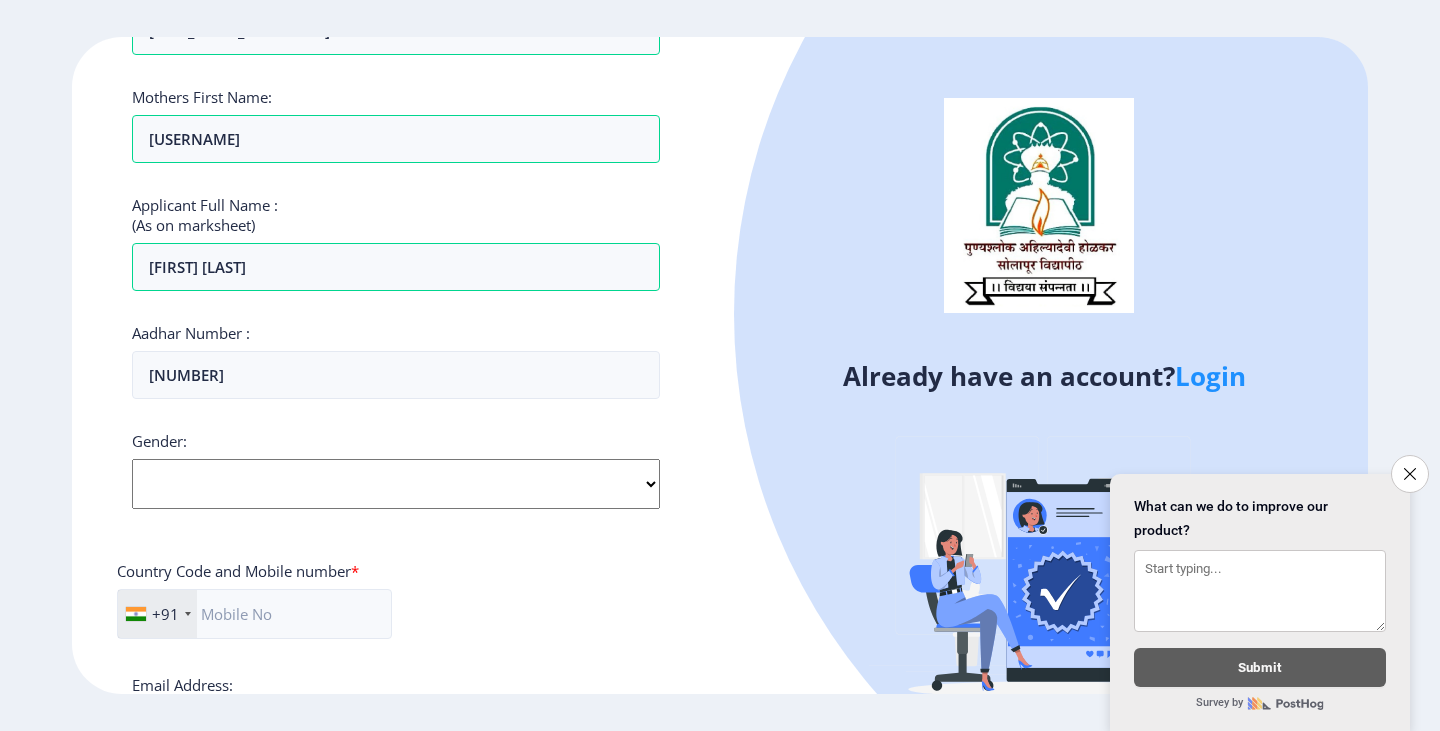 click on "Select Gender Male Female Other" 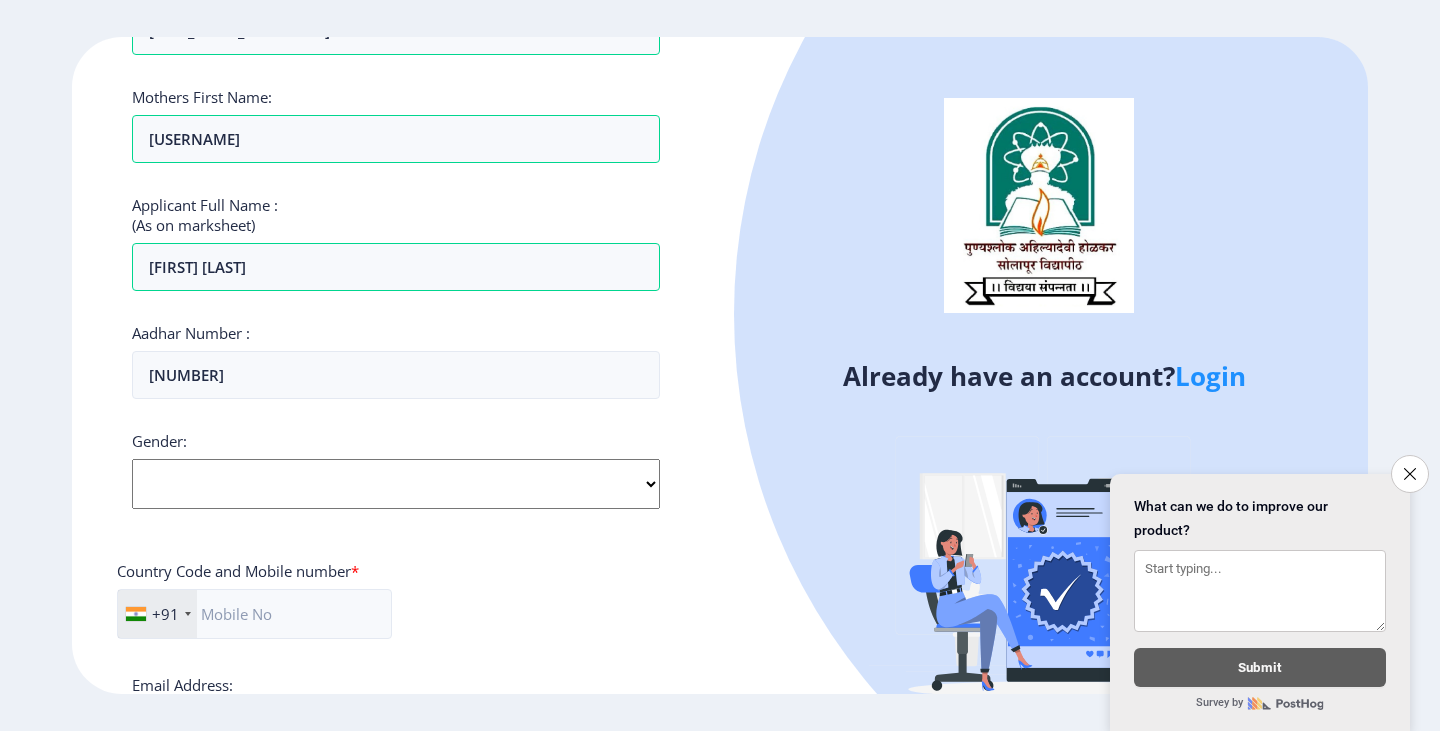 select on "Male" 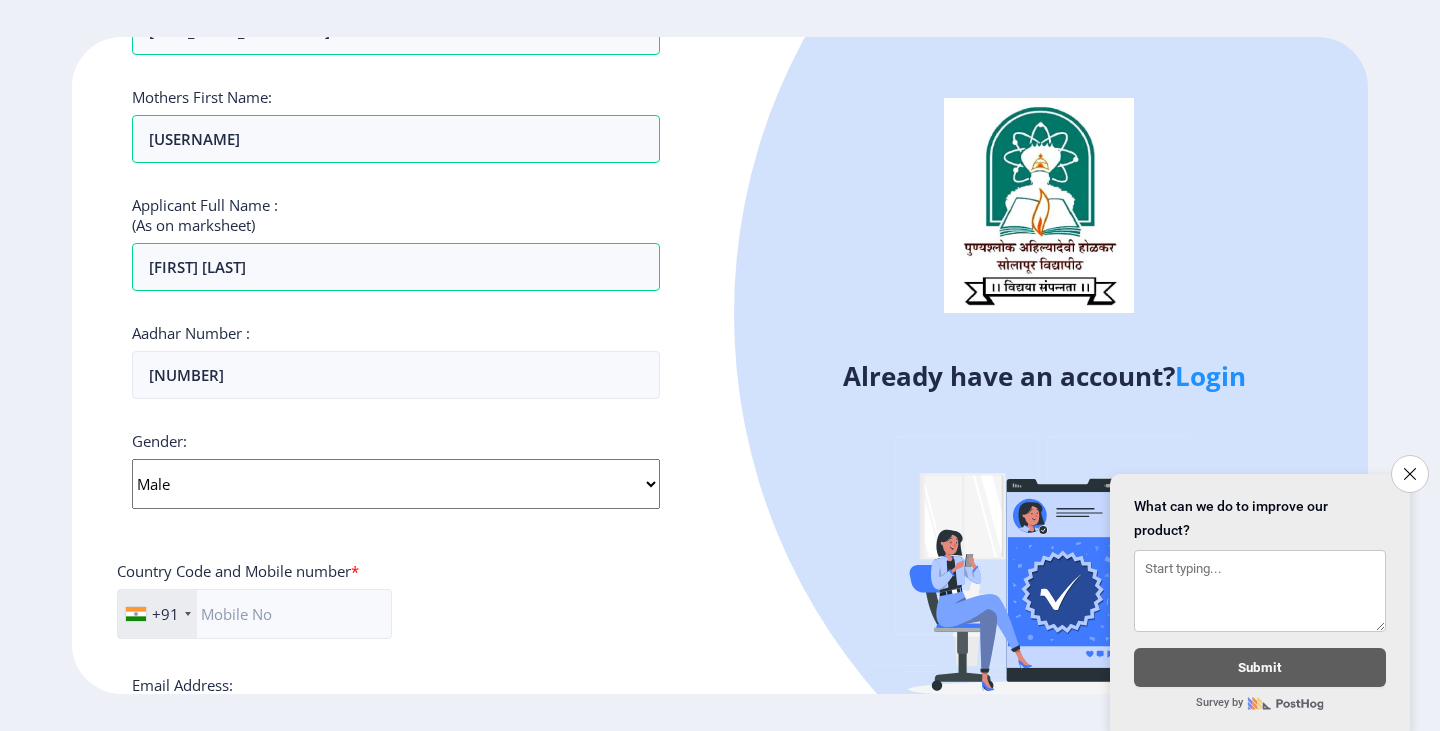 click on "Select Gender Male Female Other" 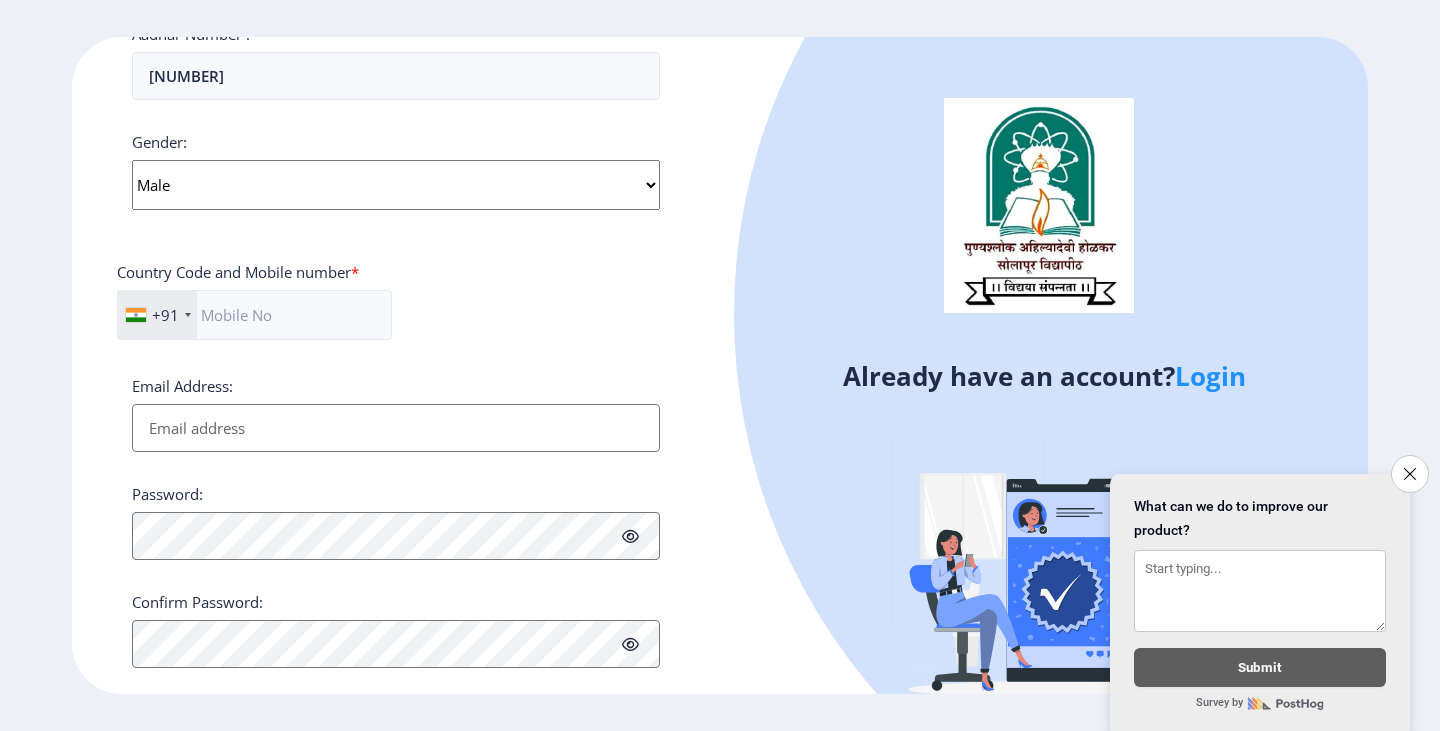 scroll, scrollTop: 700, scrollLeft: 0, axis: vertical 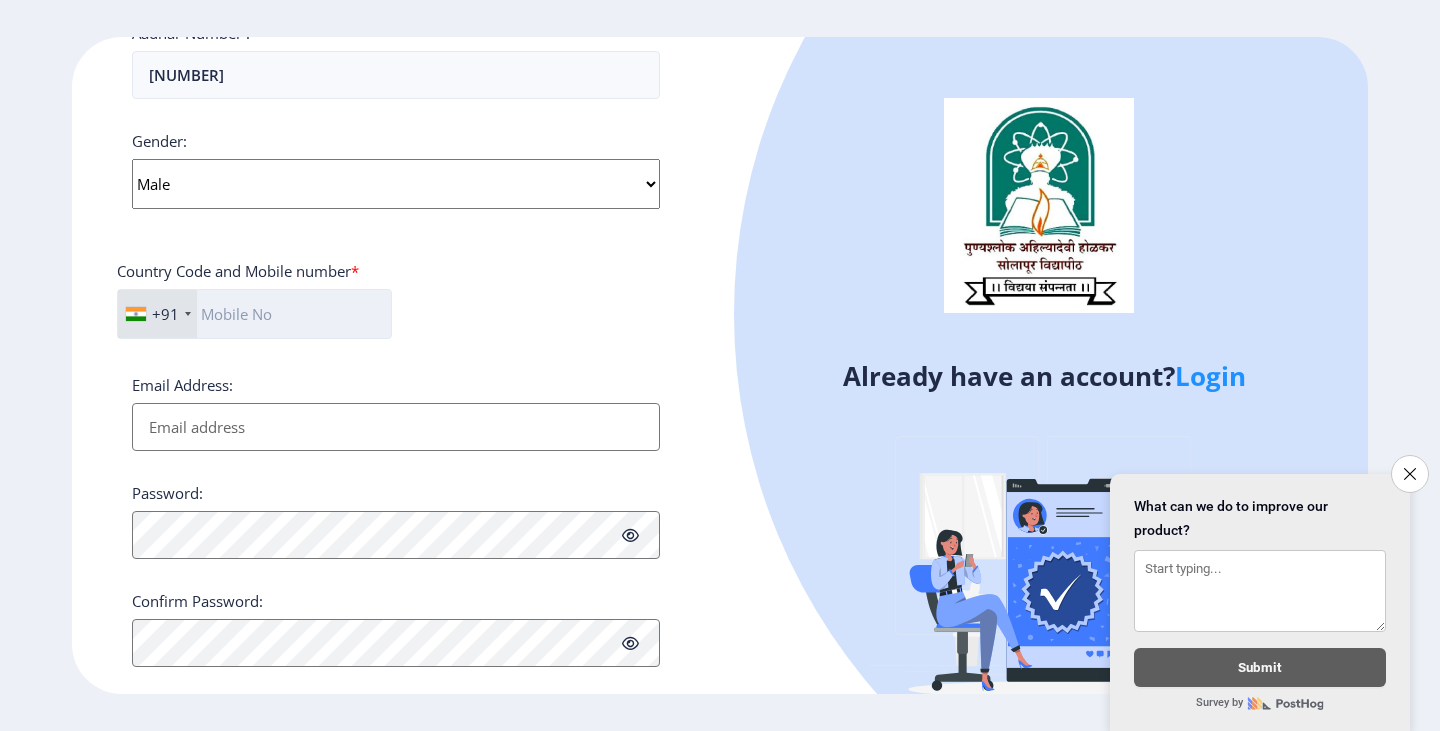click 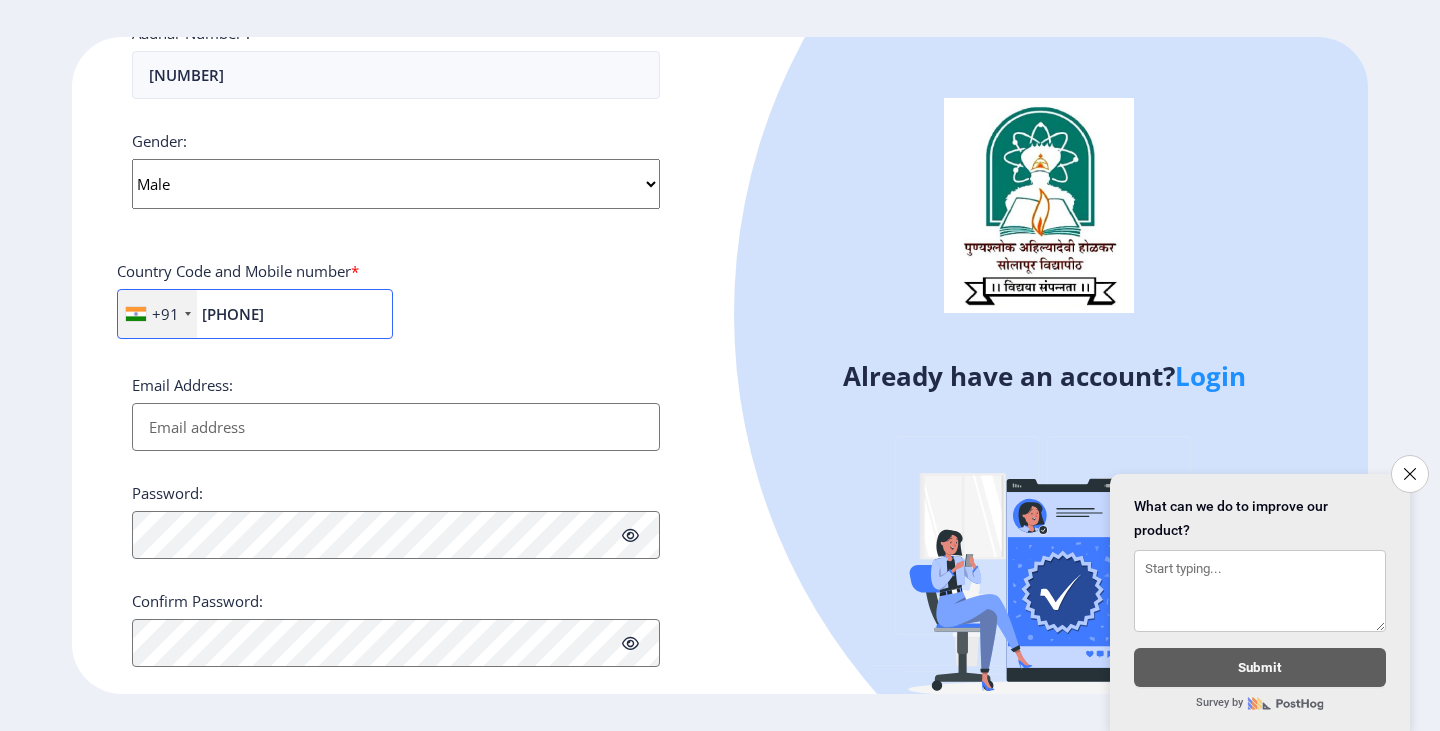 type on "[PHONE]" 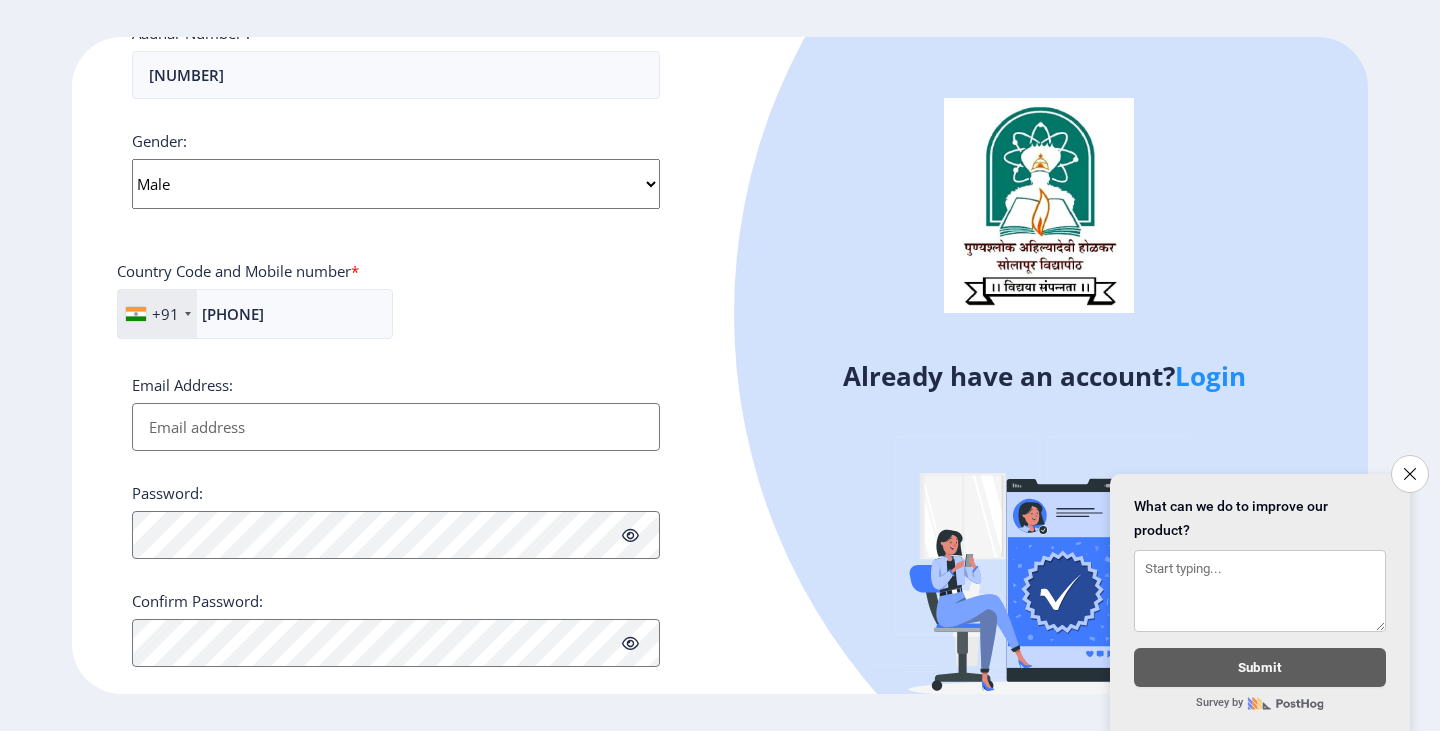 click on "Email Address:" at bounding box center [396, 427] 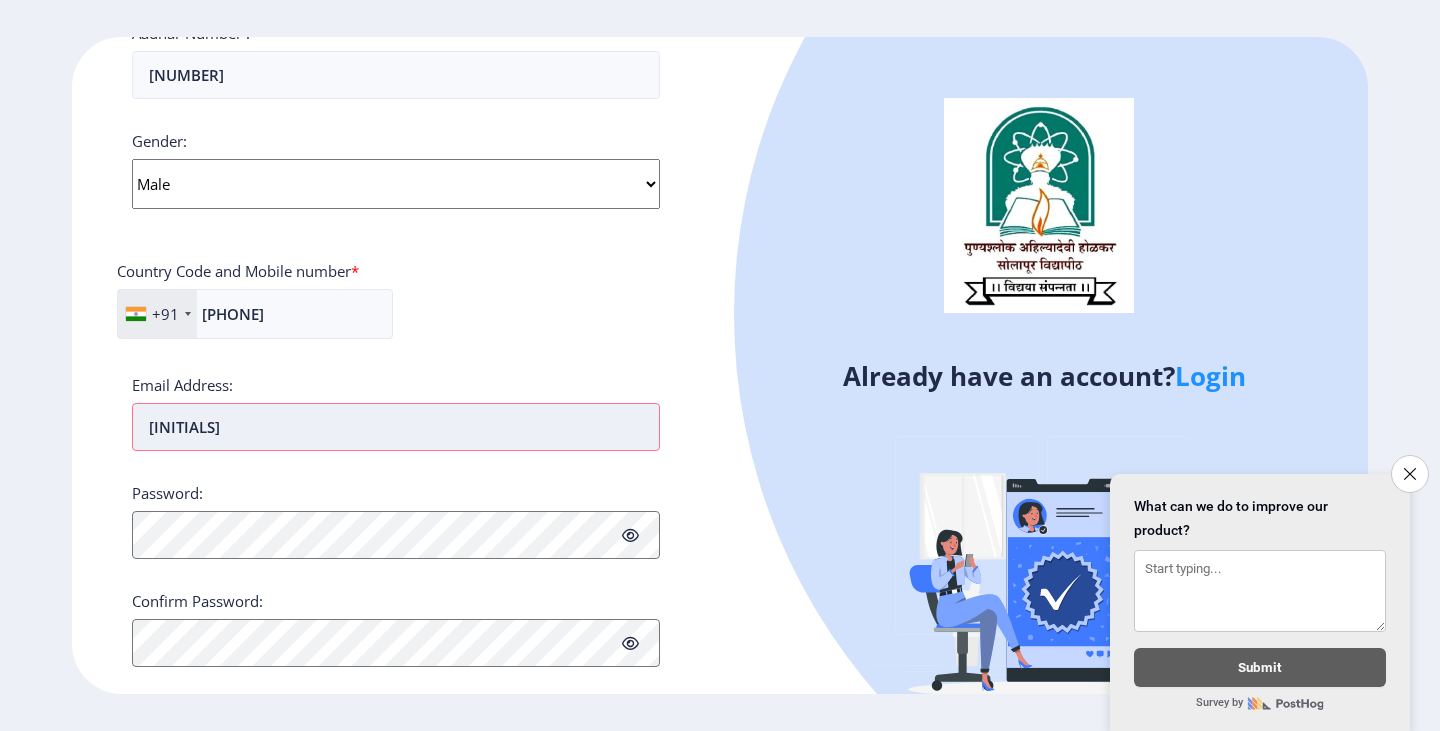 type on "D" 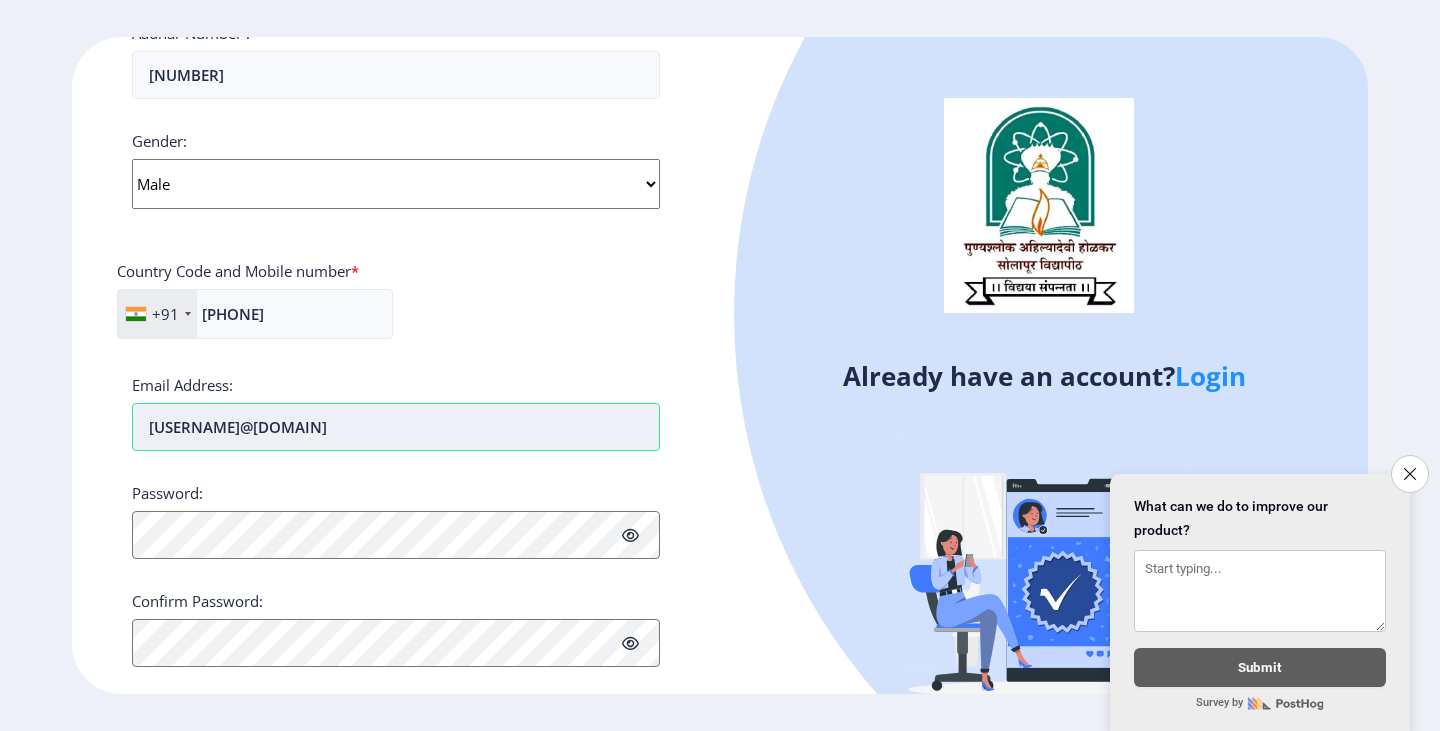 type on "[USERNAME]@[DOMAIN]" 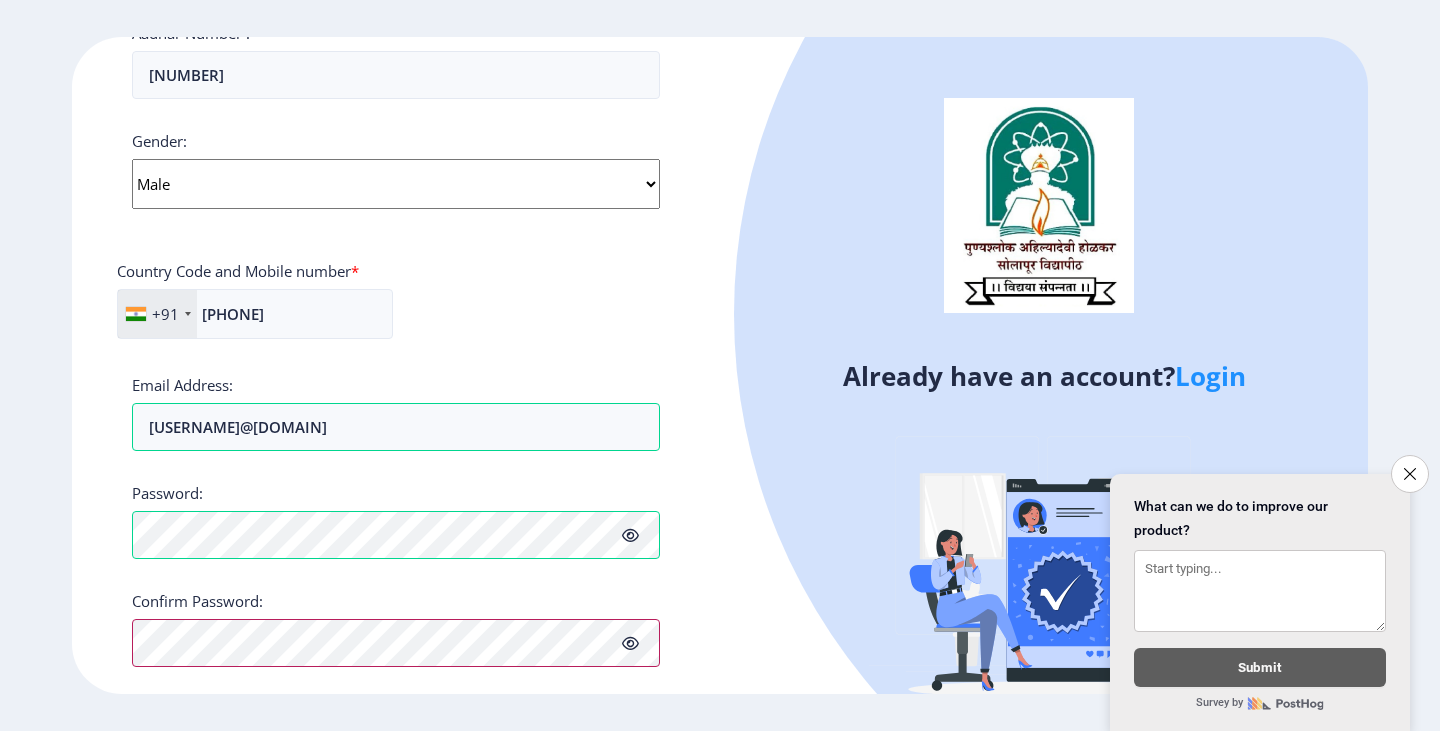 scroll, scrollTop: 758, scrollLeft: 0, axis: vertical 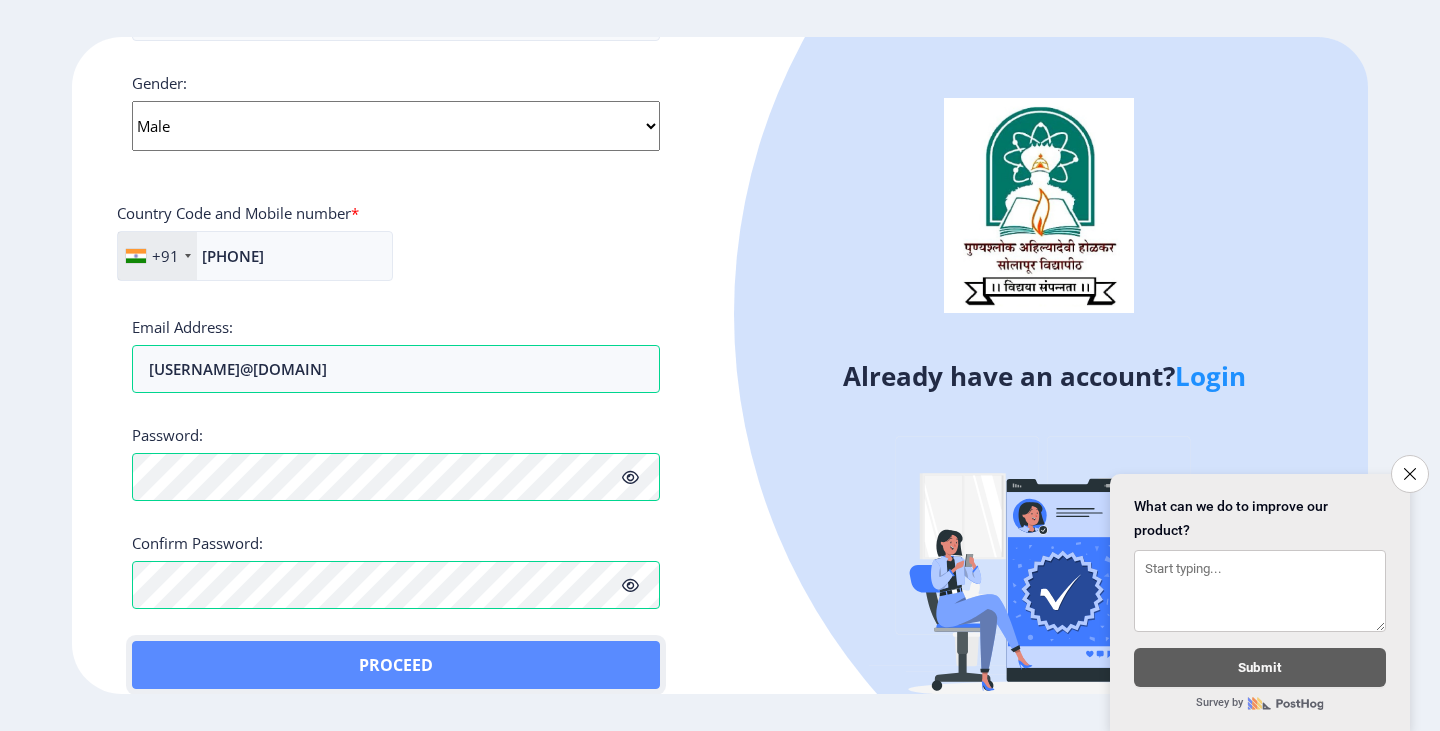 click on "Proceed" 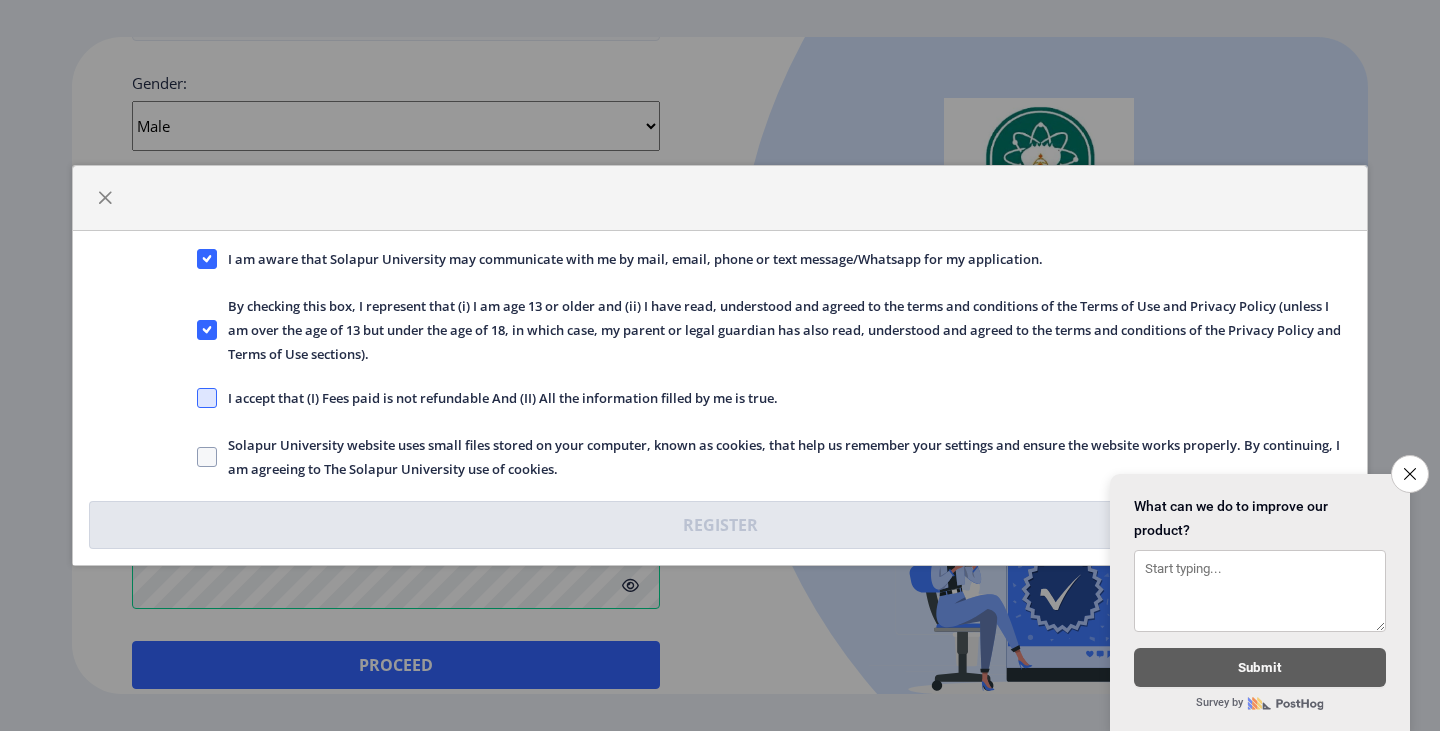 click 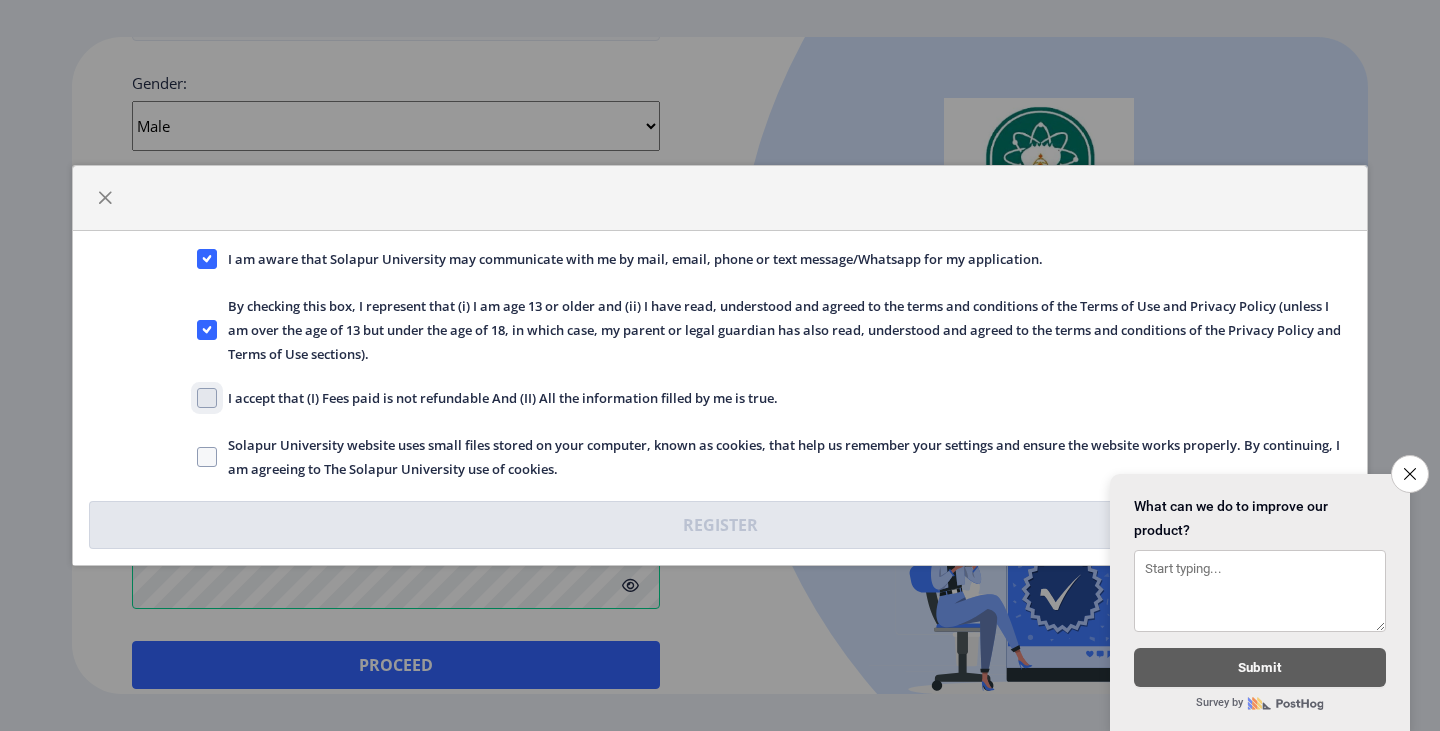 click on "I accept that (I) Fees paid is not refundable And (II) All the information filled by me is true." 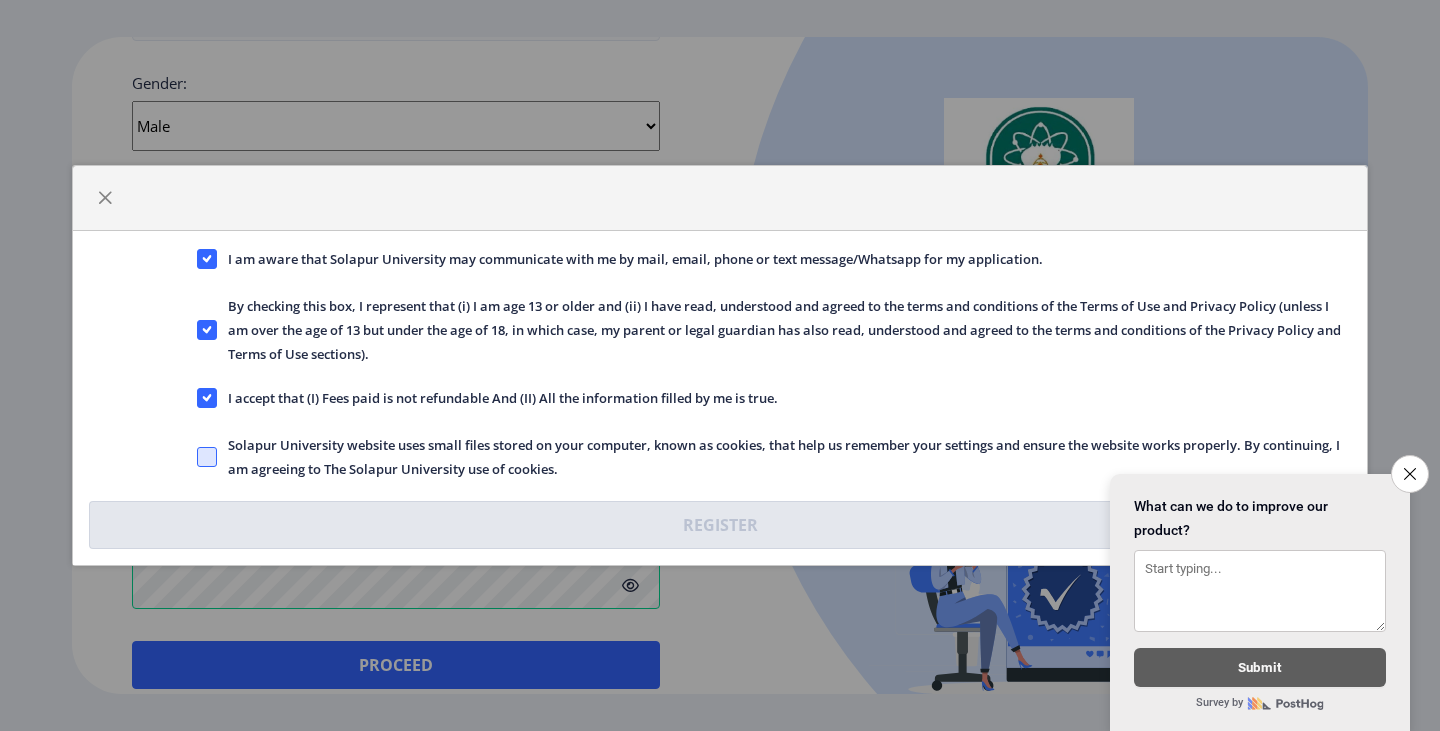 click 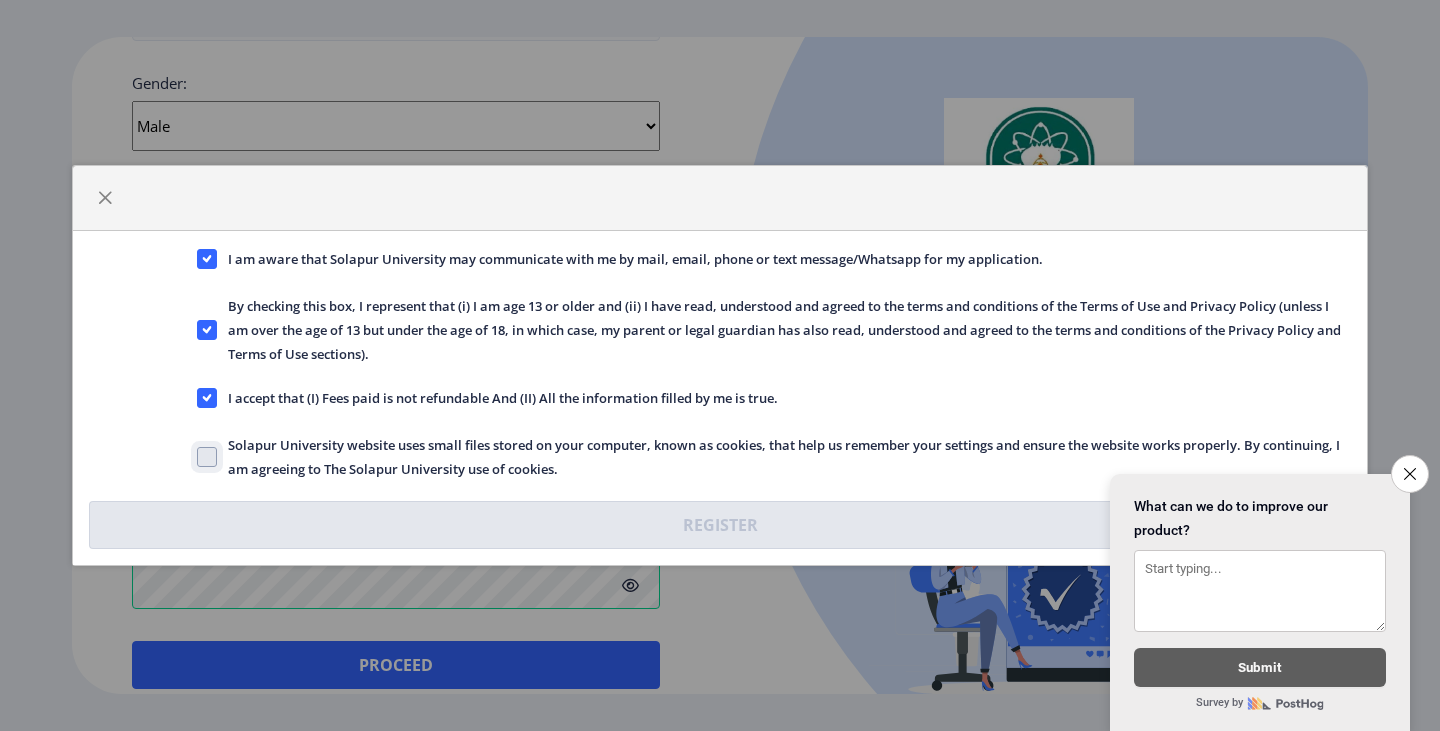 checkbox on "true" 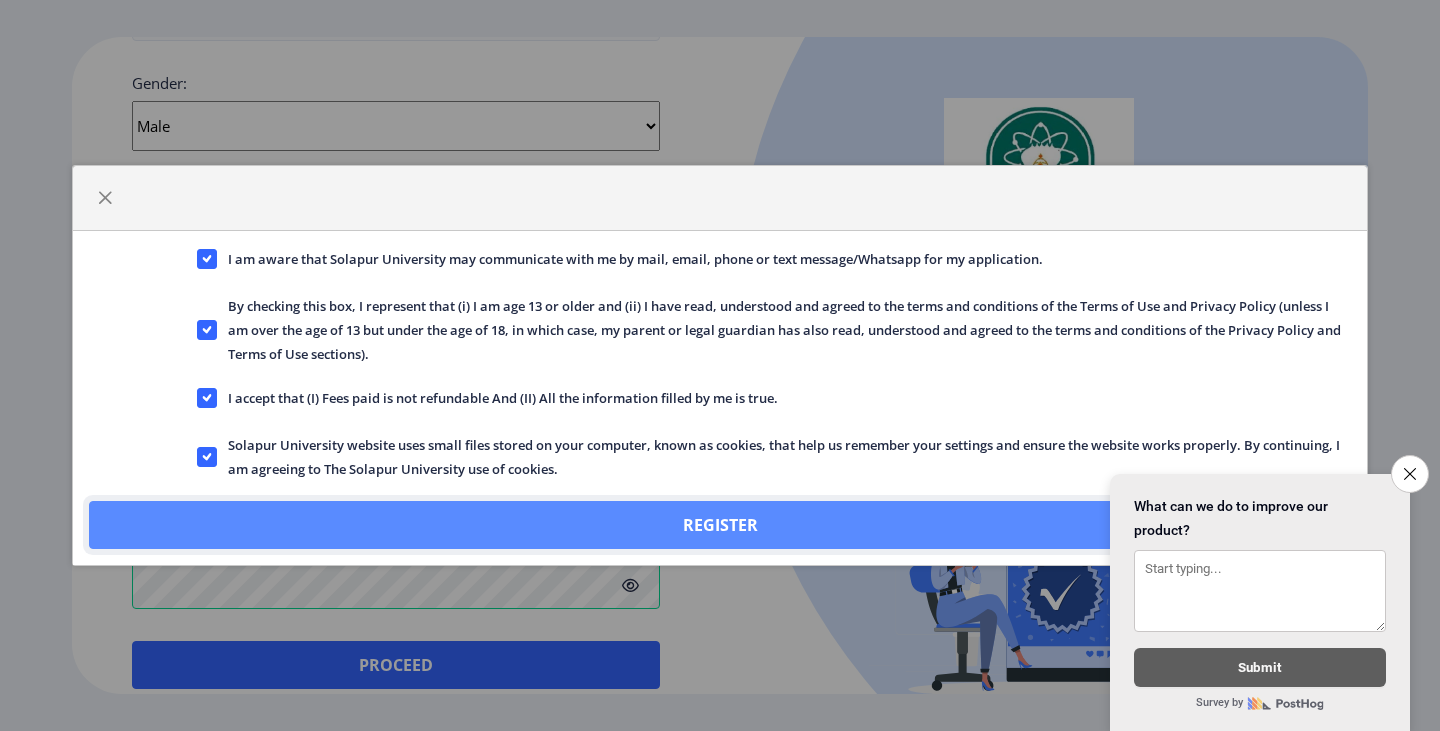click on "Register" 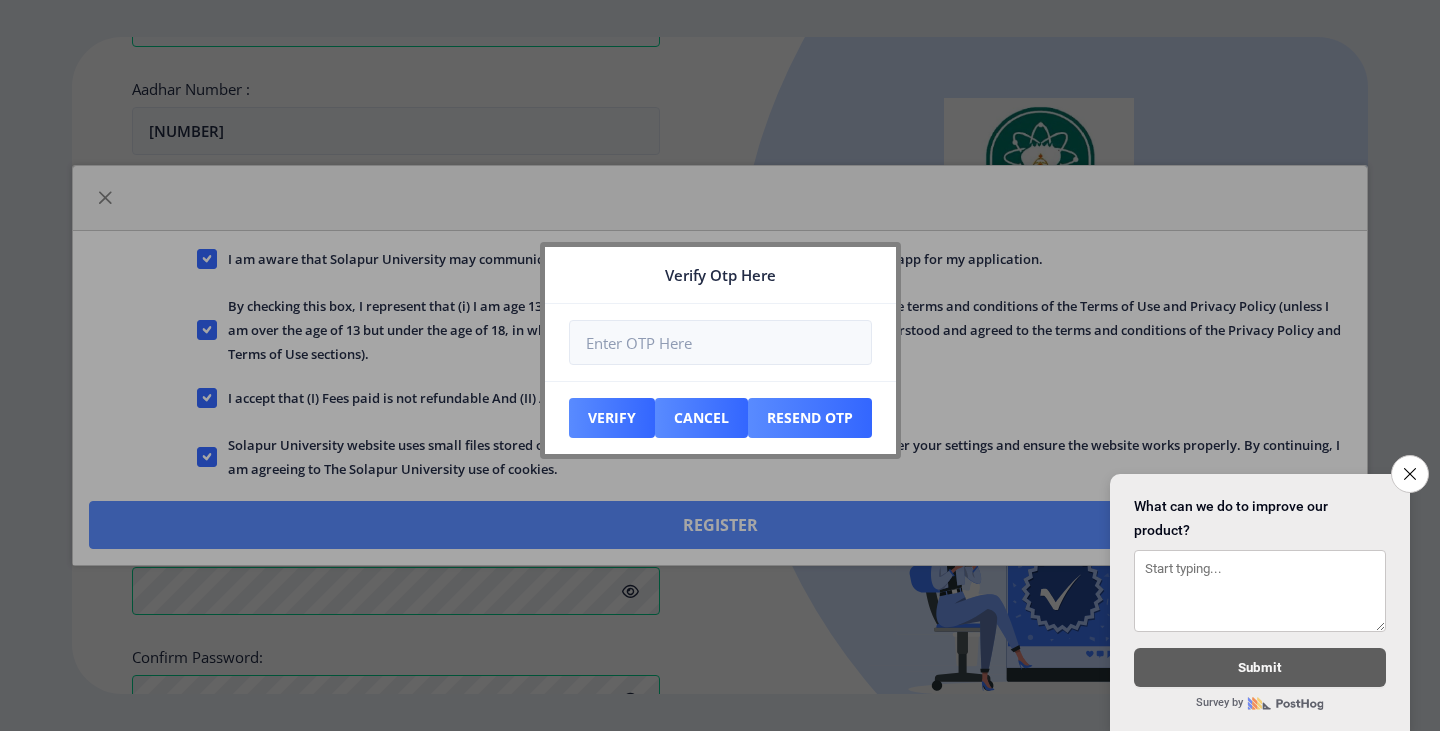 scroll, scrollTop: 872, scrollLeft: 0, axis: vertical 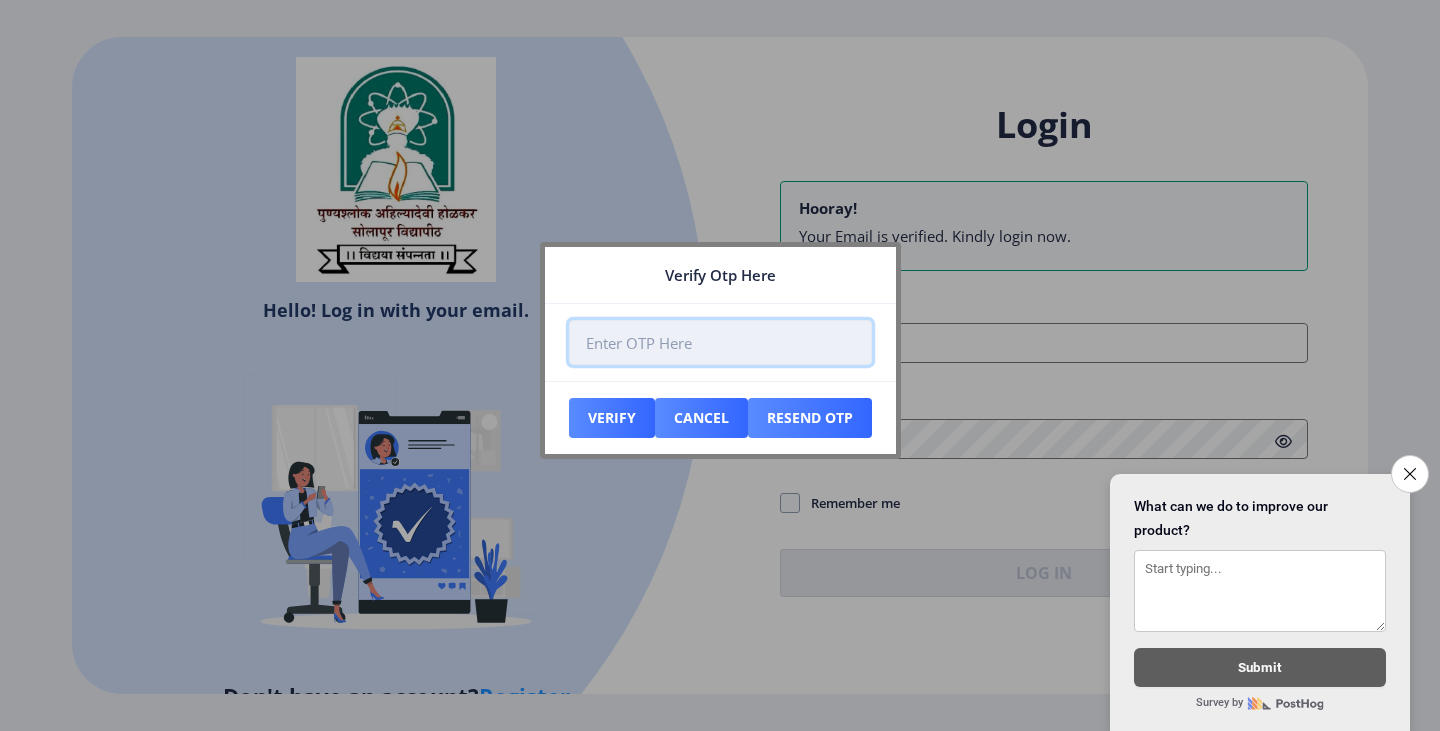 click at bounding box center [720, 342] 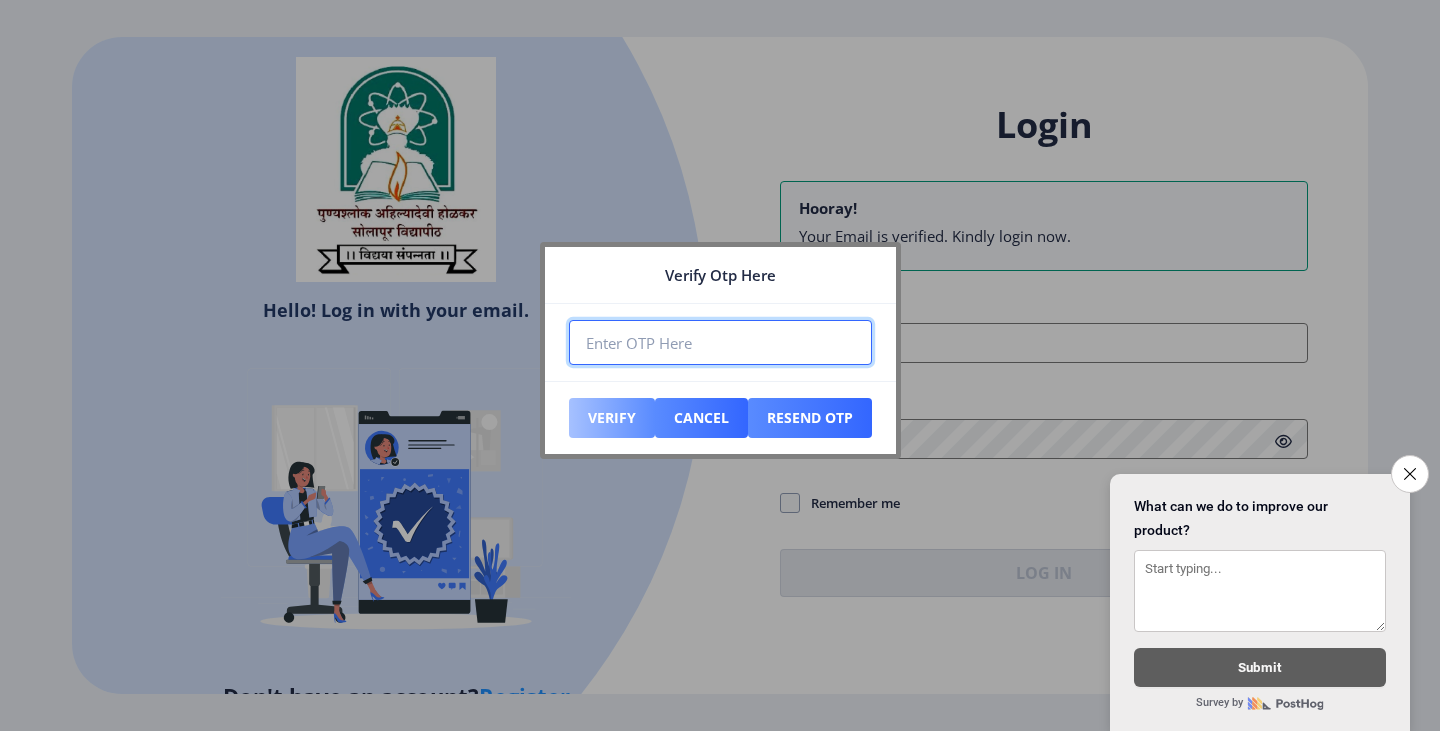 type on "[NUMBER]" 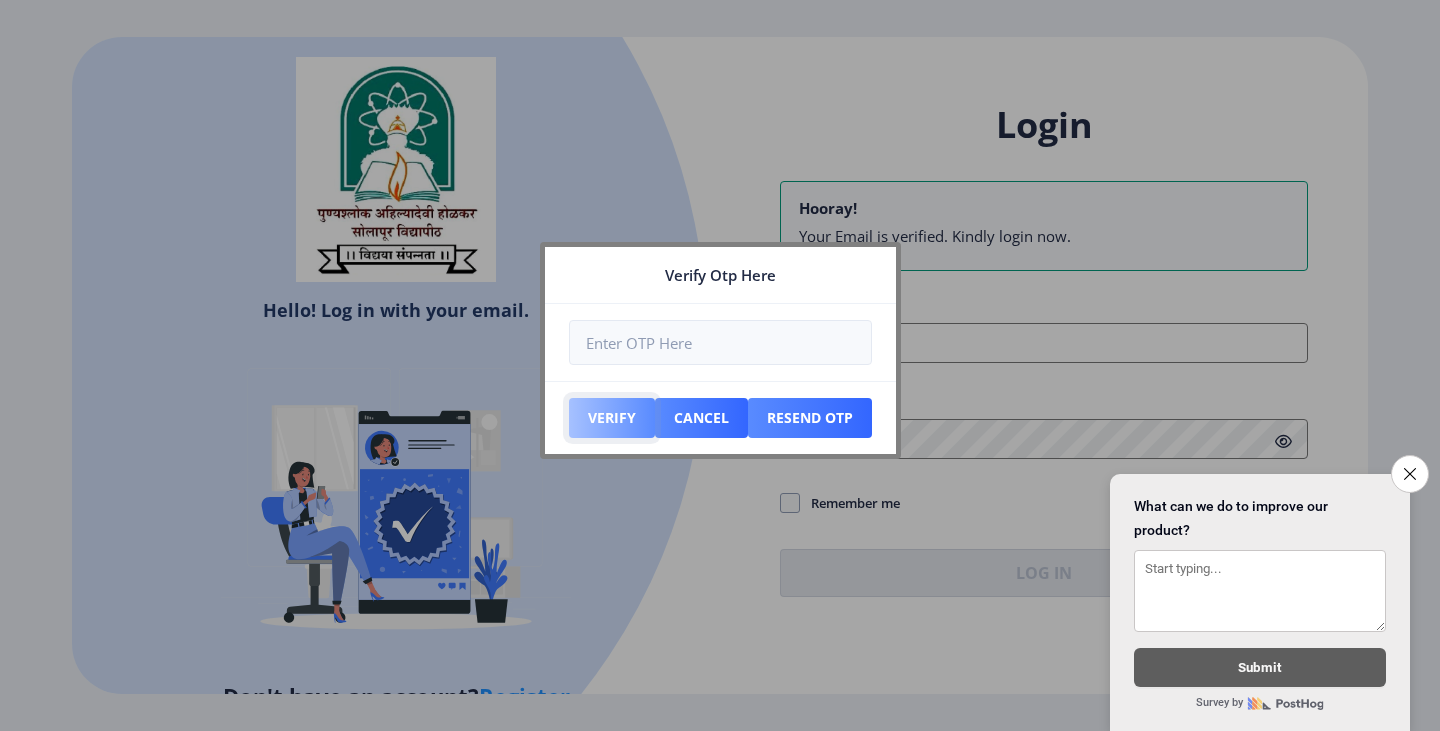 click on "Verify" at bounding box center [612, 418] 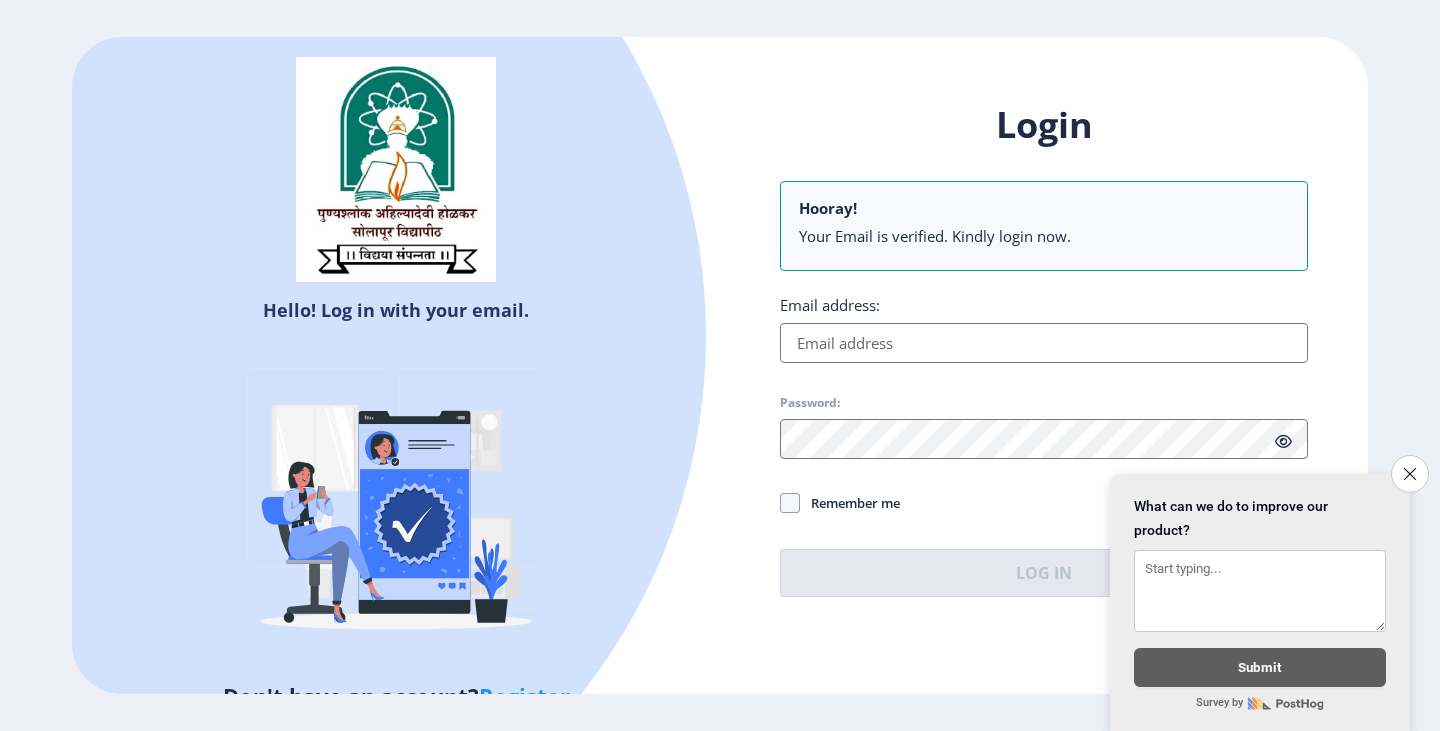 click on "Email address:" at bounding box center (1044, 343) 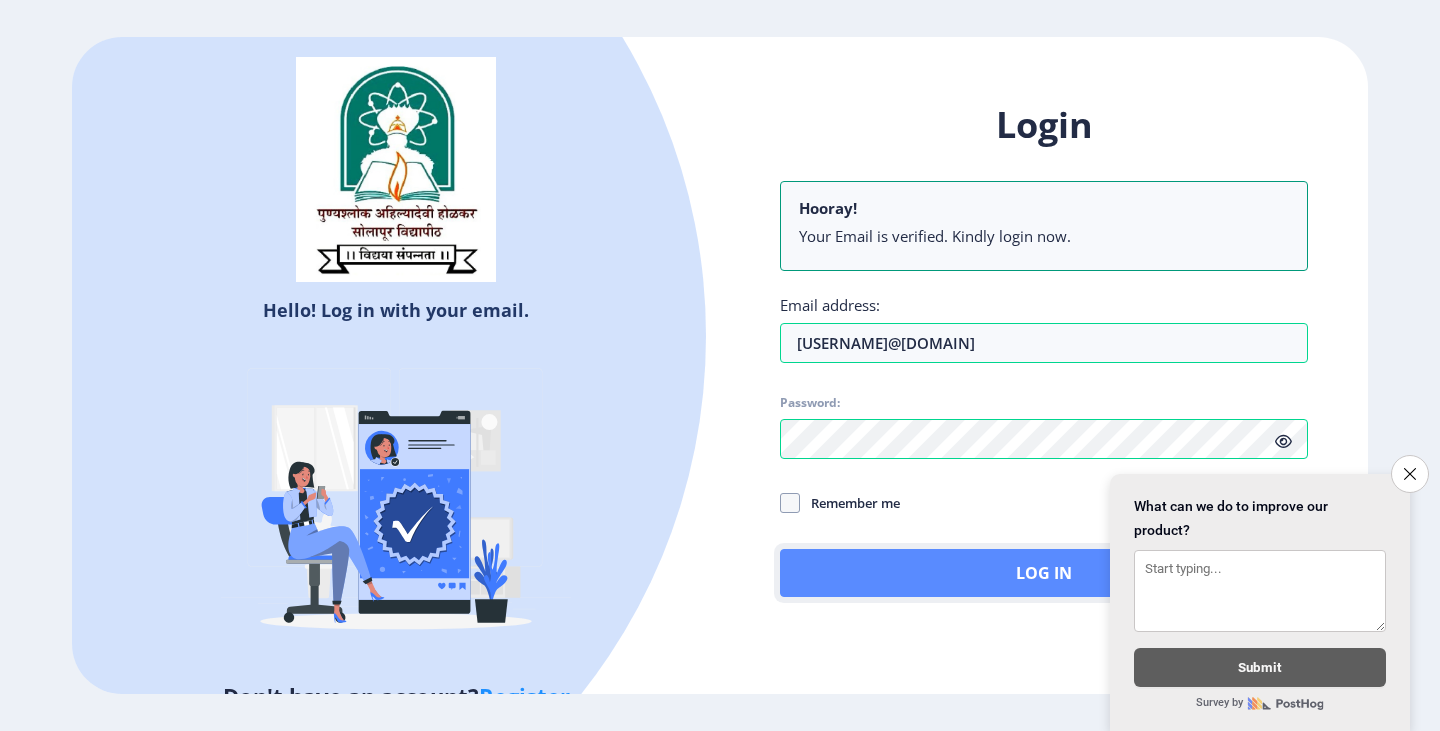 click on "Log In" 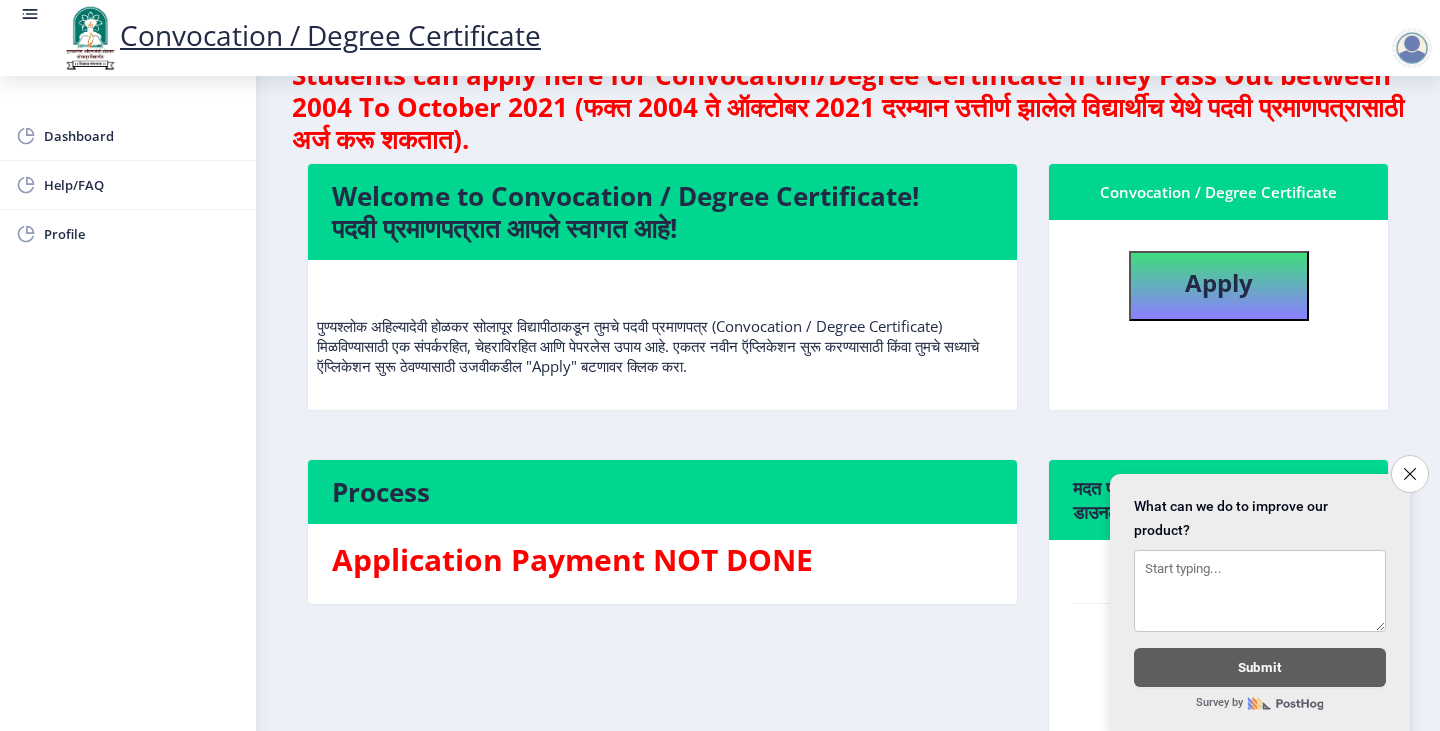 scroll, scrollTop: 100, scrollLeft: 0, axis: vertical 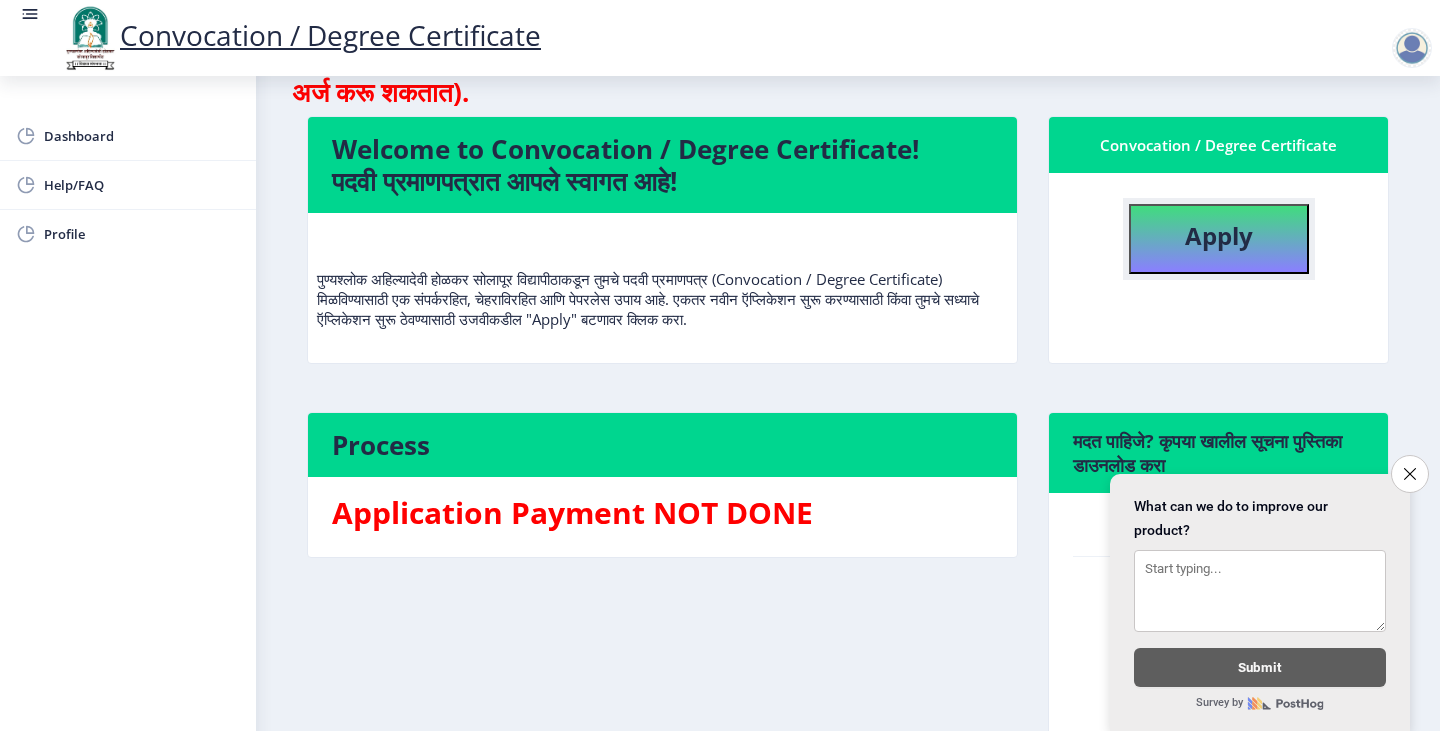 click on "Apply" 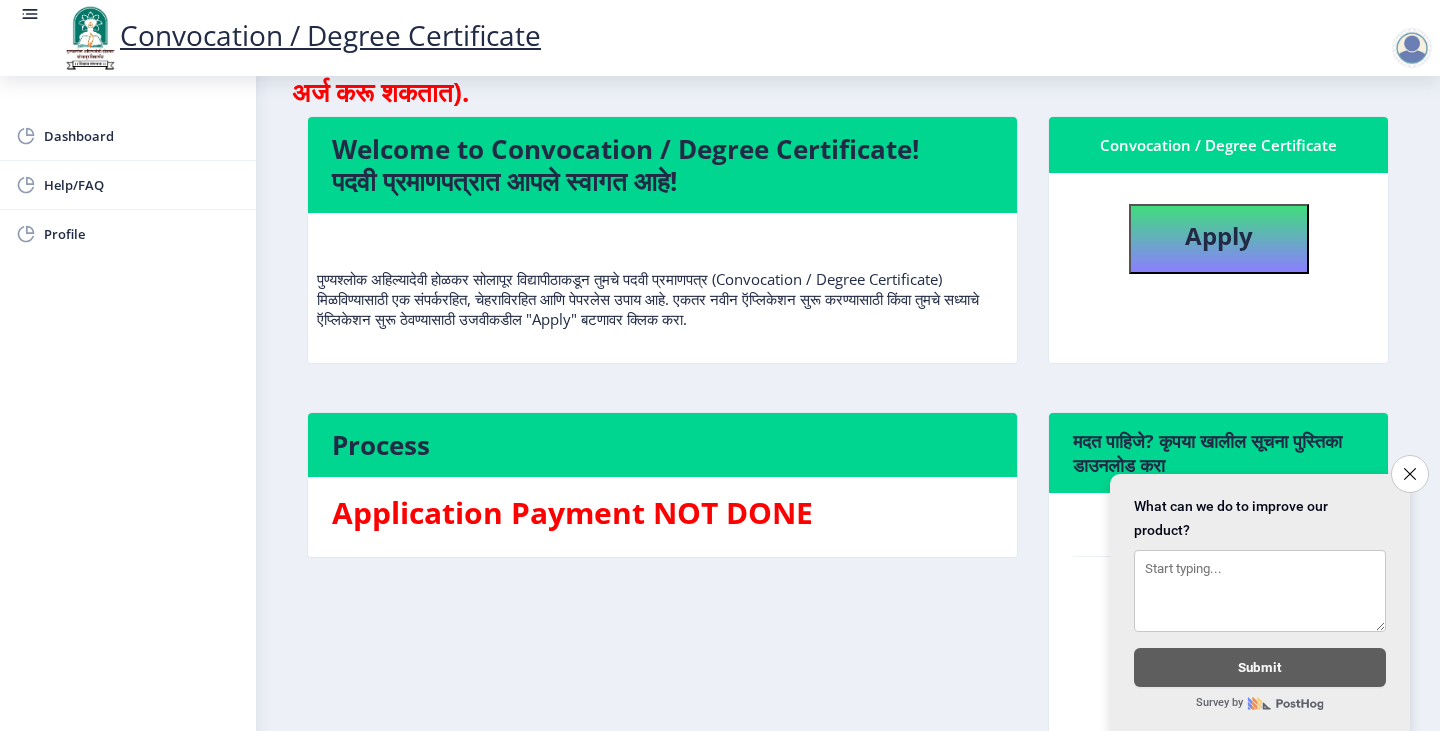 select 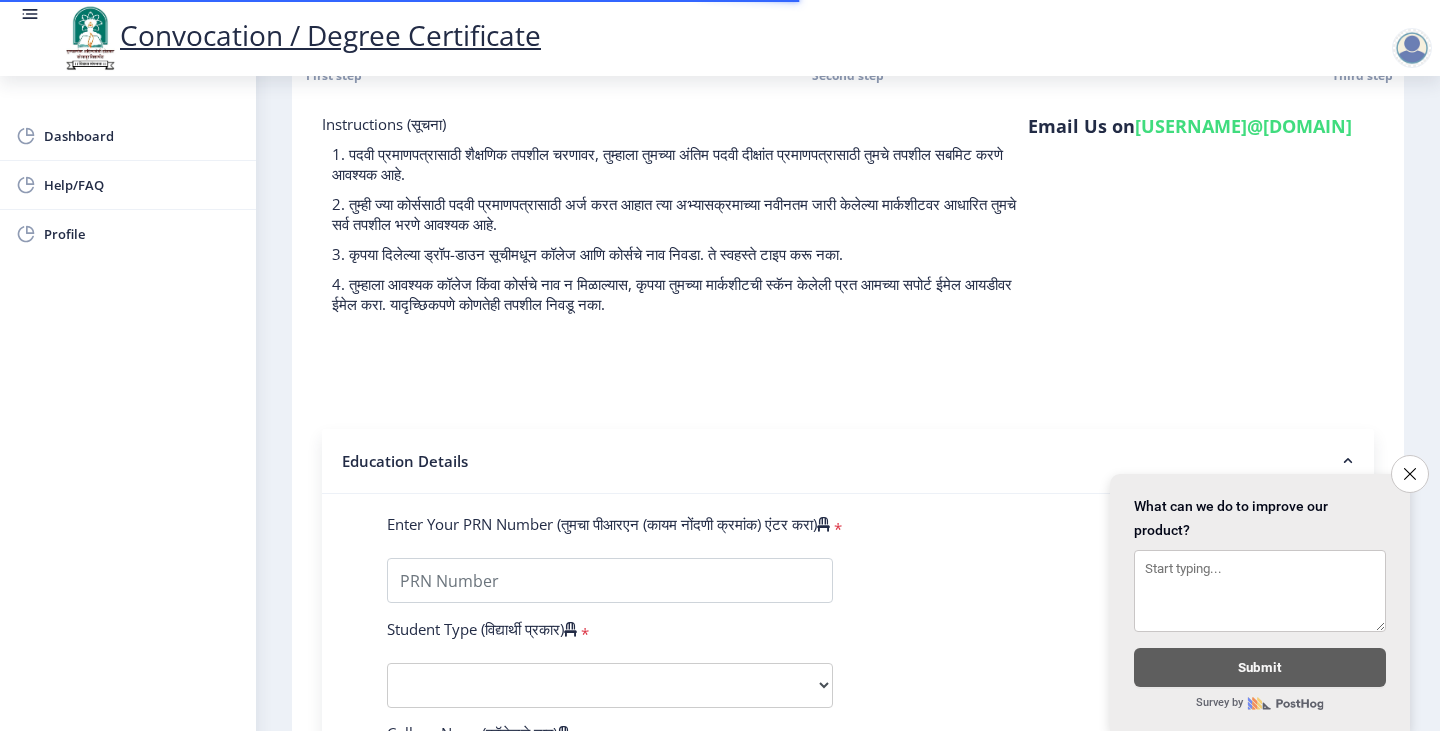 scroll, scrollTop: 300, scrollLeft: 0, axis: vertical 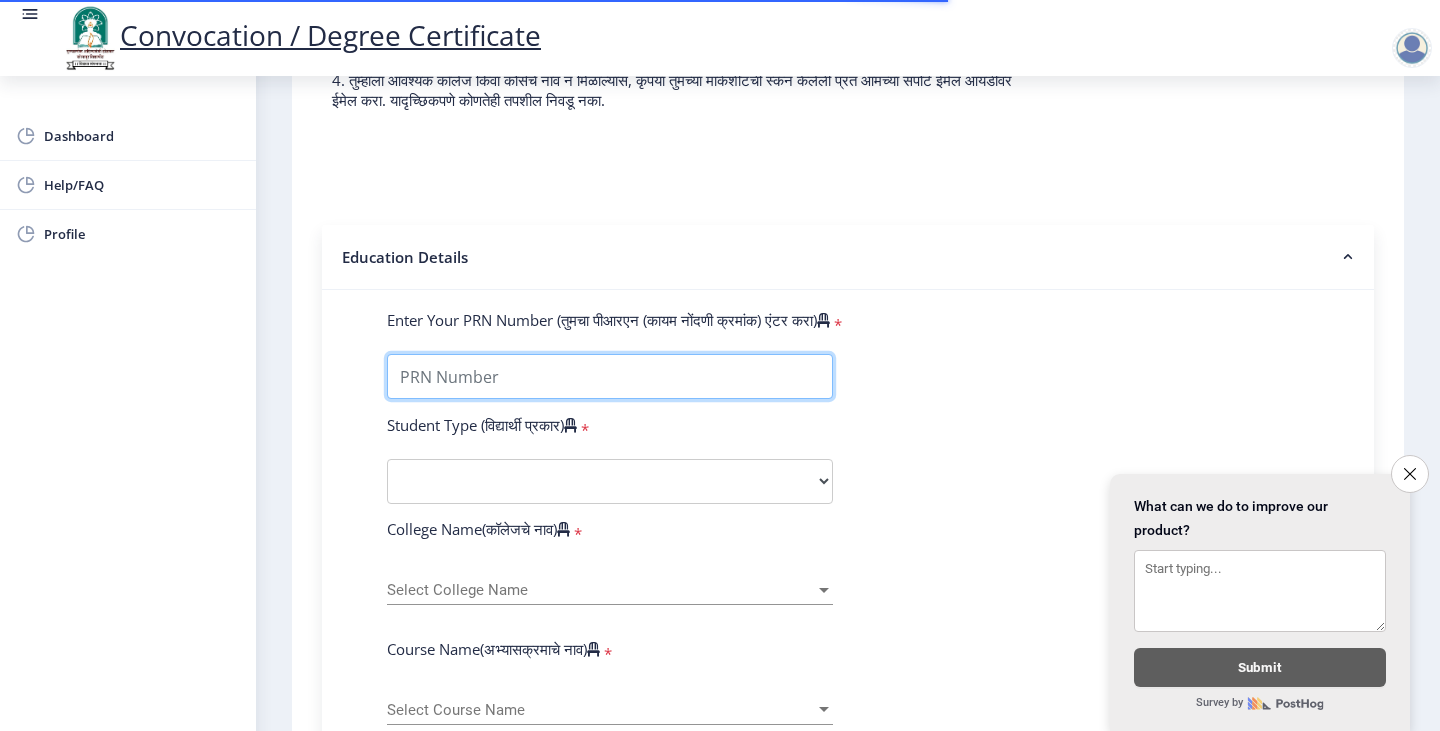 click on "Enter Your PRN Number (तुमचा पीआरएन (कायम नोंदणी क्रमांक) एंटर करा)" at bounding box center (610, 376) 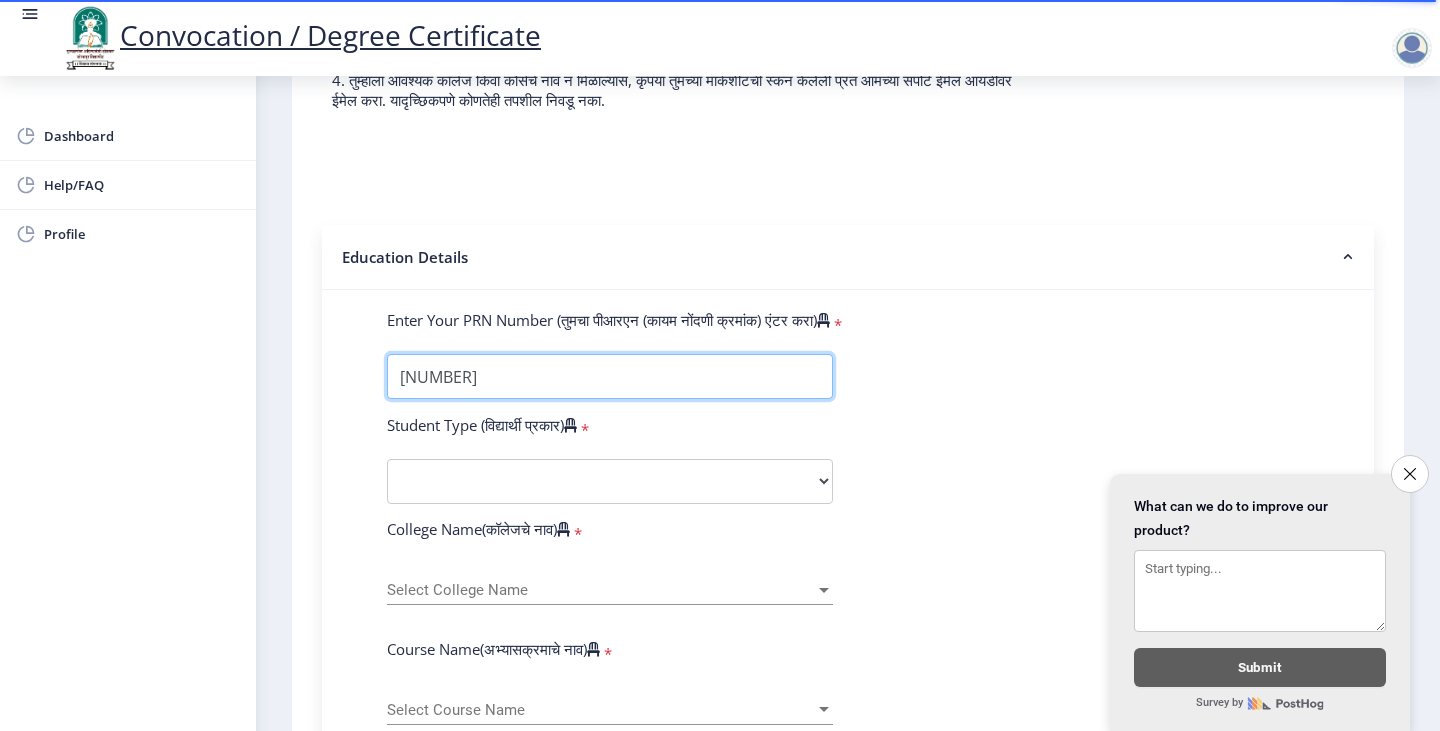 type on "[NUMBER]" 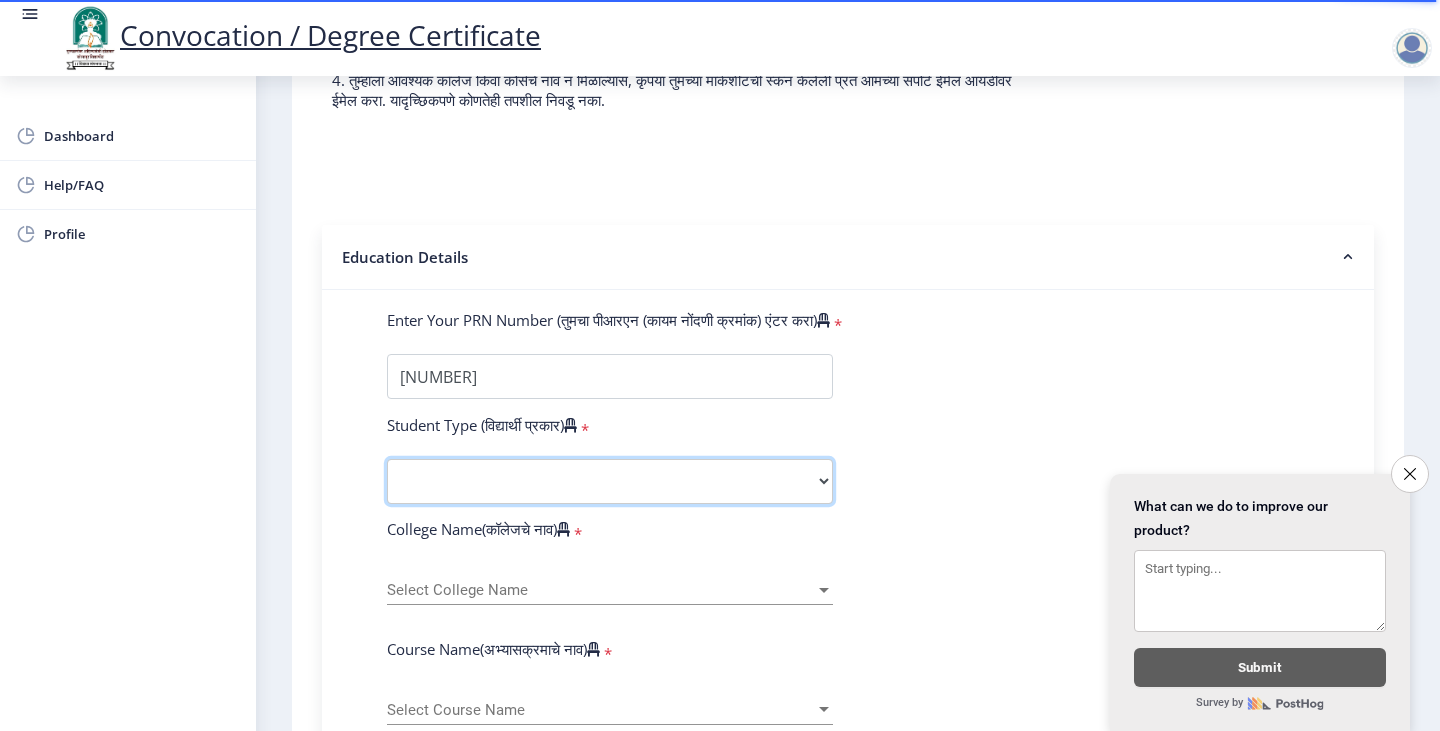 click on "Select Student Type Regular External" at bounding box center (610, 481) 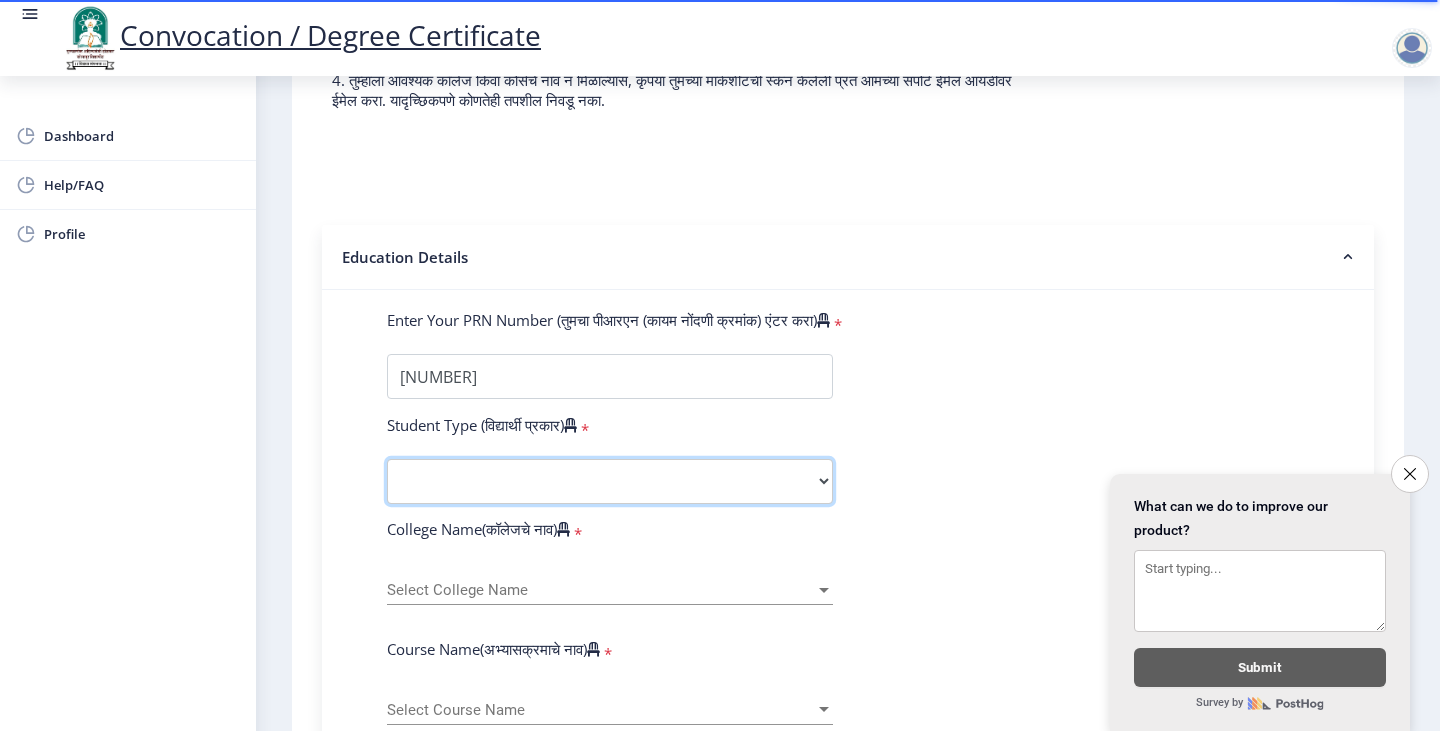 select on "Regular" 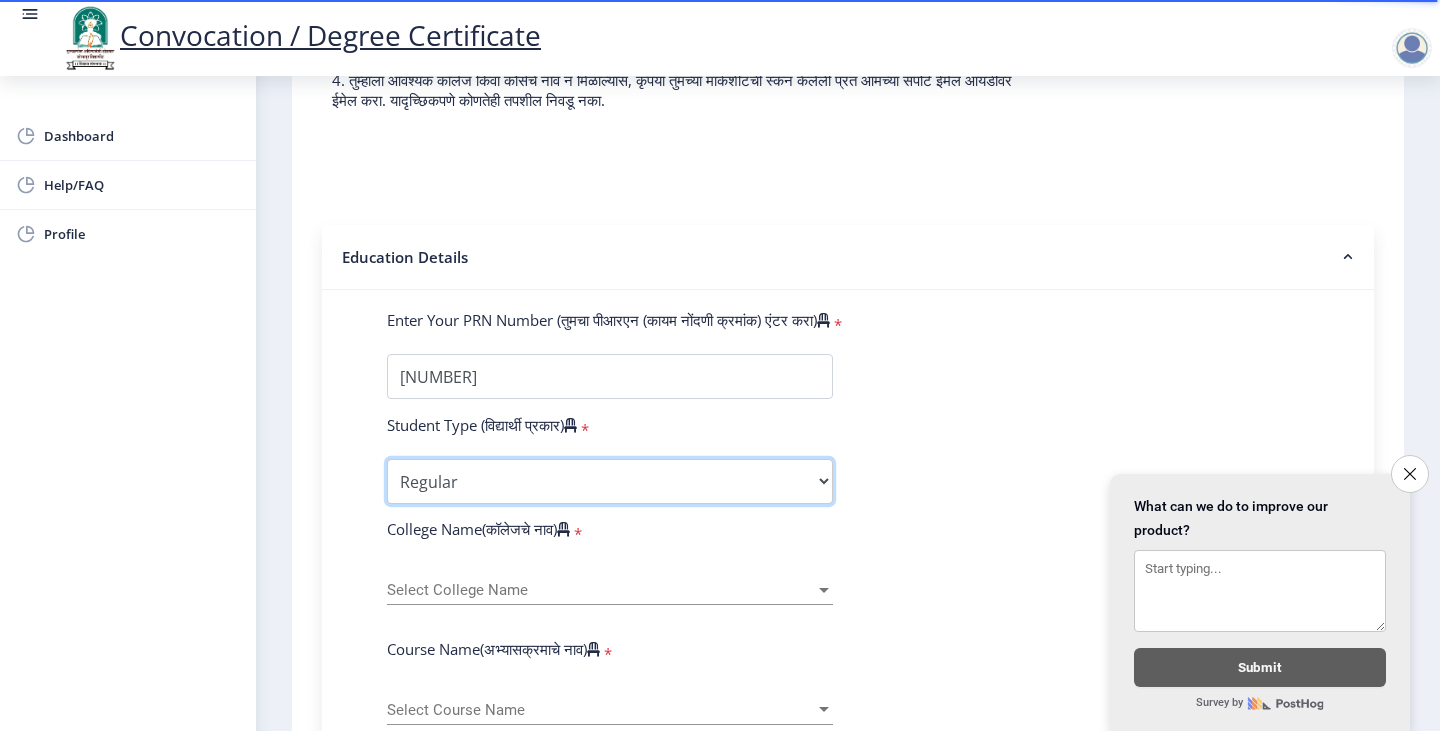click on "Select Student Type Regular External" at bounding box center (610, 481) 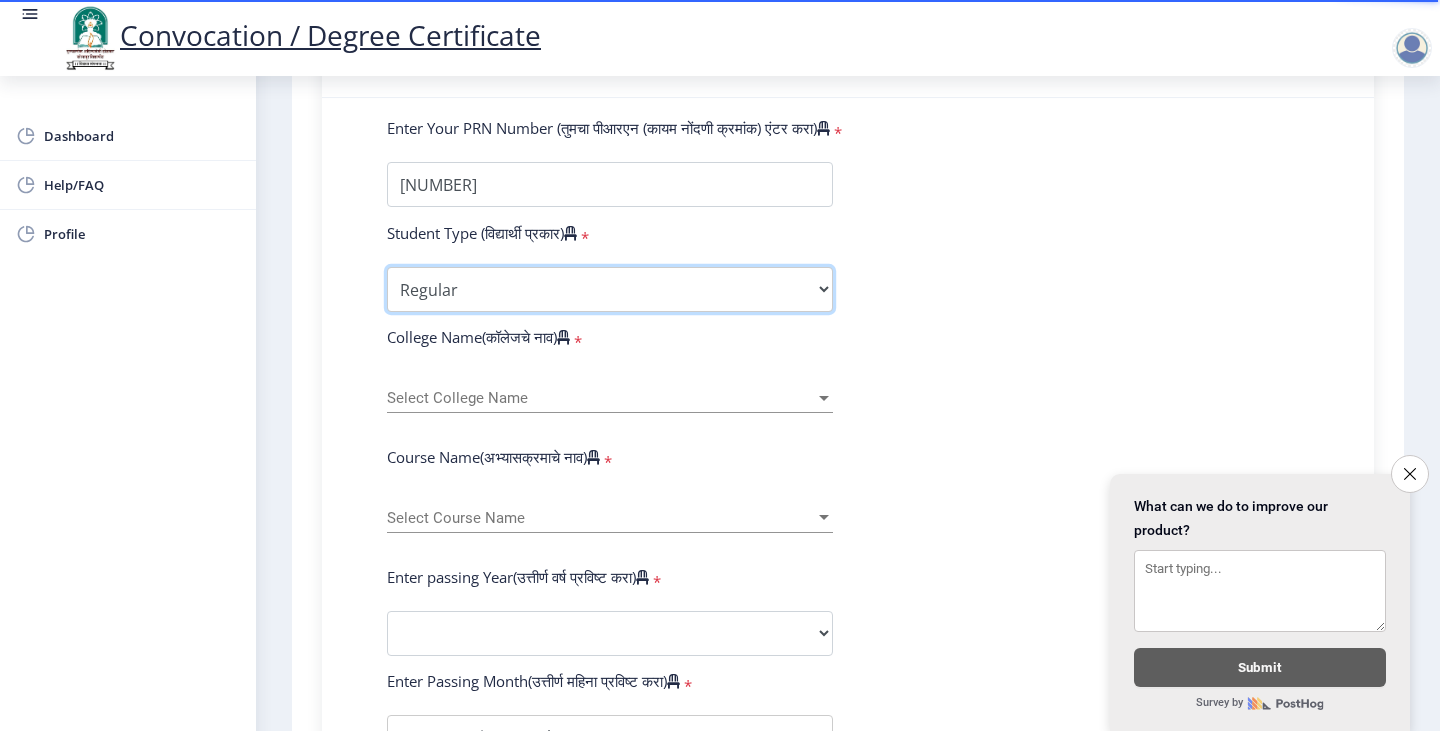 scroll, scrollTop: 500, scrollLeft: 0, axis: vertical 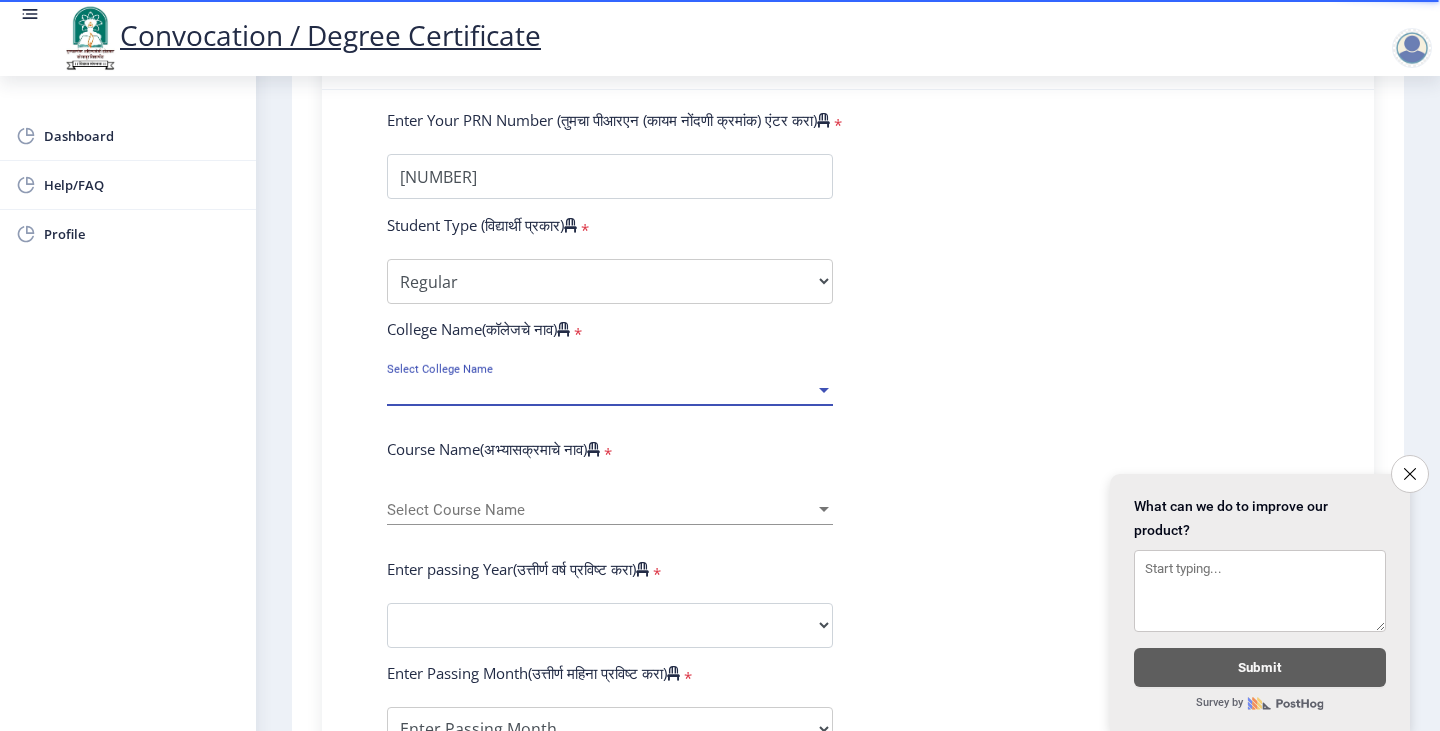 click on "Select College Name" at bounding box center [601, 390] 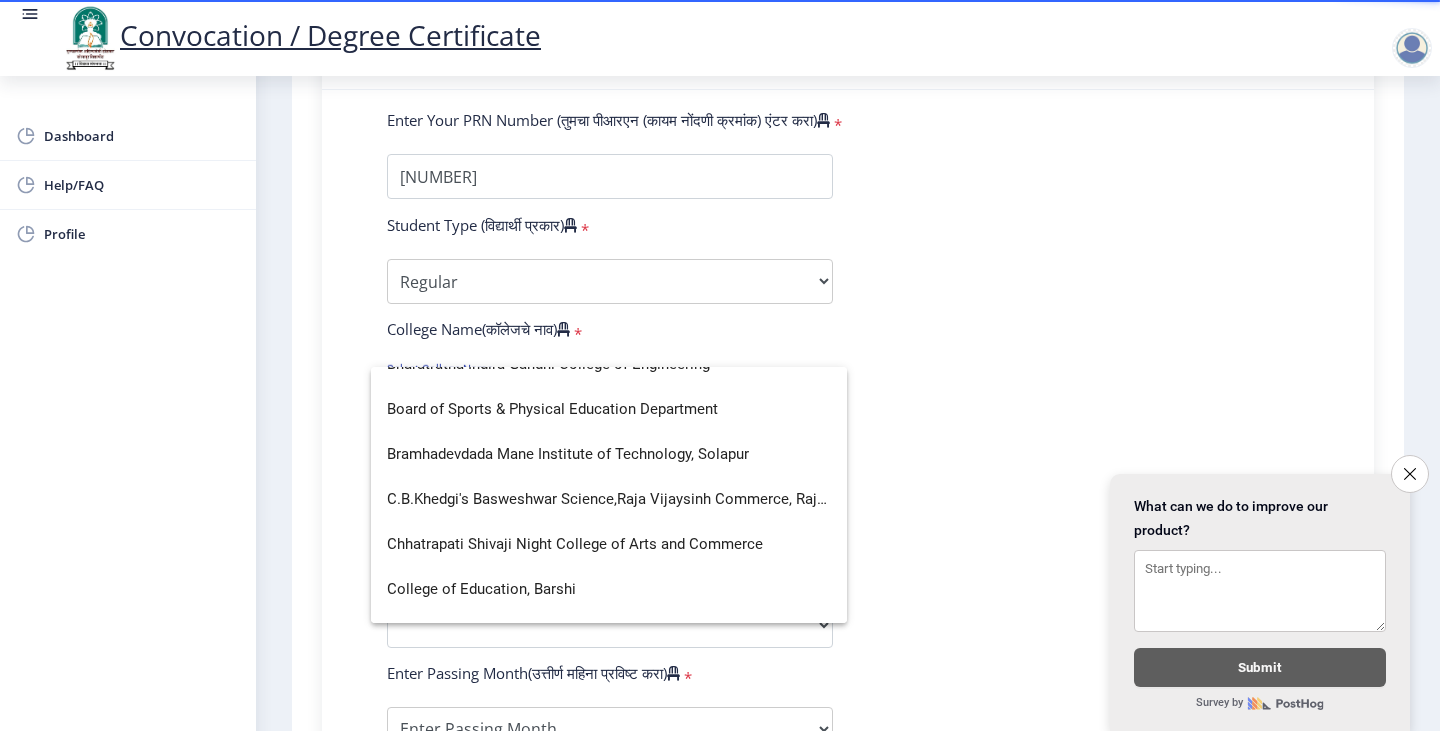 scroll, scrollTop: 800, scrollLeft: 0, axis: vertical 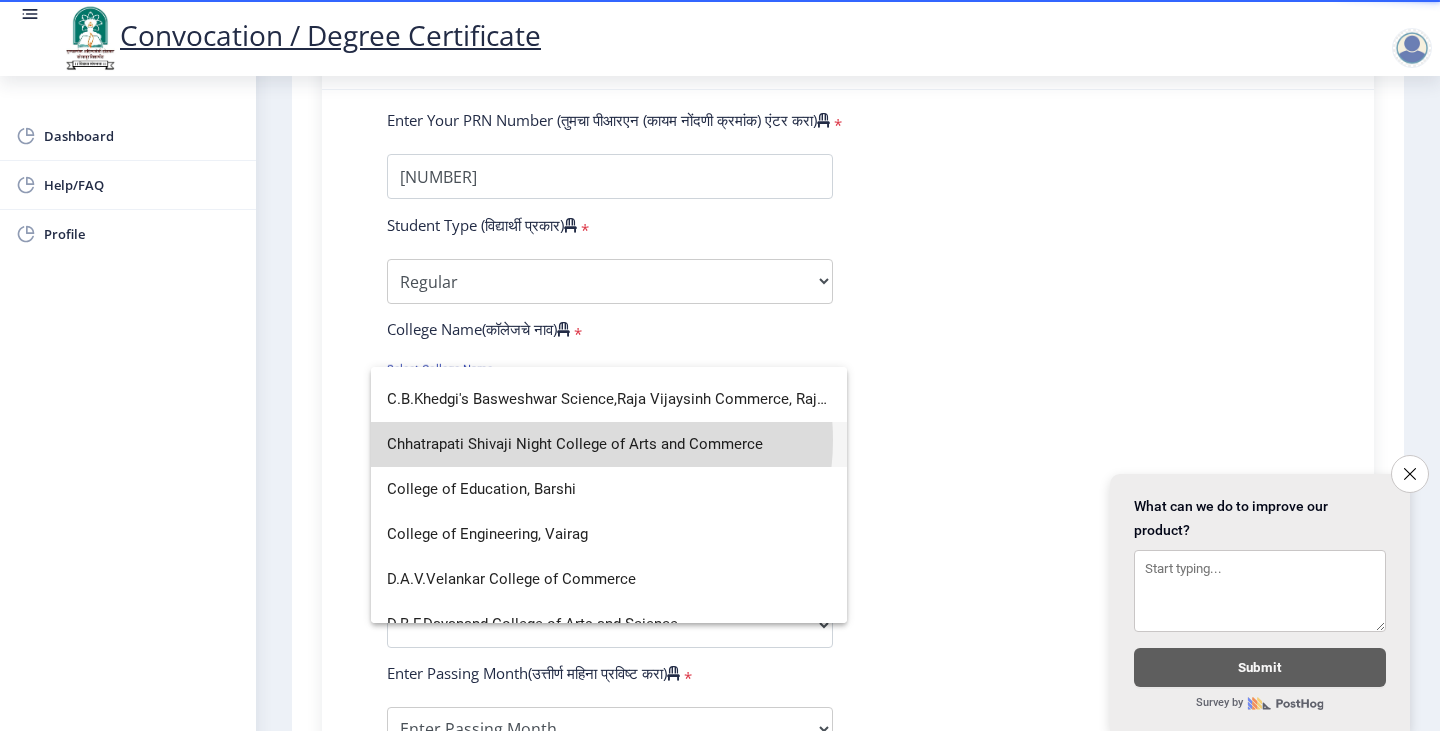 click on "Chhatrapati Shivaji Night College of Arts and Commerce" at bounding box center (609, 444) 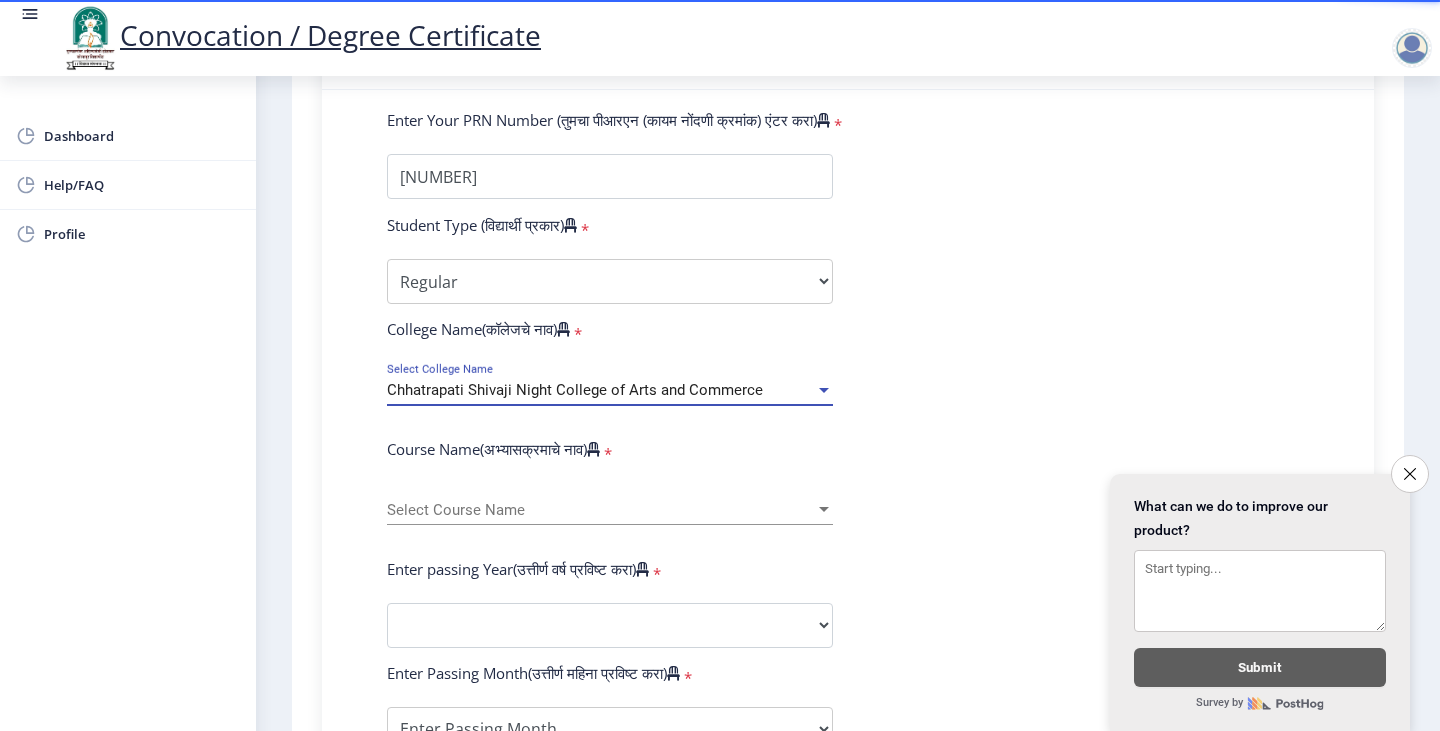 click on "Select Course Name" at bounding box center [601, 510] 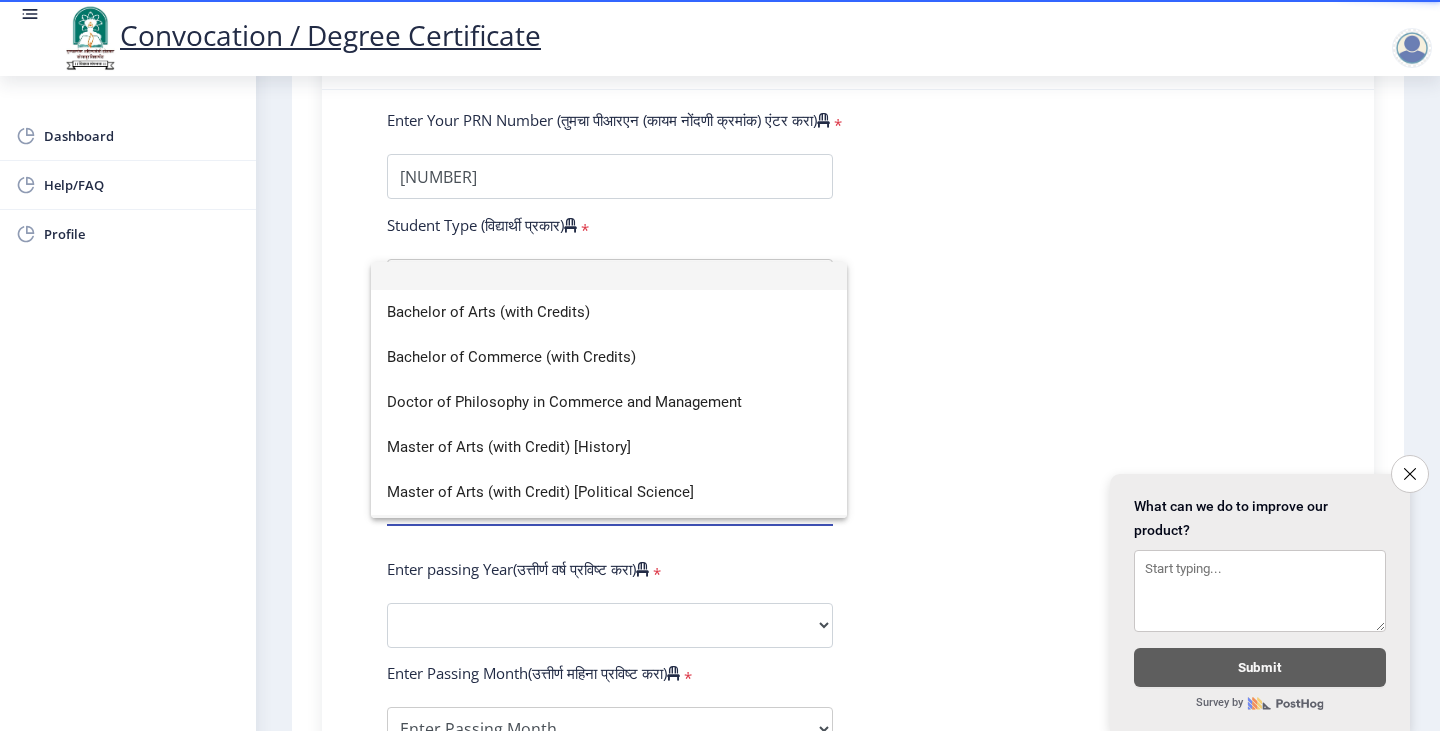 scroll, scrollTop: 0, scrollLeft: 0, axis: both 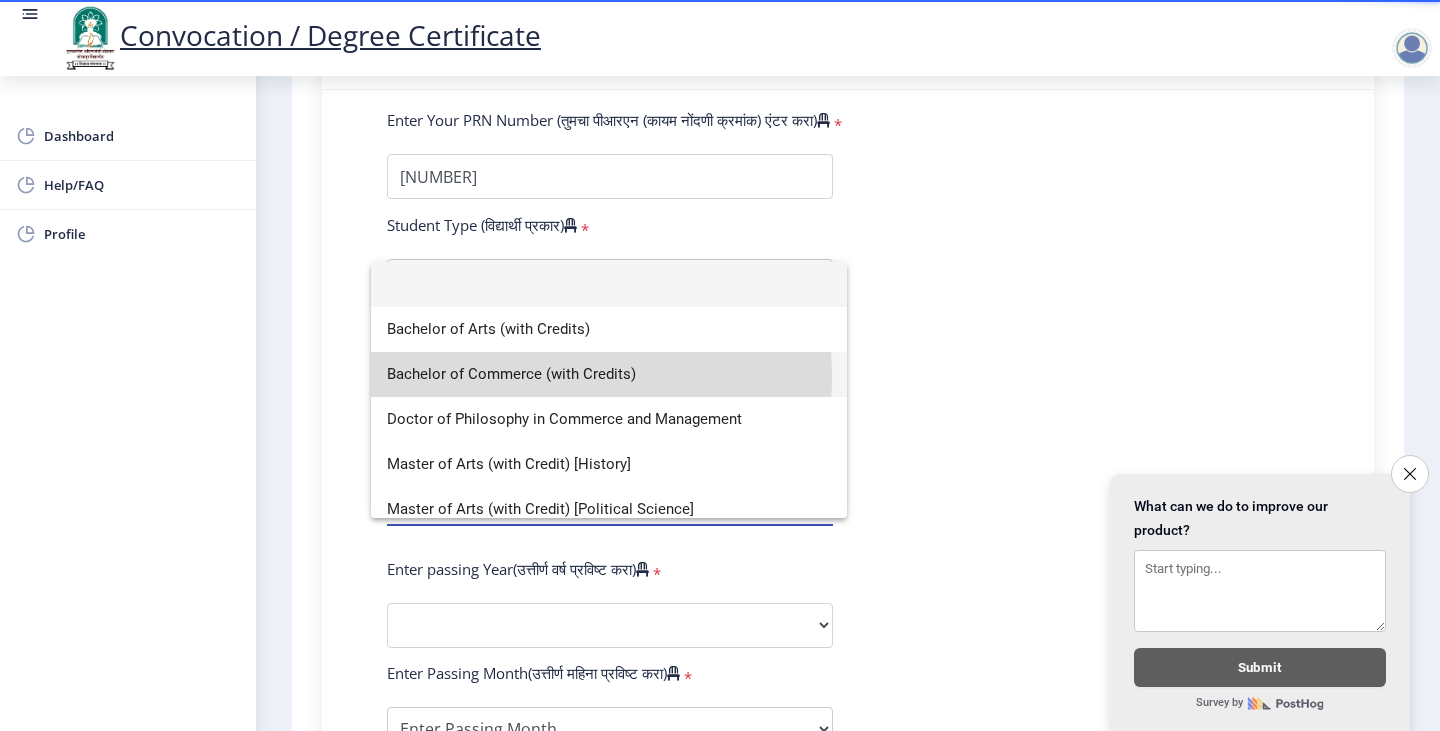 click on "Bachelor of Commerce (with Credits)" at bounding box center (609, 374) 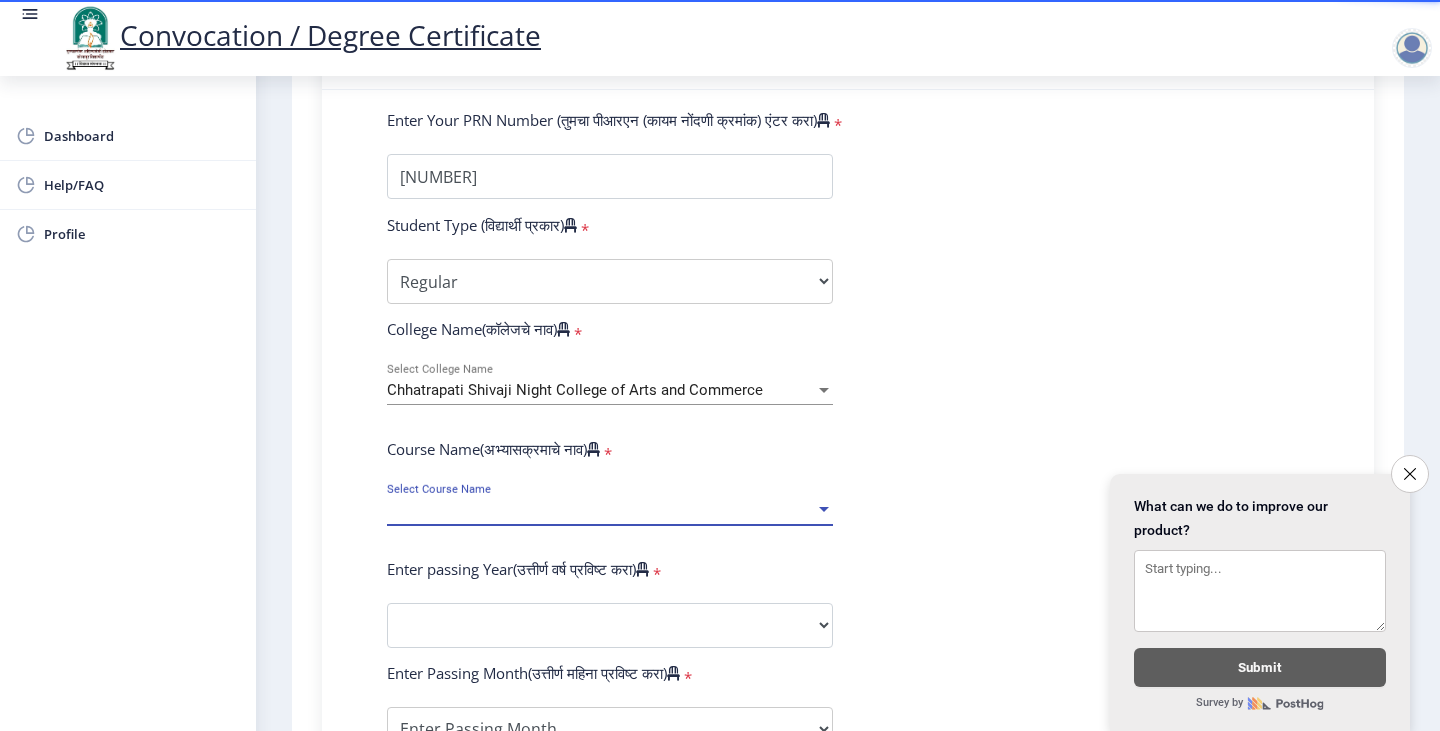 select 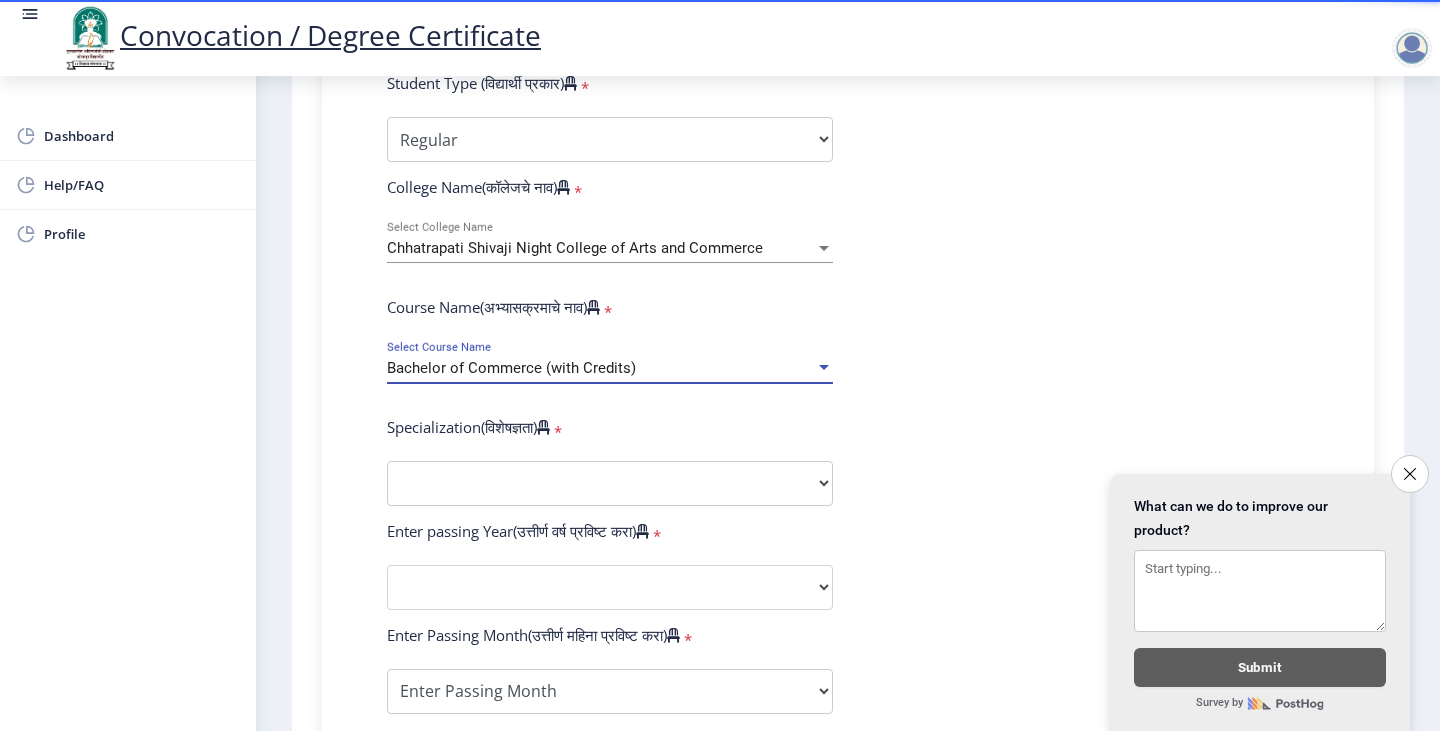 scroll, scrollTop: 700, scrollLeft: 0, axis: vertical 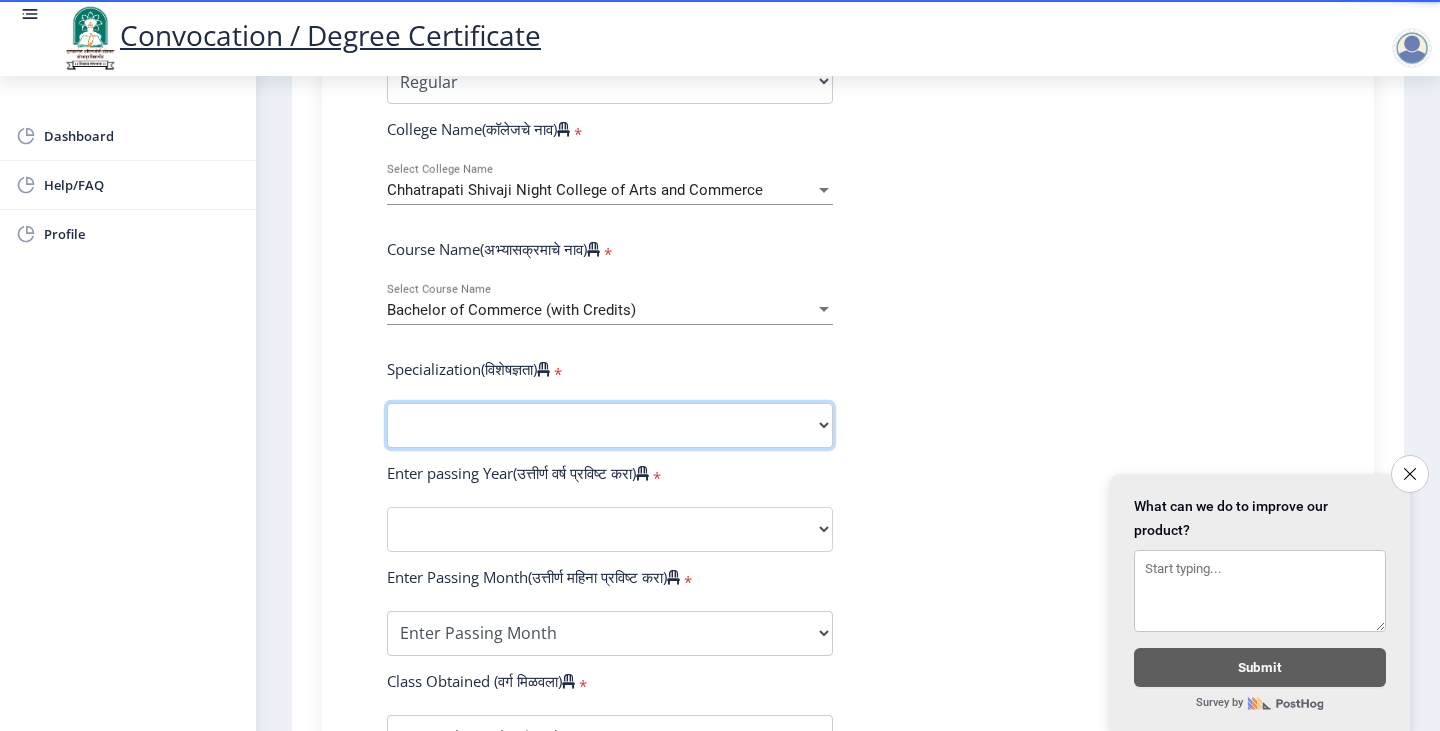 click on "Specialization Banking Advanced Accountancy Advanced Banking Advanced Cost Accounting Advanced Costing Industrial Management Insurance Advanced Insurance Advanced Statistics Other" at bounding box center (610, 425) 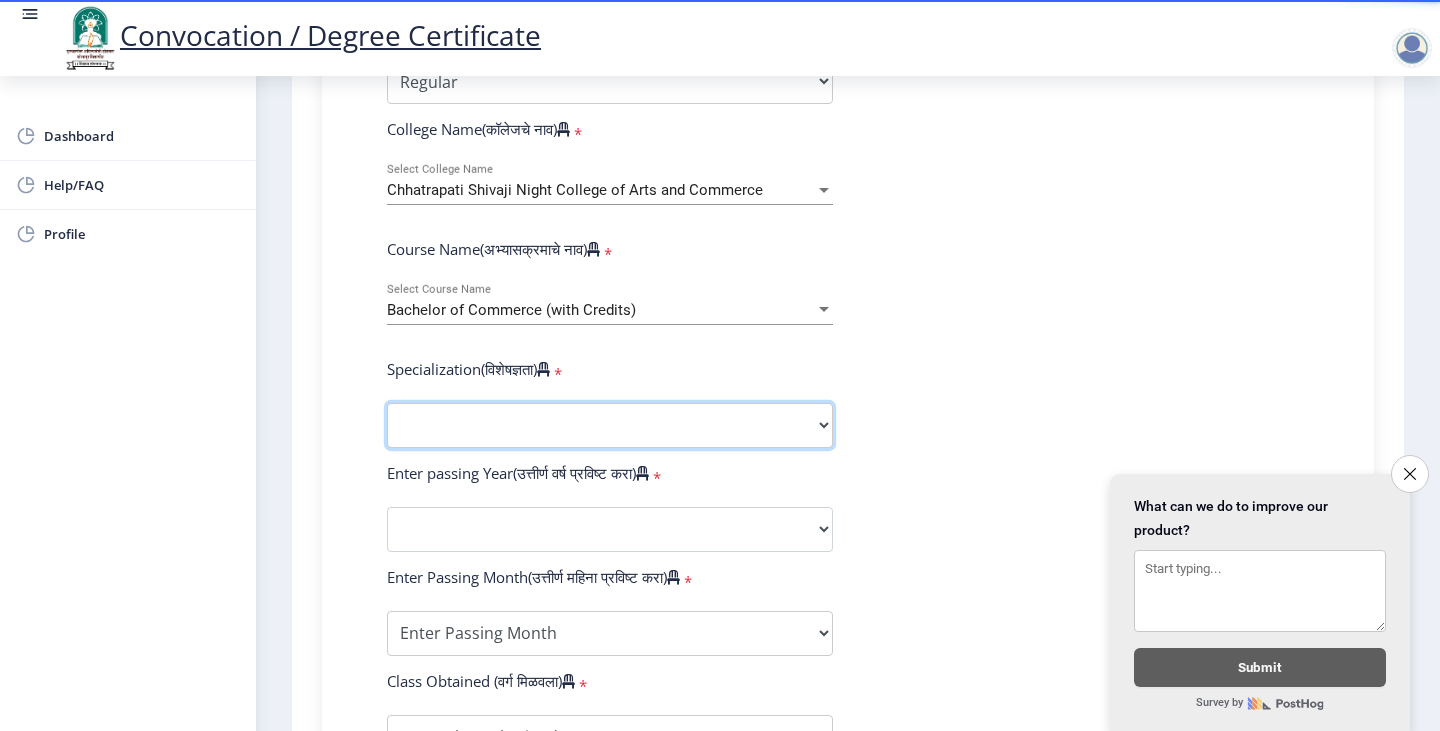 click on "Specialization Banking Advanced Accountancy Advanced Banking Advanced Cost Accounting Advanced Costing Industrial Management Insurance Advanced Insurance Advanced Statistics Other" at bounding box center [610, 425] 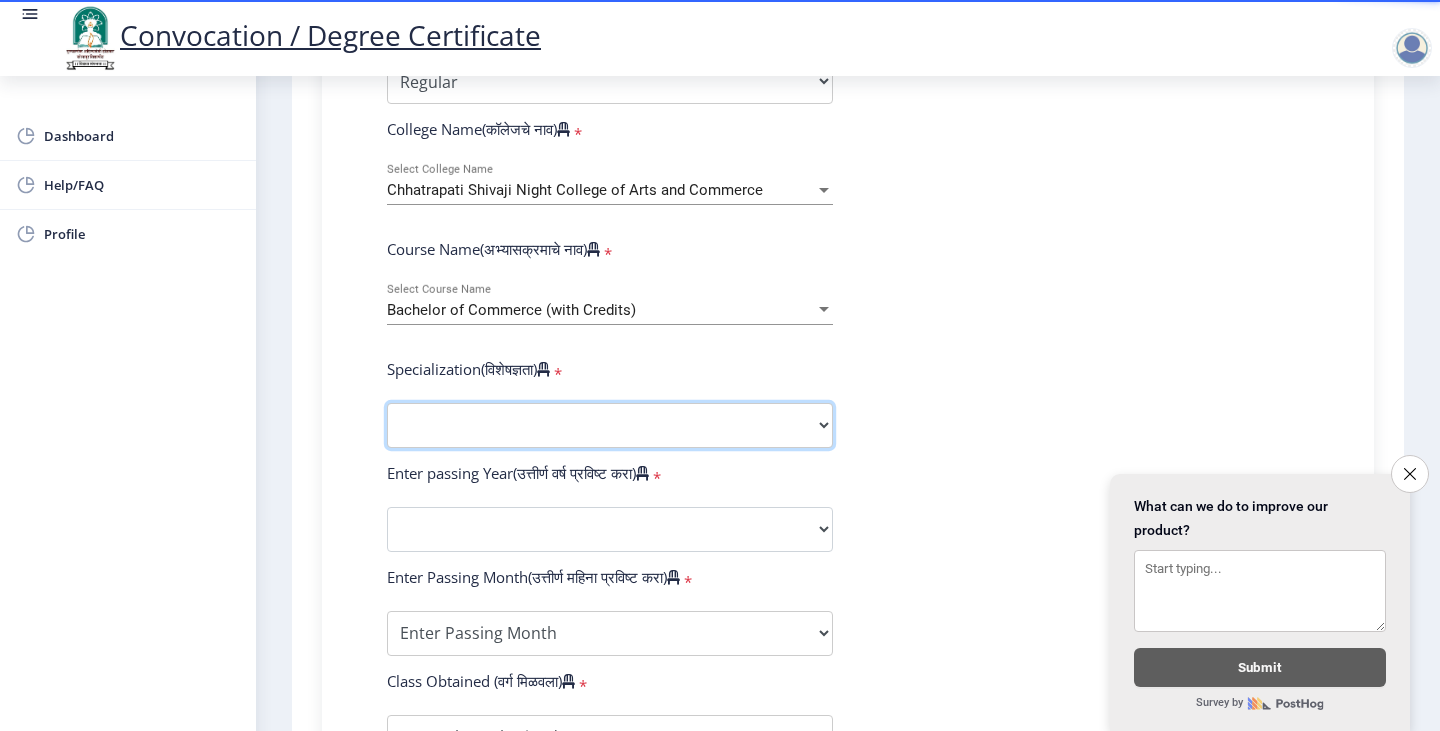 click on "Specialization Banking Advanced Accountancy Advanced Banking Advanced Cost Accounting Advanced Costing Industrial Management Insurance Advanced Insurance Advanced Statistics Other" at bounding box center (610, 425) 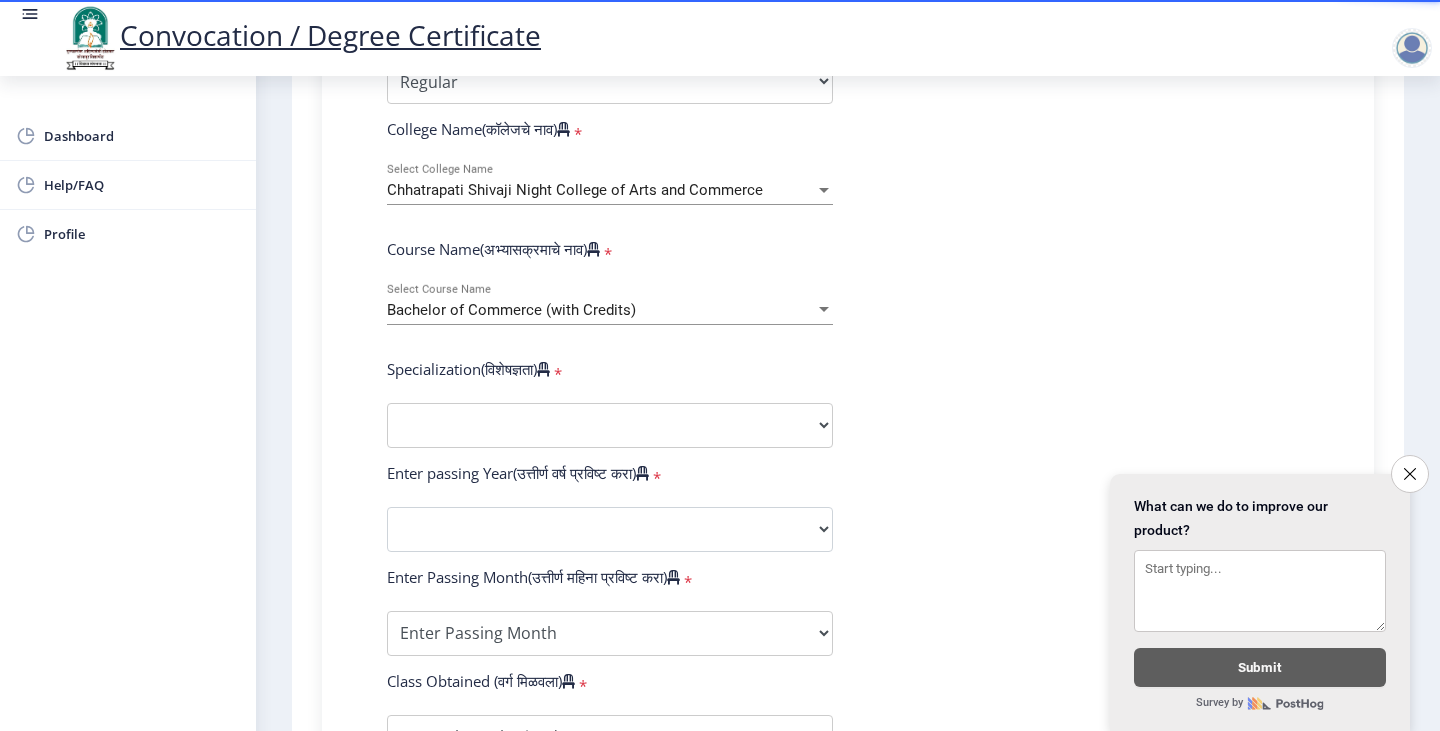 select 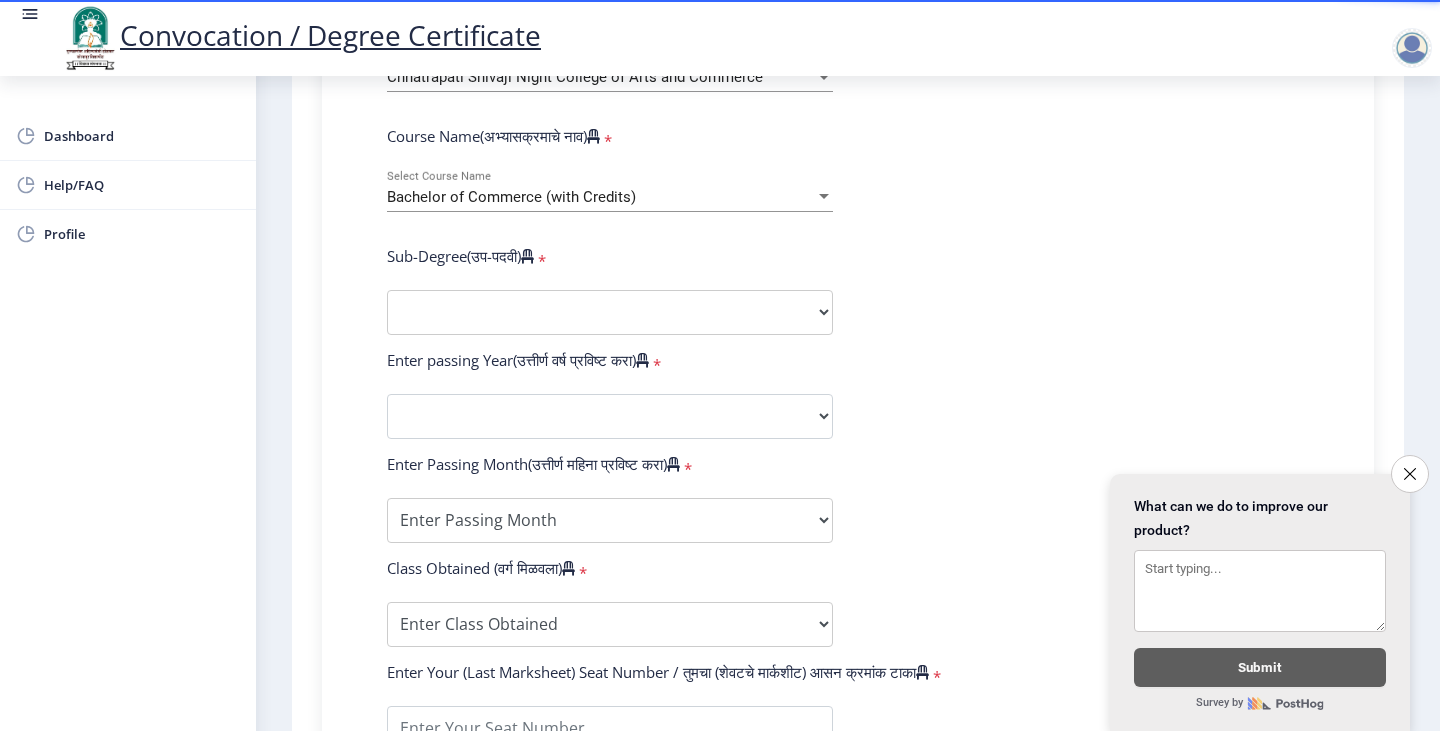 scroll, scrollTop: 700, scrollLeft: 0, axis: vertical 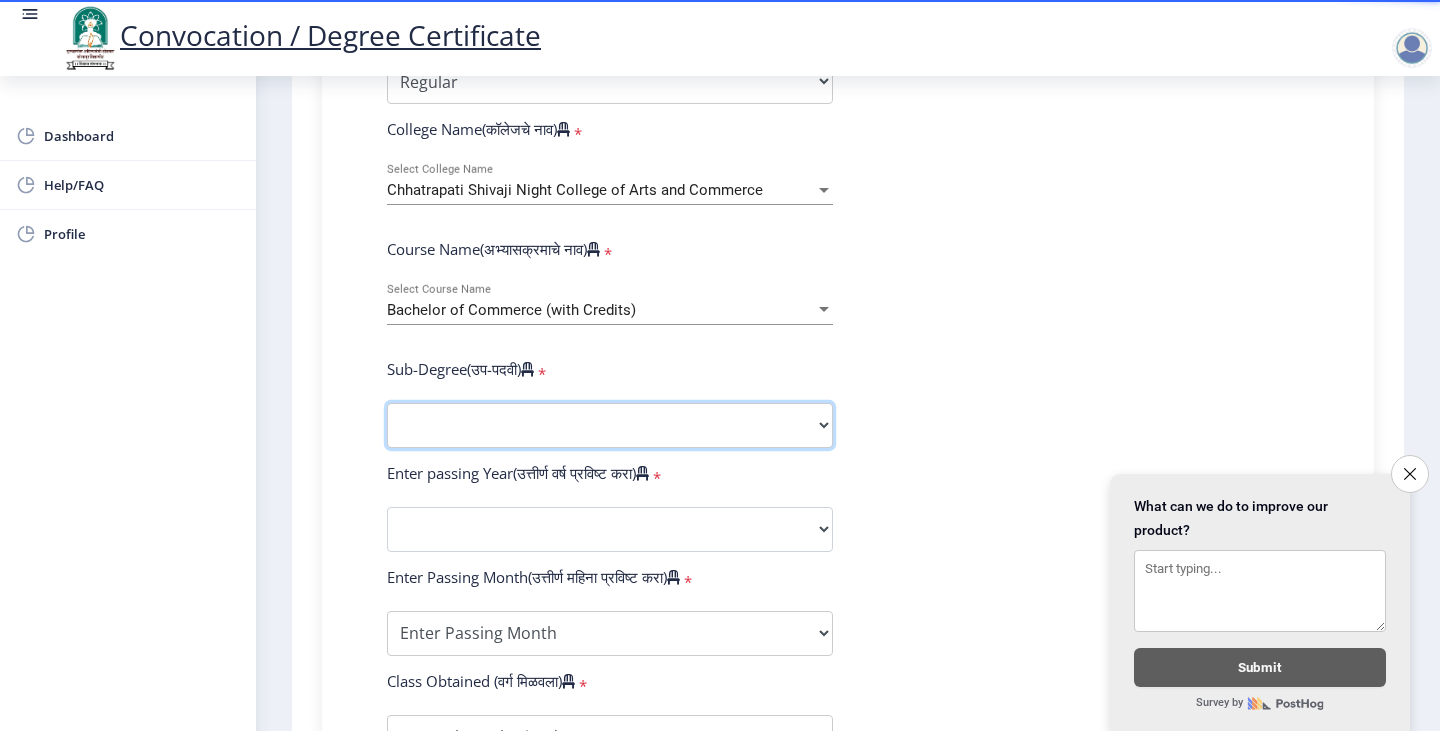 click on "Sub-Degree Other" at bounding box center [610, 425] 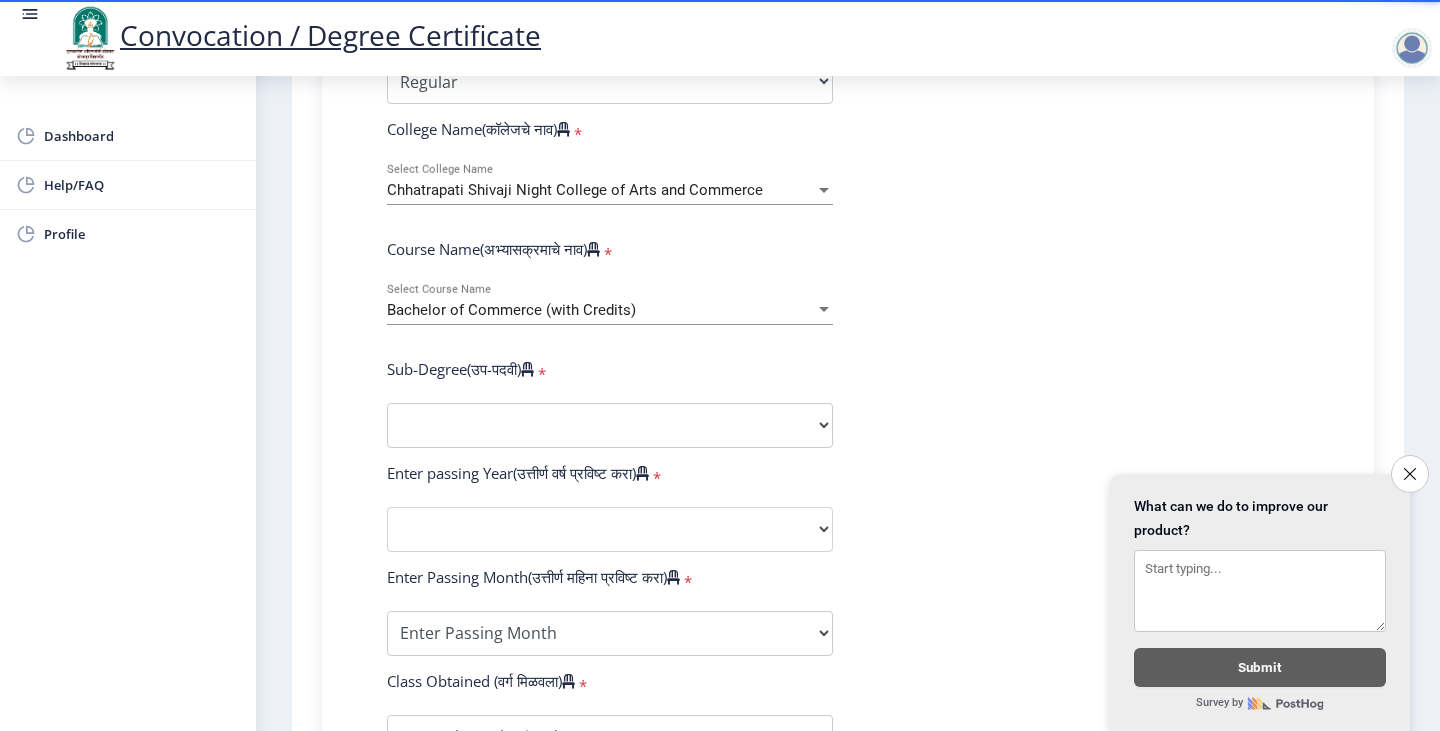 select 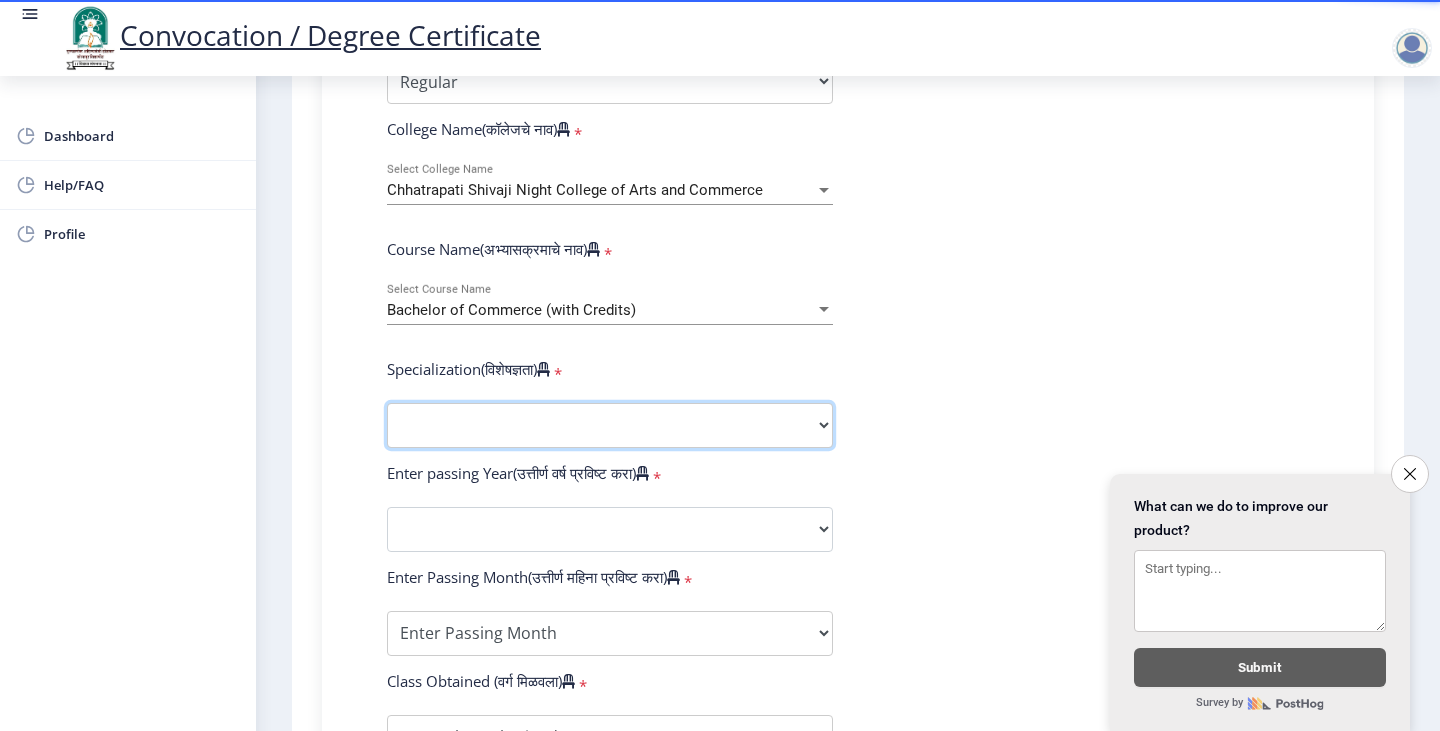 click on "Specialization Banking Advanced Accountancy Advanced Banking Advanced Cost Accounting Advanced Costing Industrial Management Insurance Advanced Insurance Advanced Statistics Other" at bounding box center (610, 425) 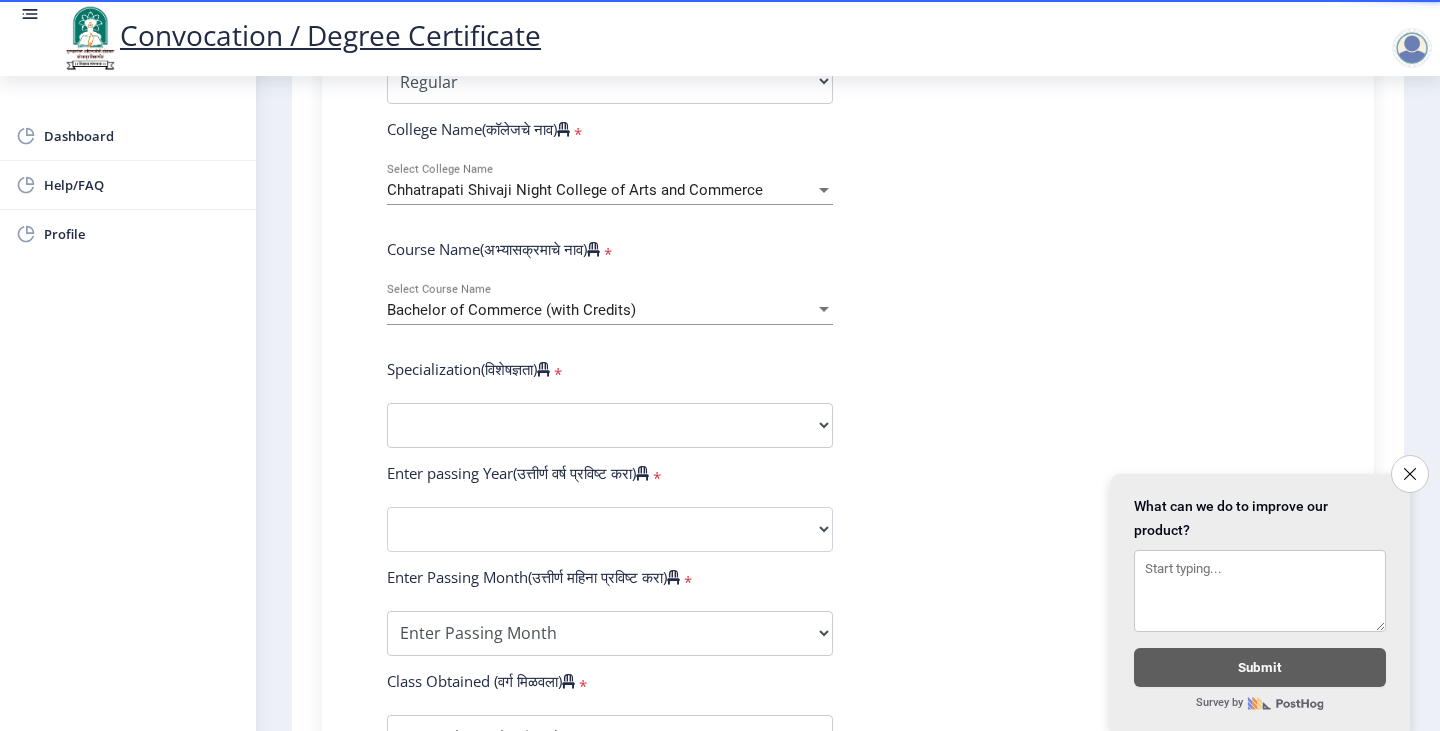 select 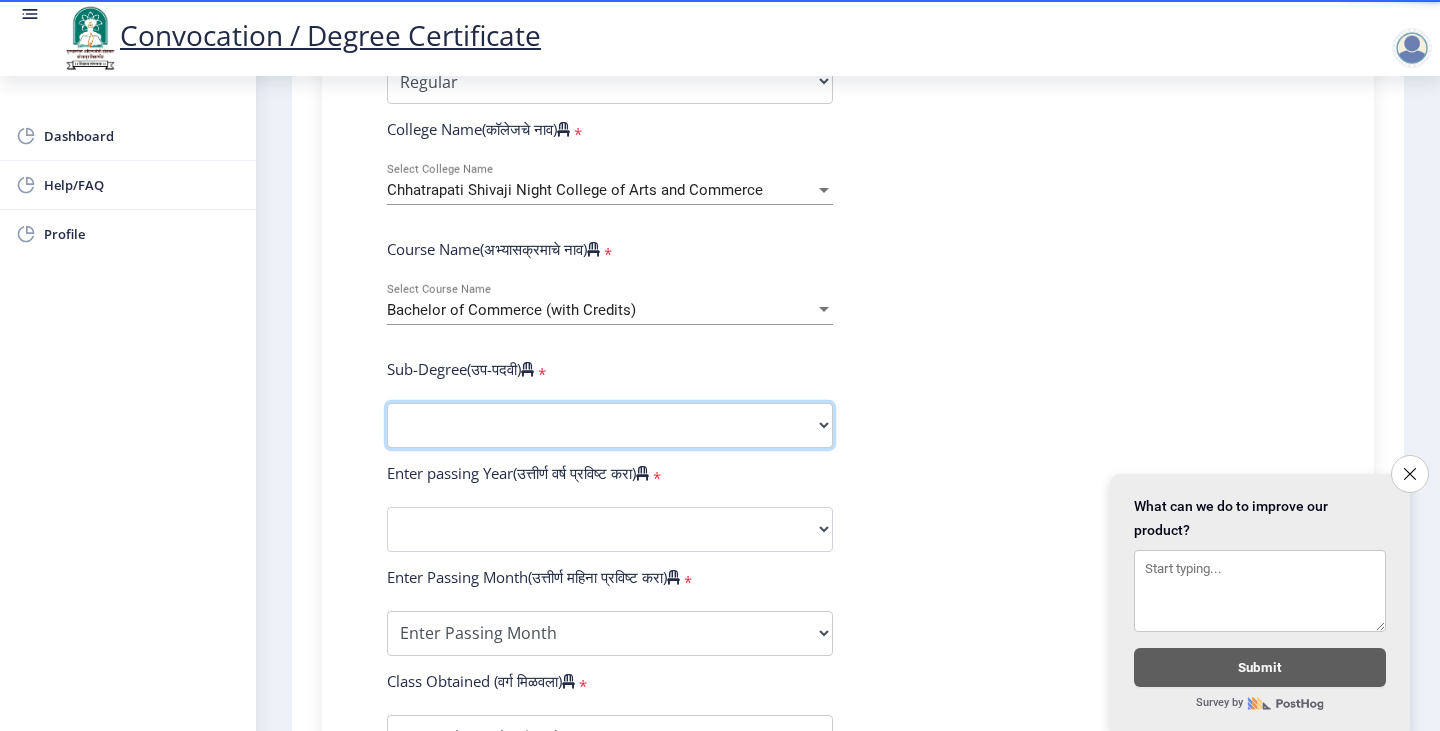 click on "Sub-Degree Other" at bounding box center [610, 425] 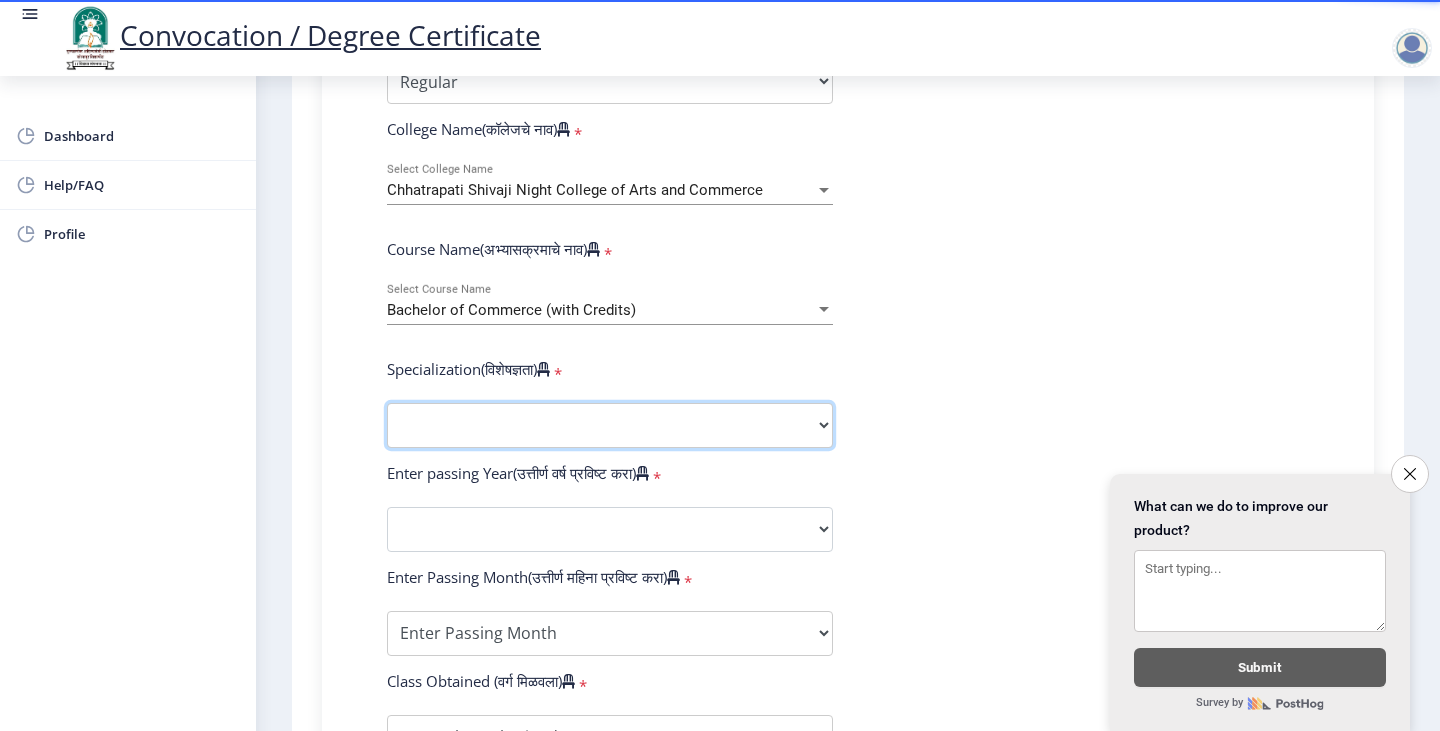 click on "Specialization Banking Advanced Accountancy Advanced Banking Advanced Cost Accounting Advanced Costing Industrial Management Insurance Advanced Insurance Advanced Statistics Other" at bounding box center (610, 425) 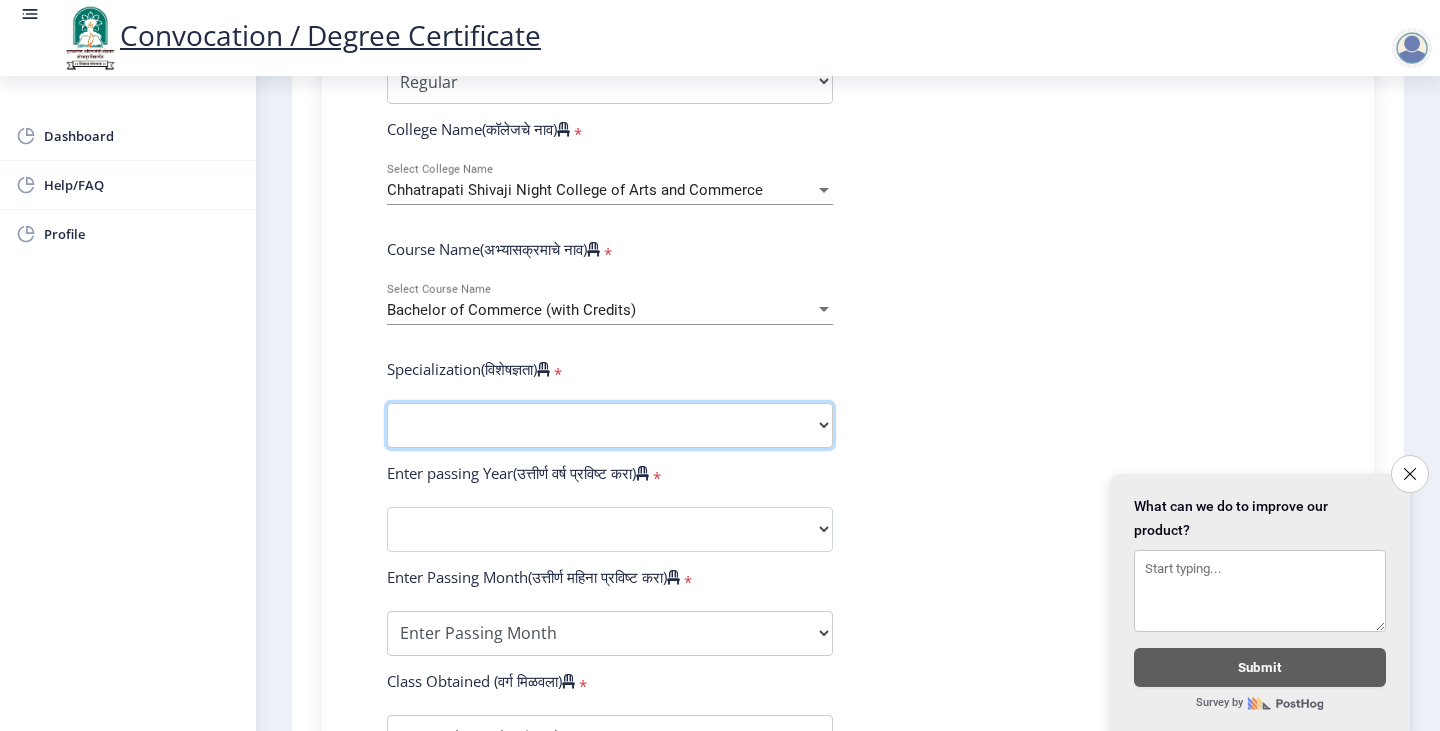 select on "Advanced Accountancy" 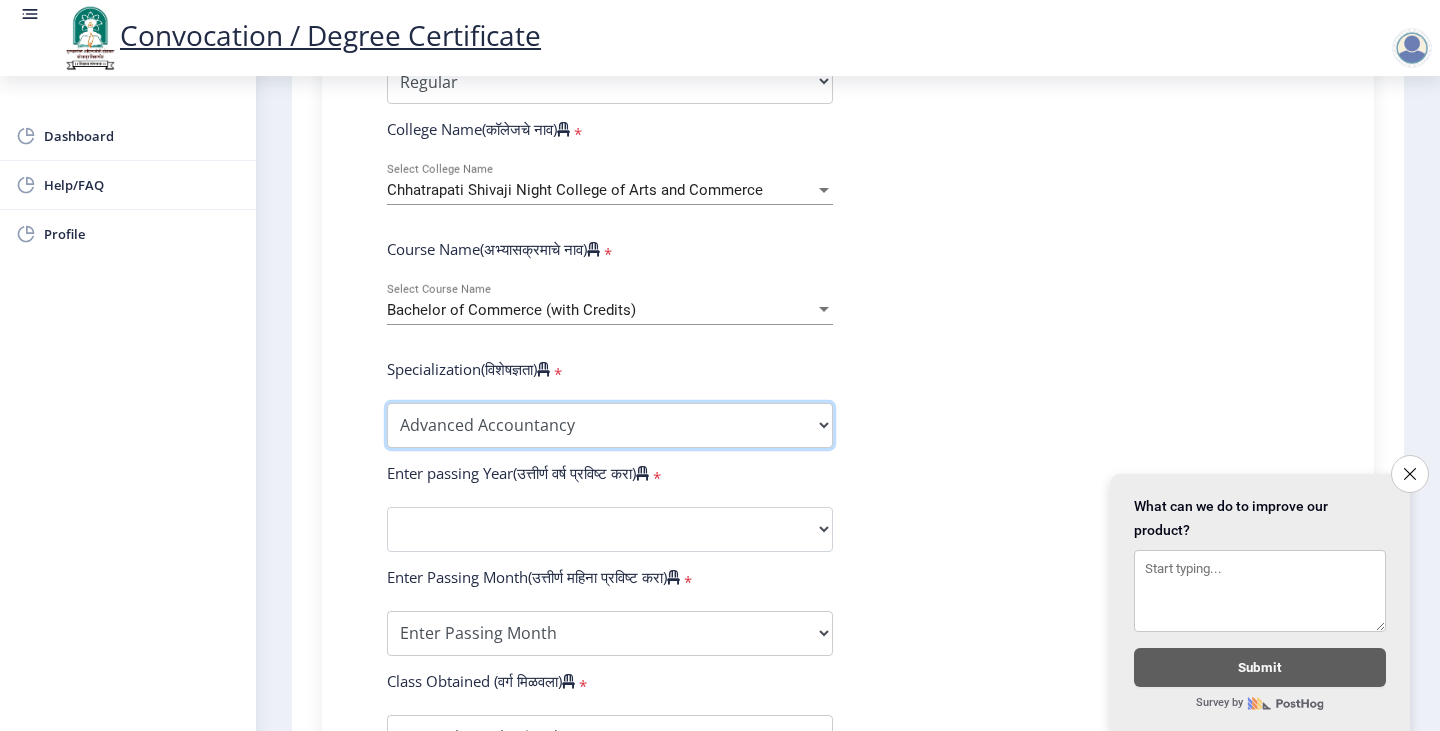 click on "Specialization Banking Advanced Accountancy Advanced Banking Advanced Cost Accounting Advanced Costing Industrial Management Insurance Advanced Insurance Advanced Statistics Other" at bounding box center (610, 425) 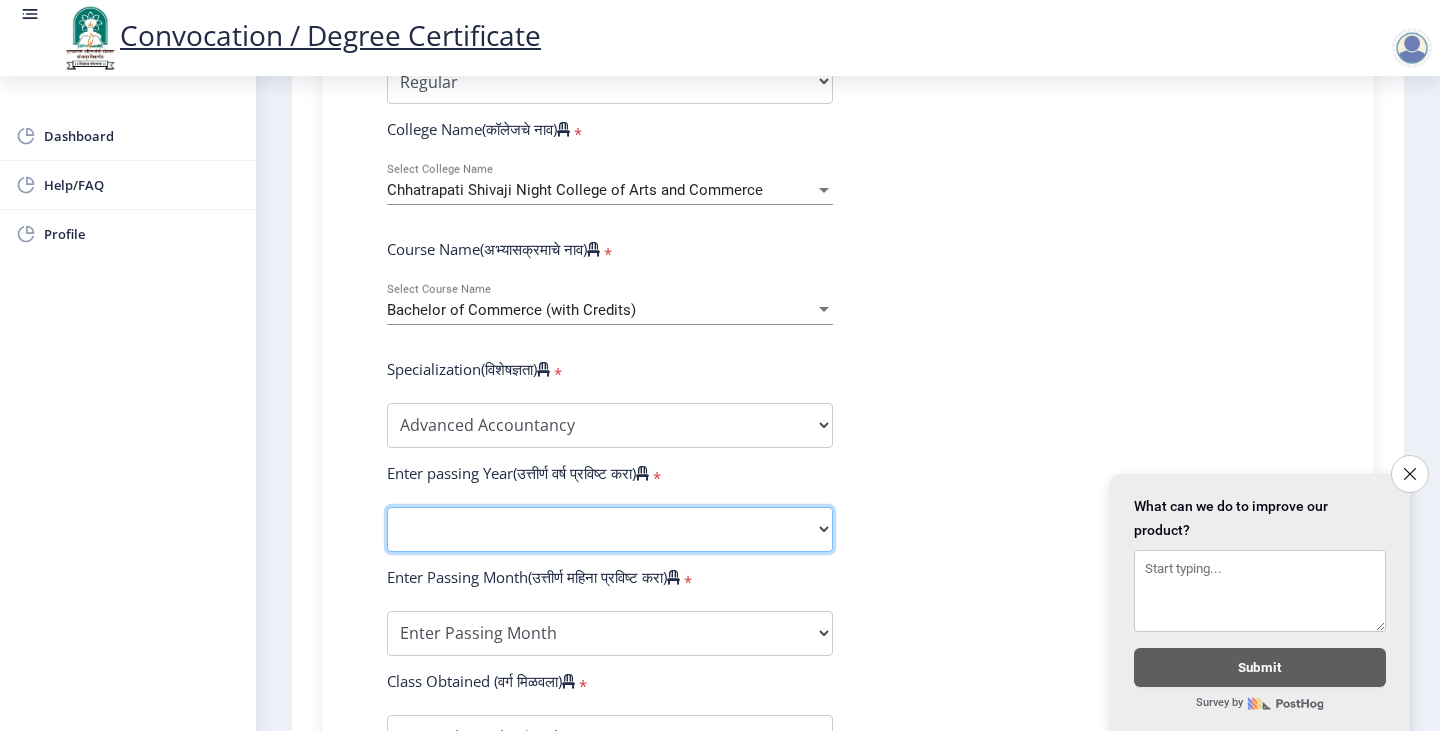 click on "2025   2024   2023   2022   2021   2020   2019   2018   2017   2016   2015   2014   2013   2012   2011   2010   2009   2008   2007   2006   2005   2004   2003   2002   2001   2000   1999   1998   1997   1996   1995   1994   1993   1992   1991   1990   1989   1988   1987   1986   1985   1984   1983   1982   1981   1980   1979   1978   1977   1976" 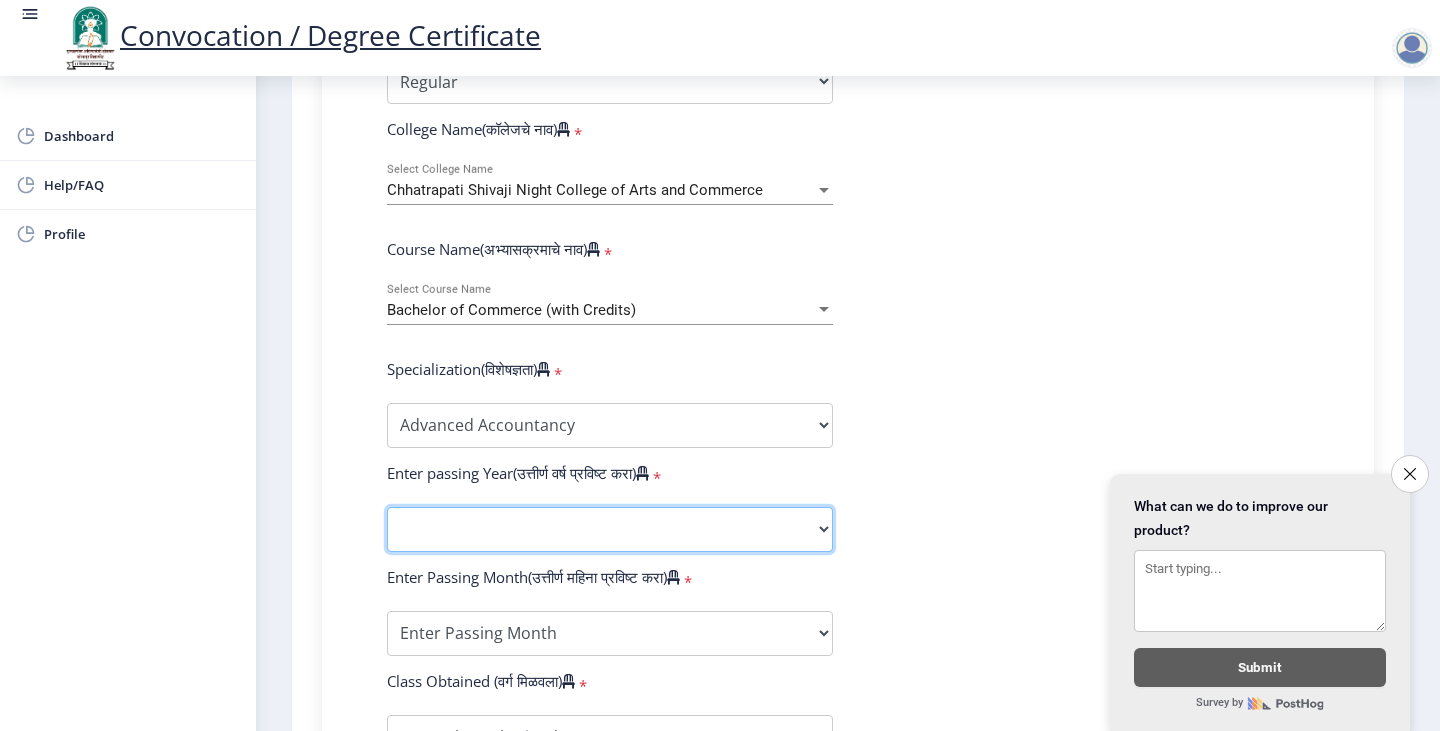 select on "2012" 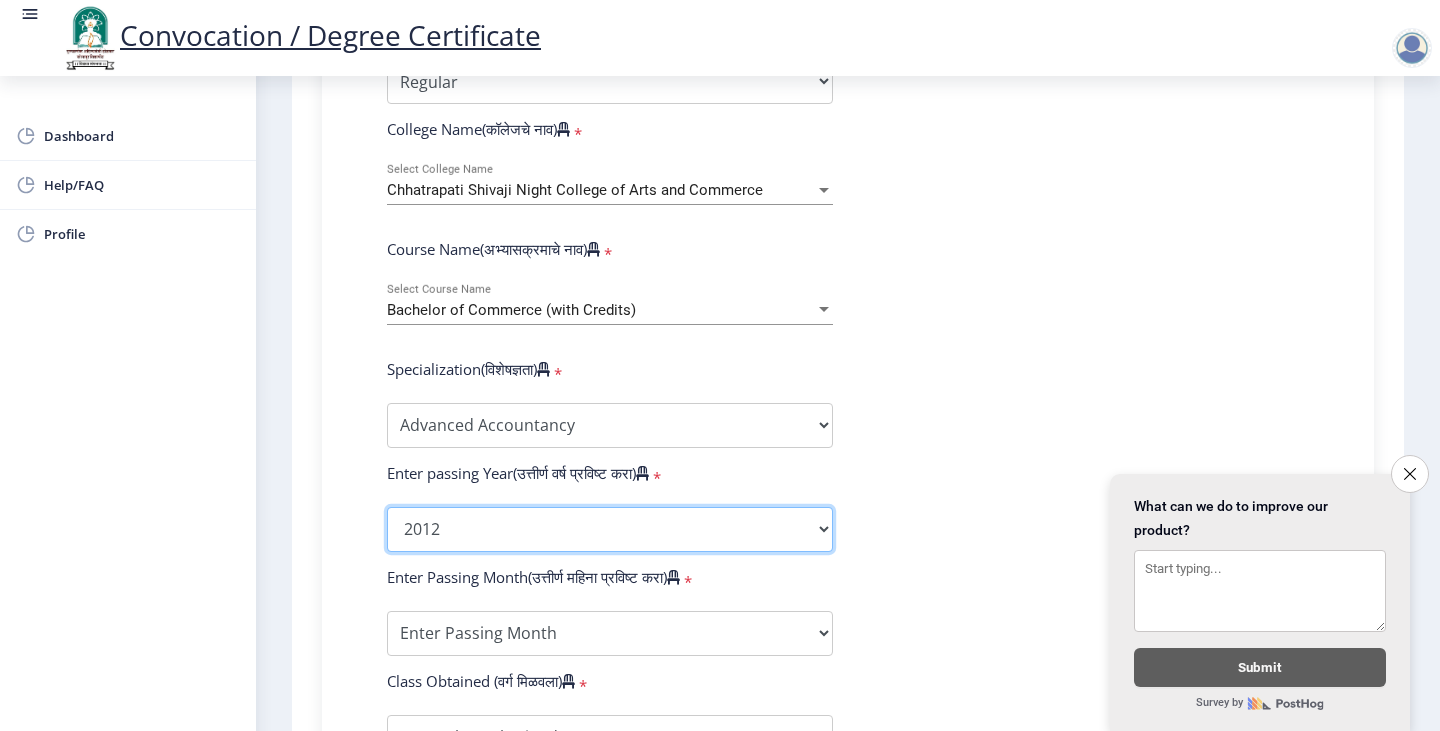 click on "2025   2024   2023   2022   2021   2020   2019   2018   2017   2016   2015   2014   2013   2012   2011   2010   2009   2008   2007   2006   2005   2004   2003   2002   2001   2000   1999   1998   1997   1996   1995   1994   1993   1992   1991   1990   1989   1988   1987   1986   1985   1984   1983   1982   1981   1980   1979   1978   1977   1976" 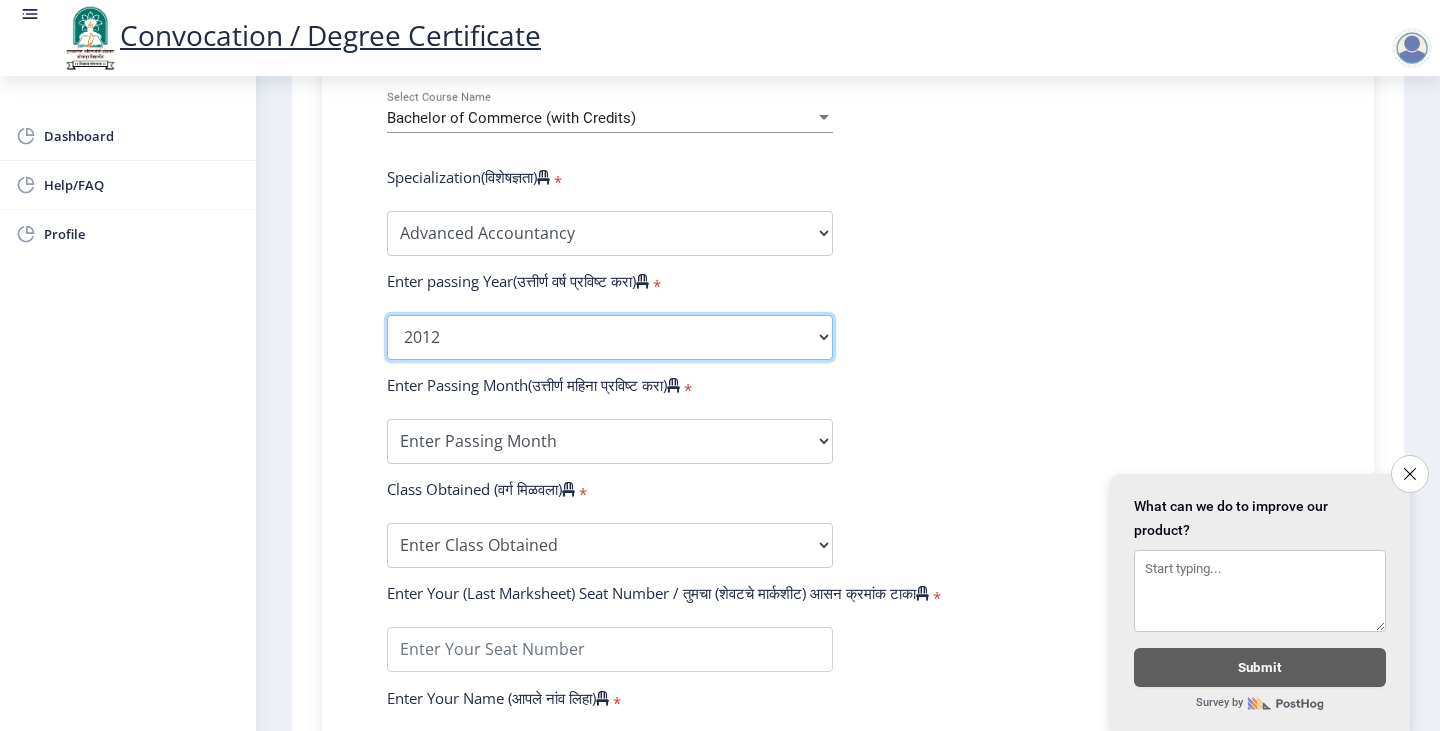scroll, scrollTop: 900, scrollLeft: 0, axis: vertical 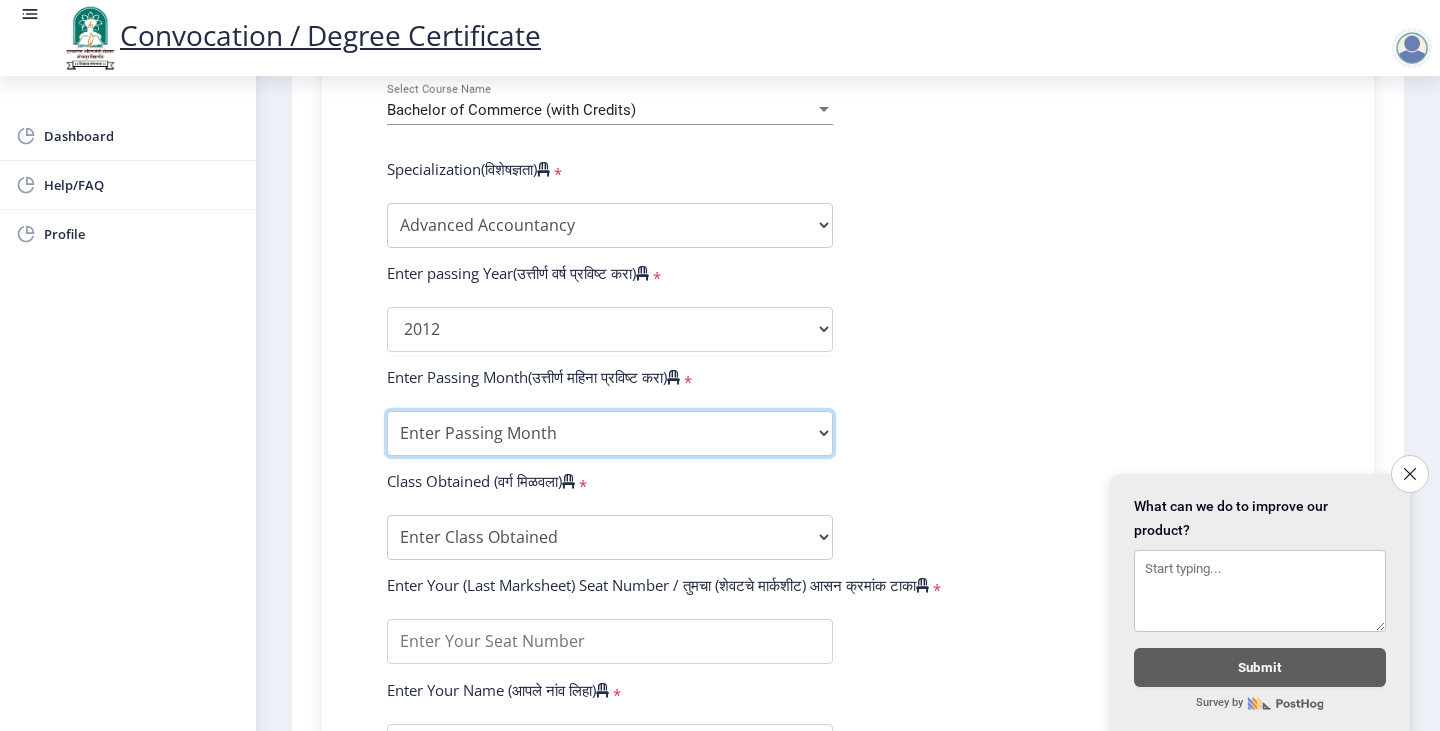 click on "Enter Passing Month March April May October November December" at bounding box center (610, 433) 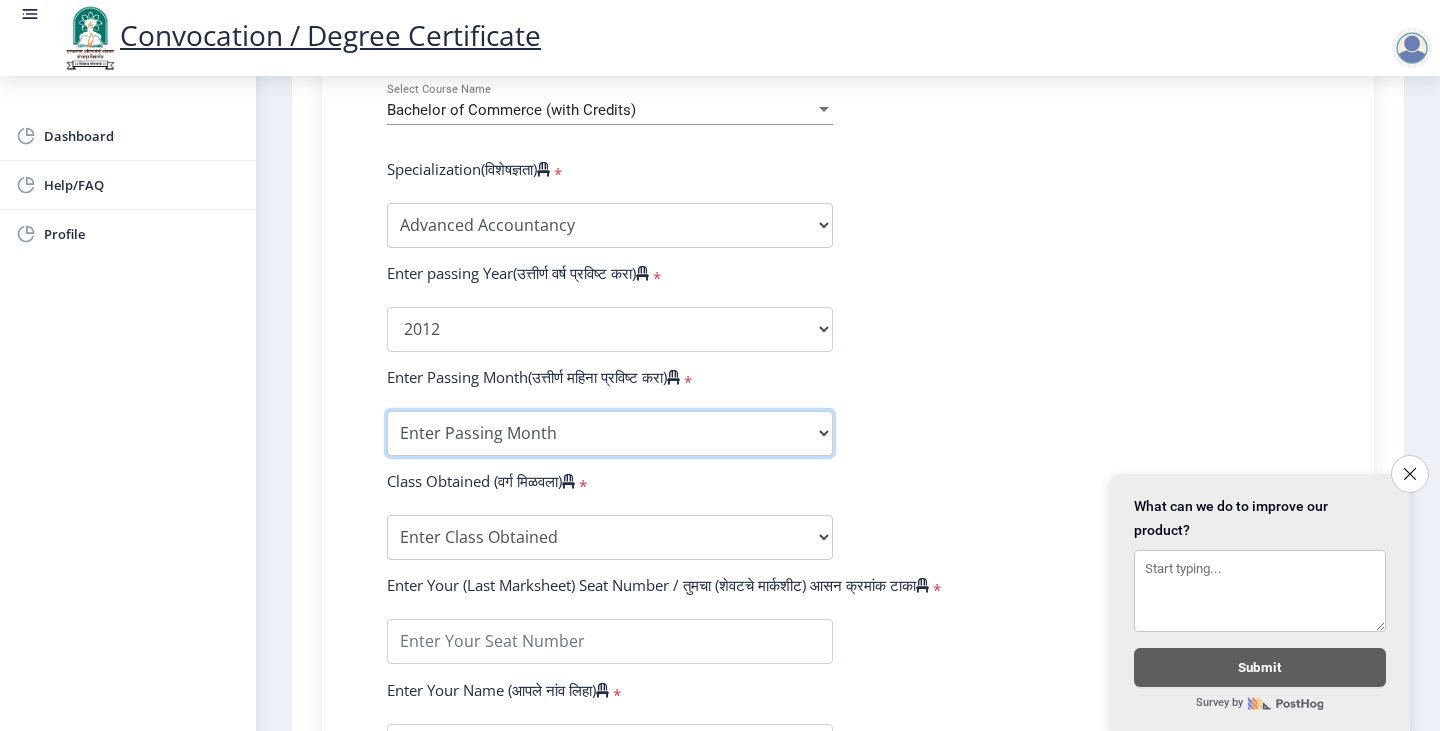 select on "March" 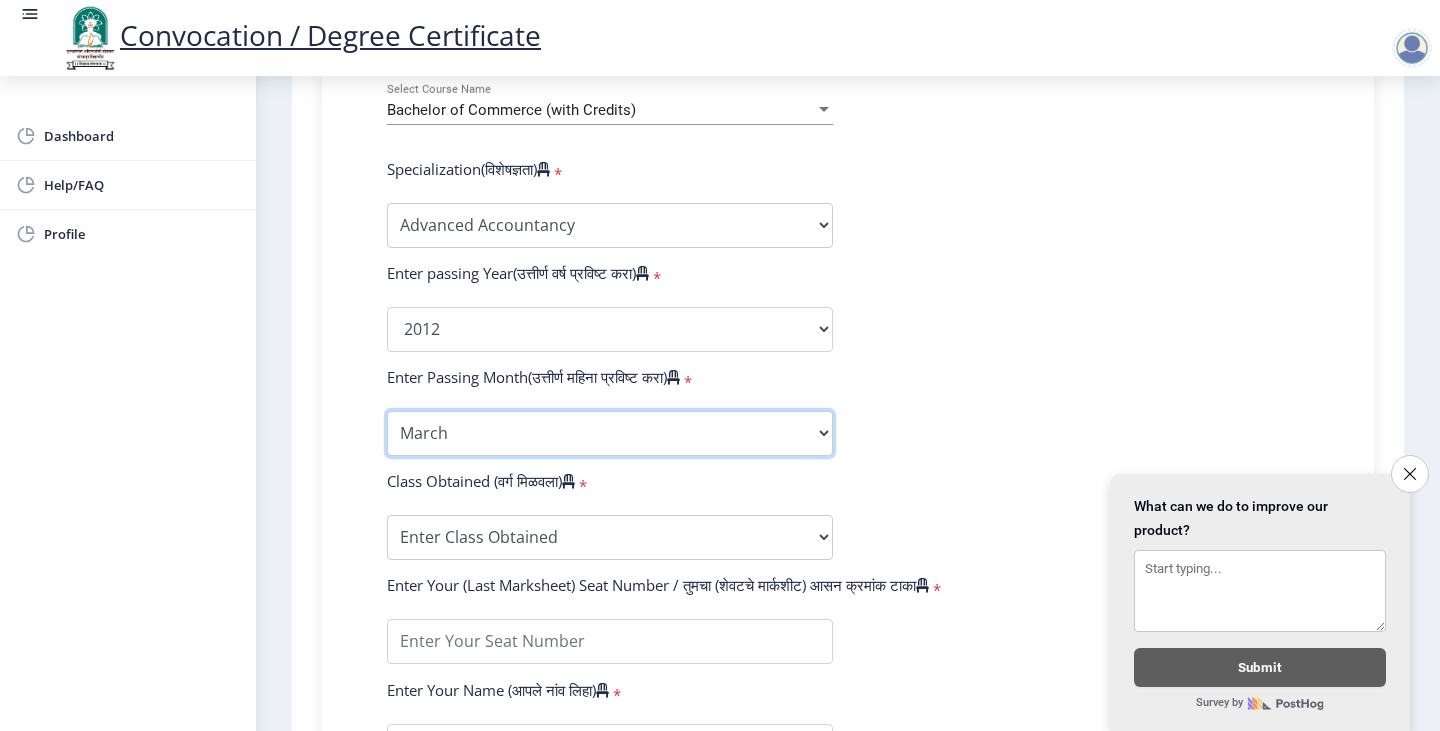 click on "Enter Passing Month March April May October November December" at bounding box center [610, 433] 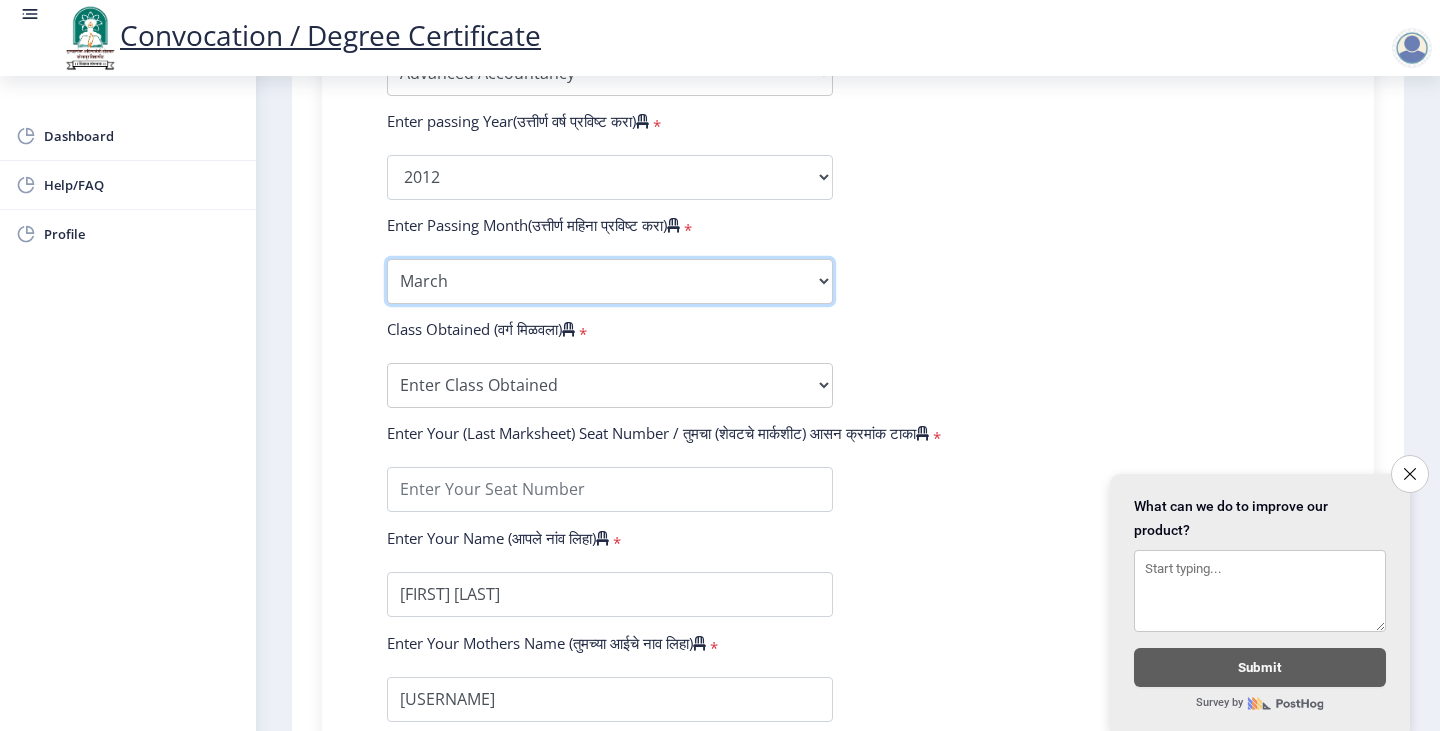 scroll, scrollTop: 1100, scrollLeft: 0, axis: vertical 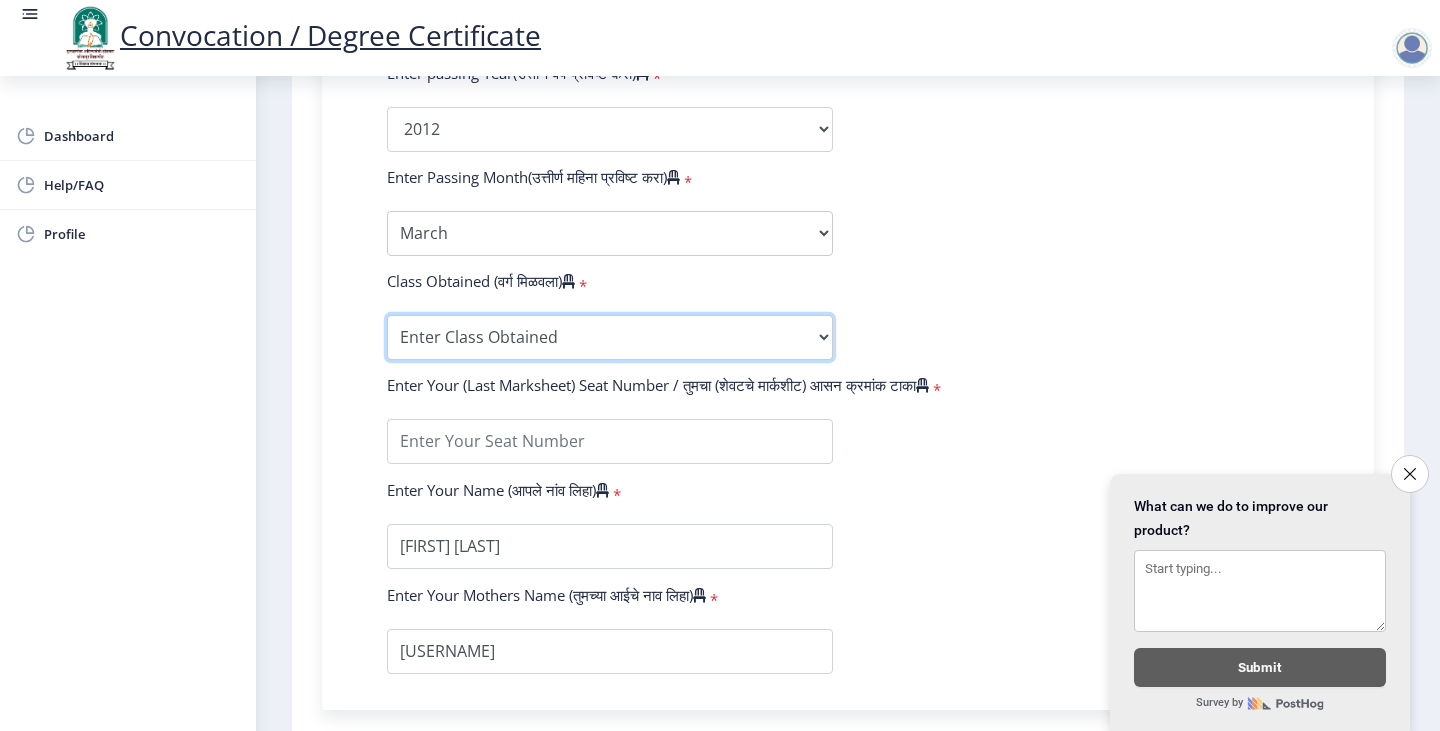 click on "Enter Class Obtained FIRST CLASS WITH DISTINCTION FIRST CLASS HIGHER SECOND CLASS SECOND CLASS PASS CLASS Grade O Grade A+ Grade A Grade B+ Grade B Grade C+ Grade C Grade D Grade E" at bounding box center (610, 337) 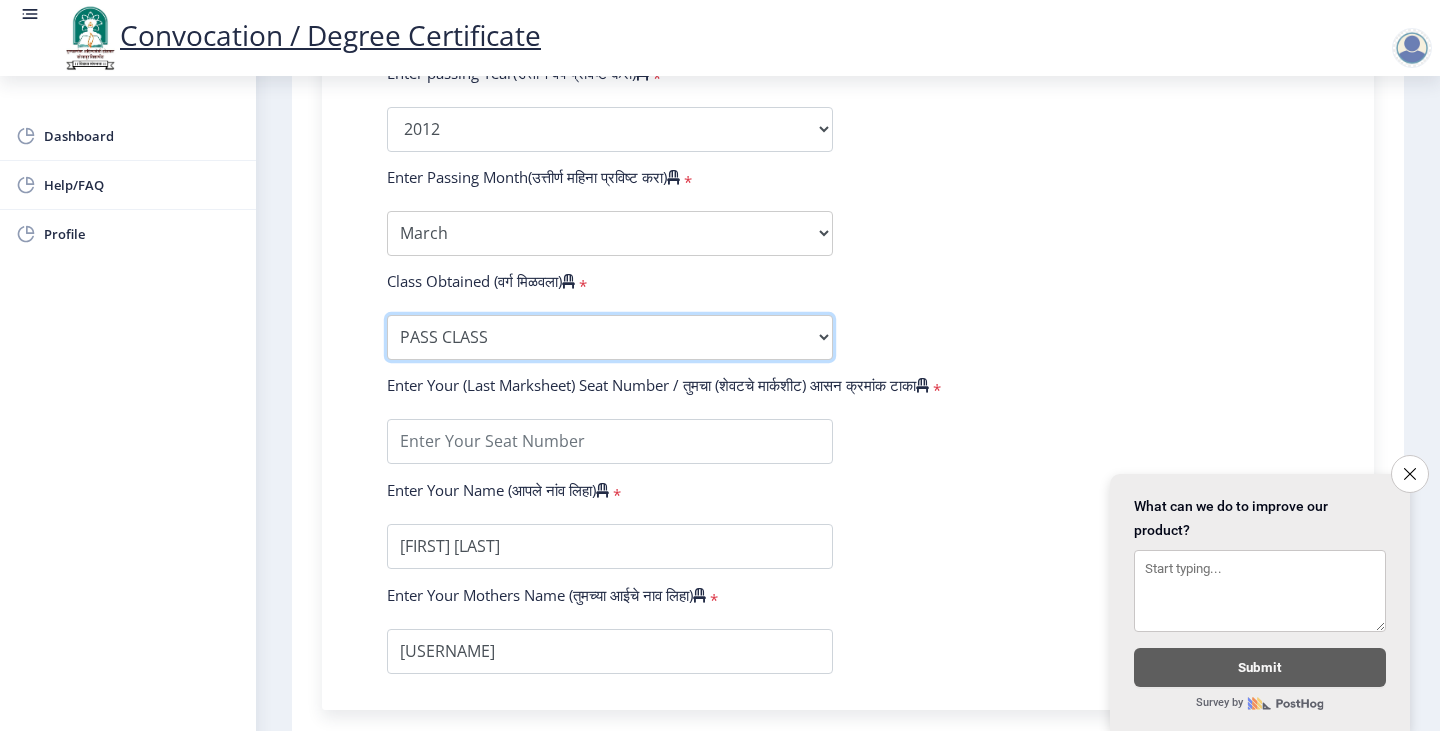 click on "Enter Class Obtained FIRST CLASS WITH DISTINCTION FIRST CLASS HIGHER SECOND CLASS SECOND CLASS PASS CLASS Grade O Grade A+ Grade A Grade B+ Grade B Grade C+ Grade C Grade D Grade E" at bounding box center (610, 337) 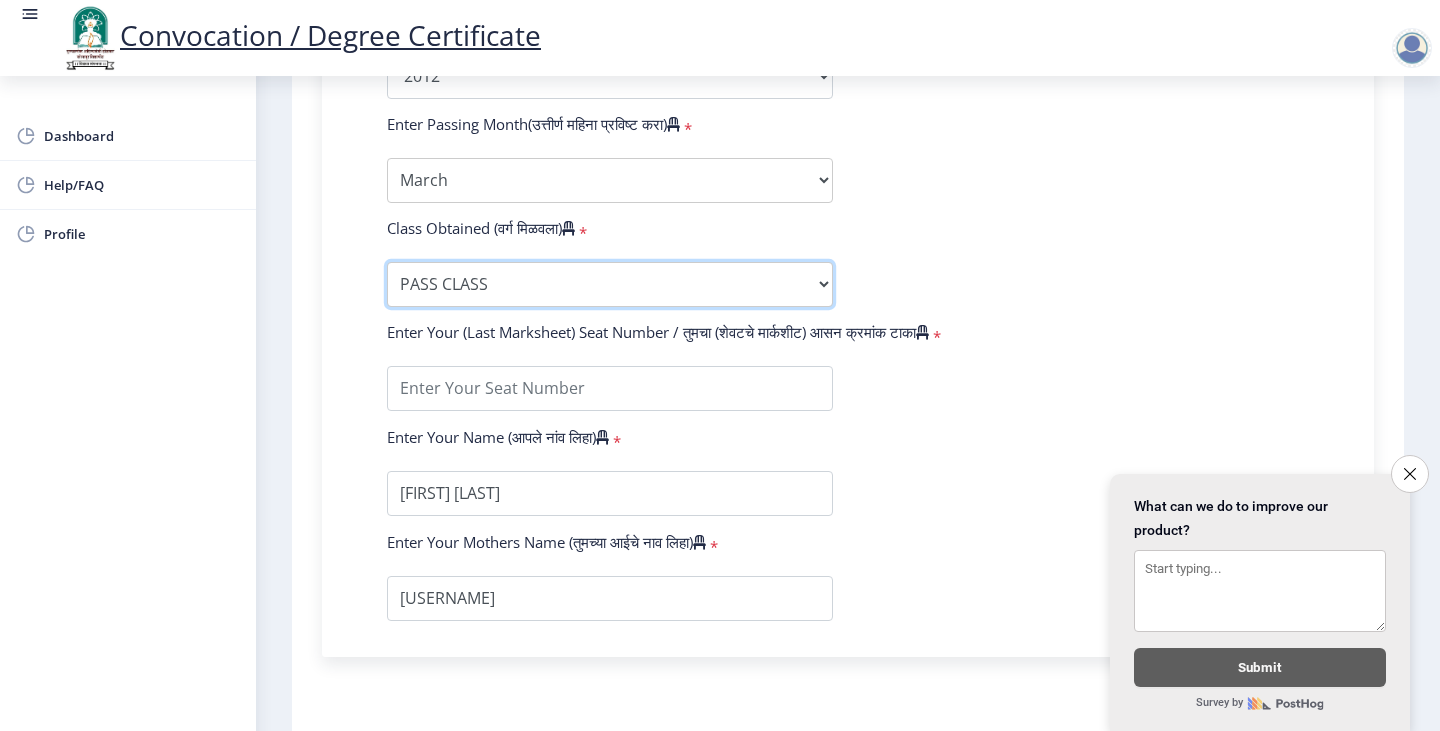 scroll, scrollTop: 1200, scrollLeft: 0, axis: vertical 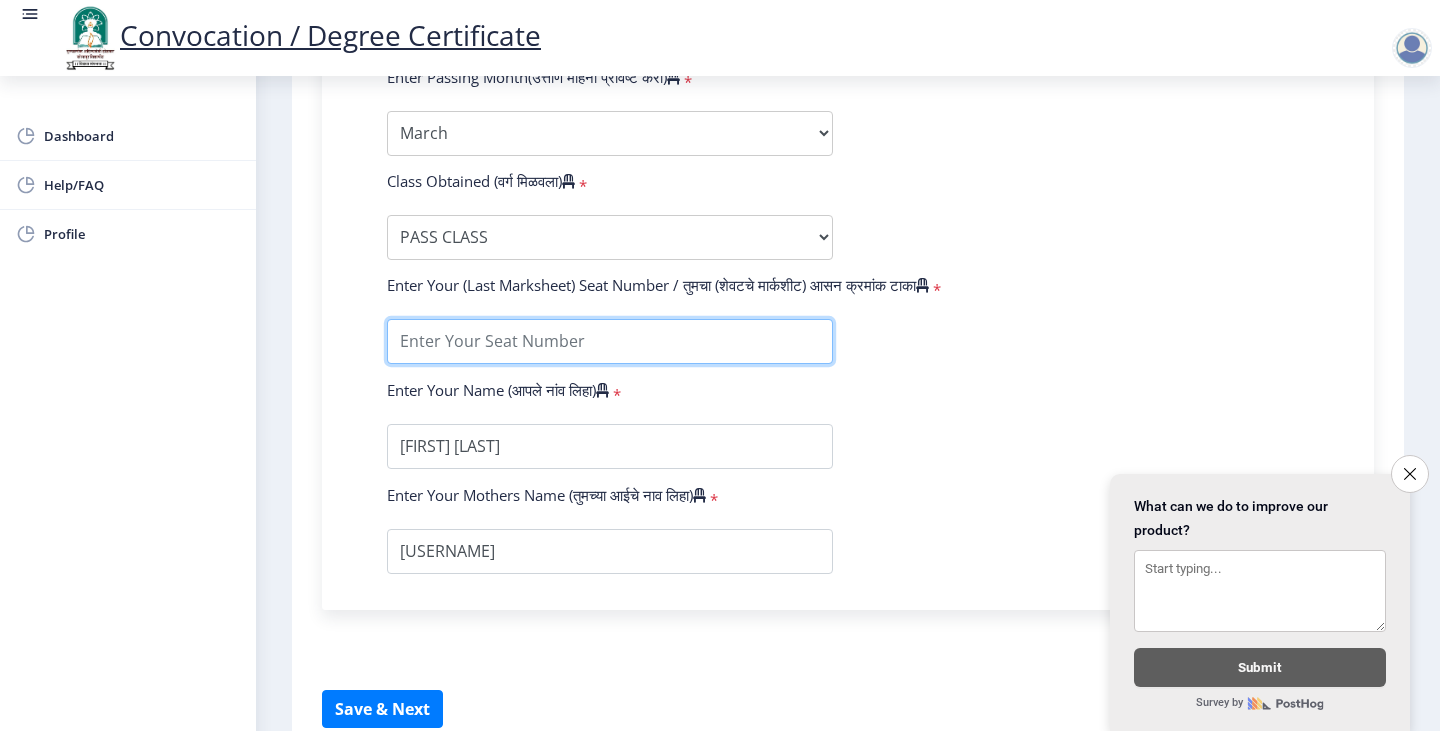 click at bounding box center [610, 341] 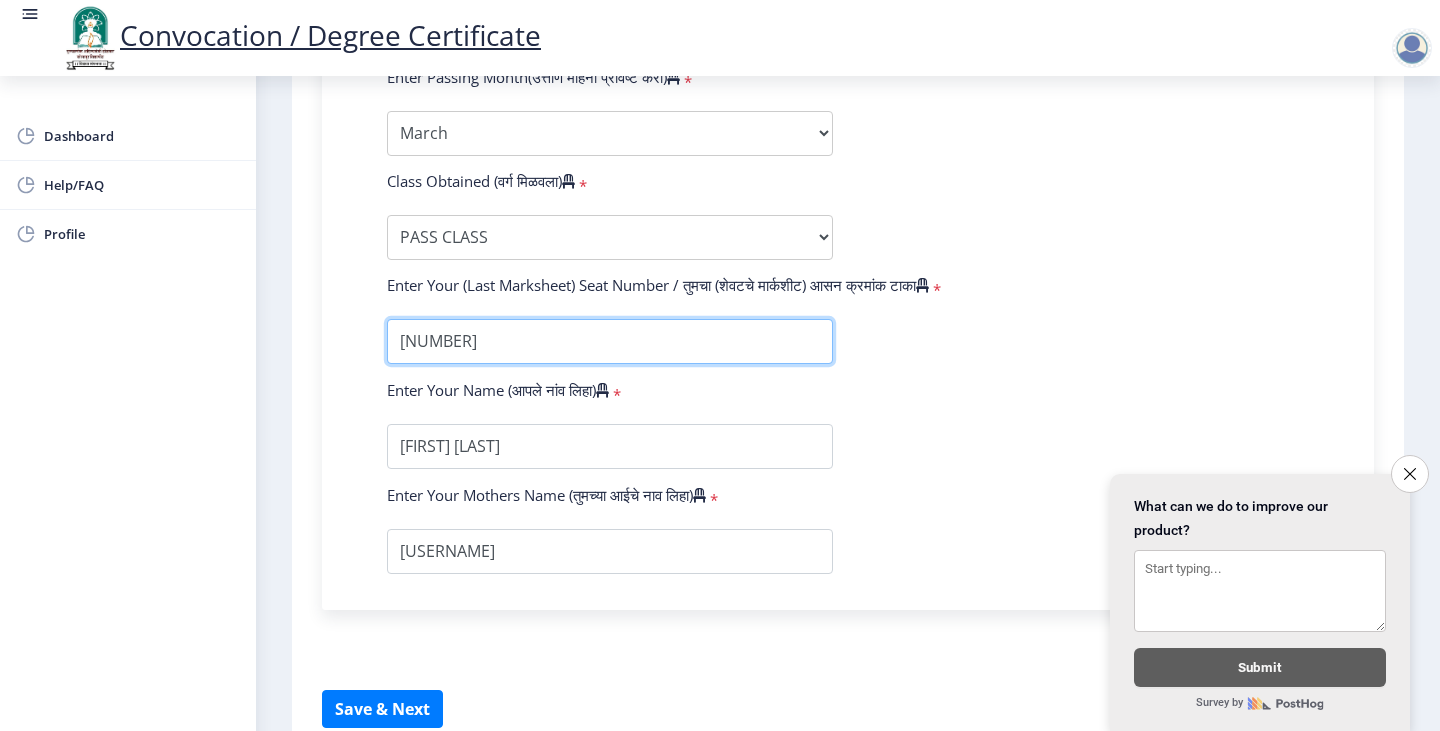 scroll, scrollTop: 1299, scrollLeft: 0, axis: vertical 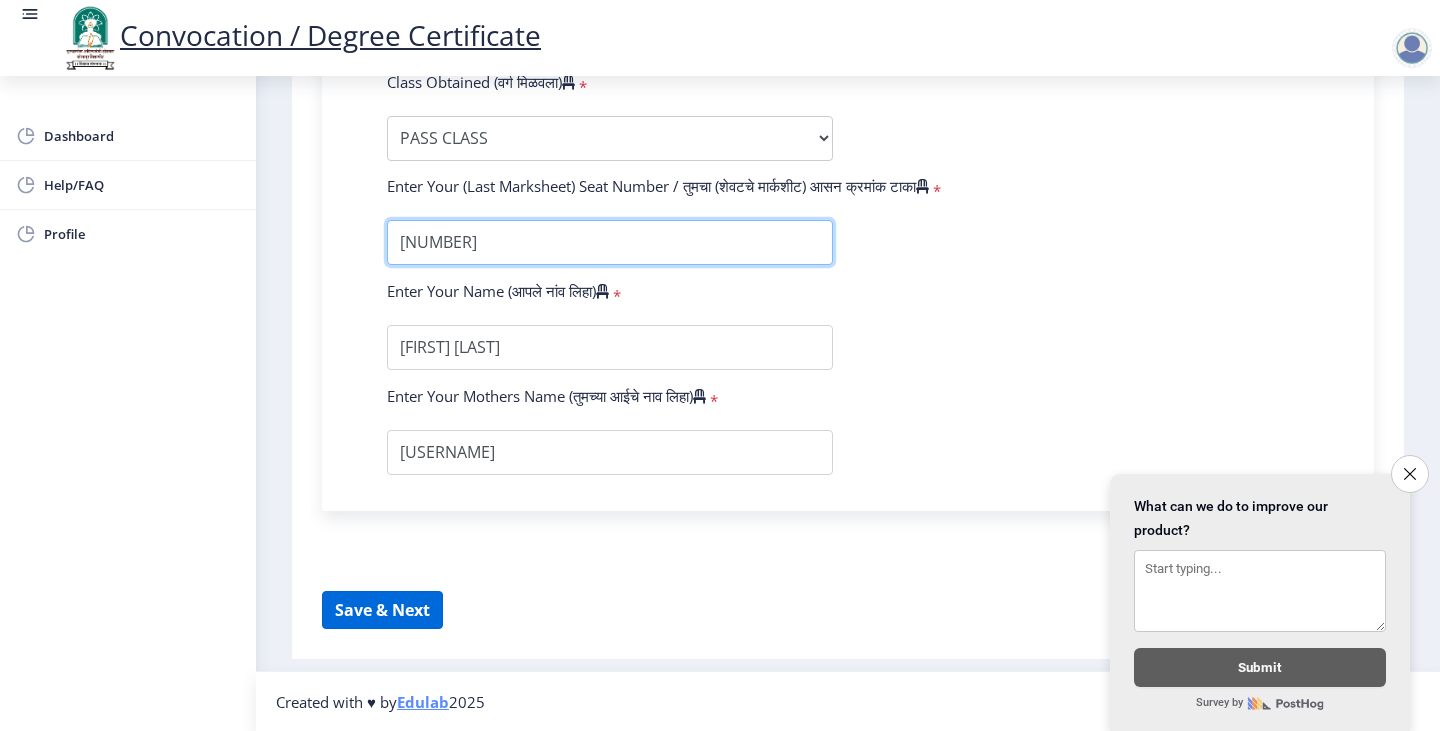 type on "[NUMBER]" 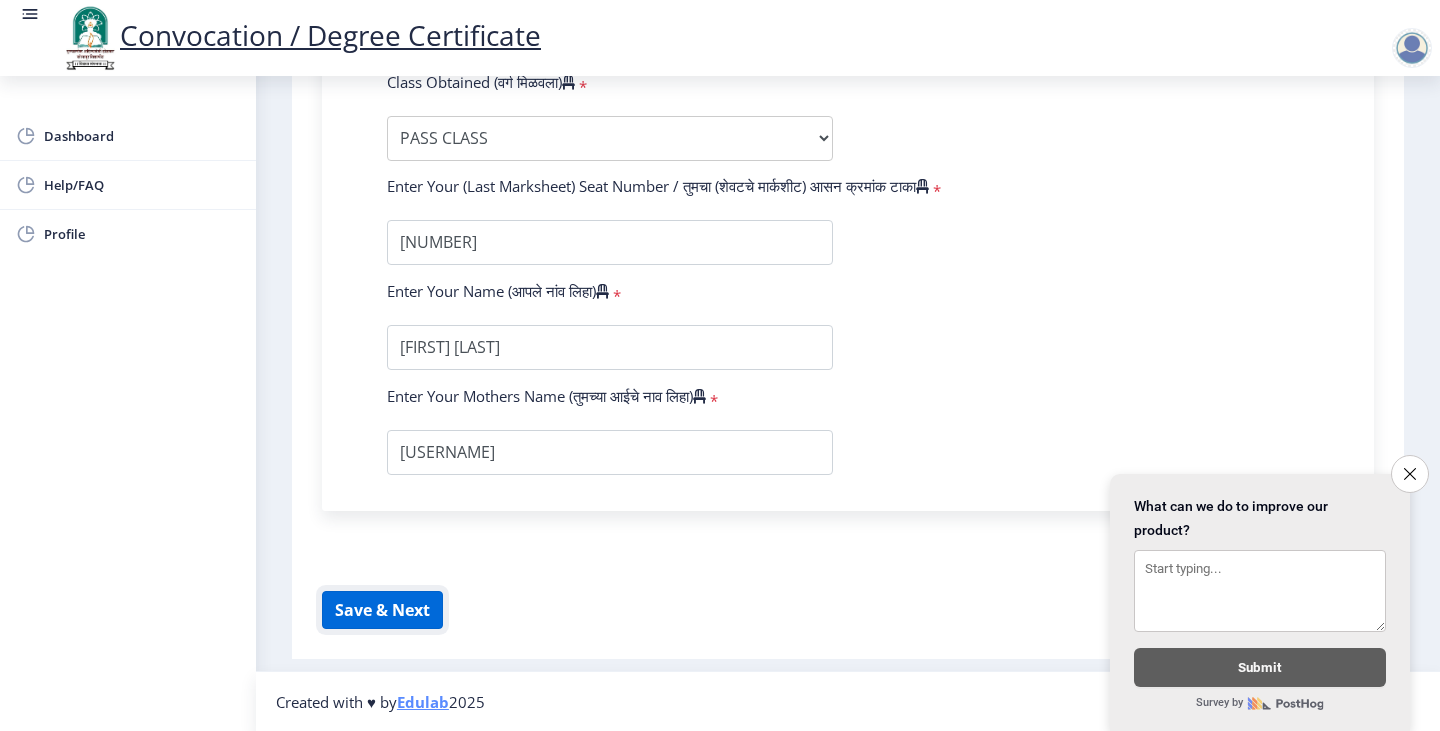 click on "Save & Next" 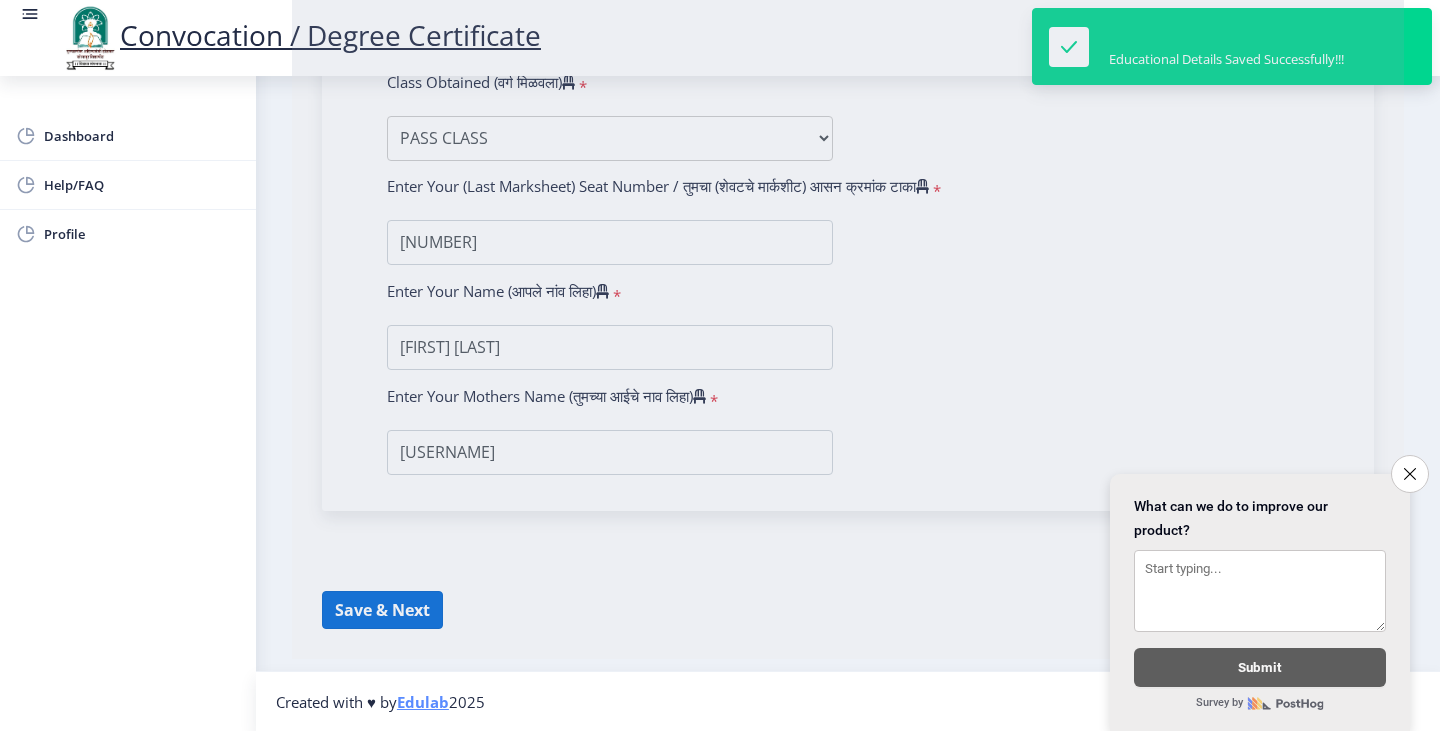 select 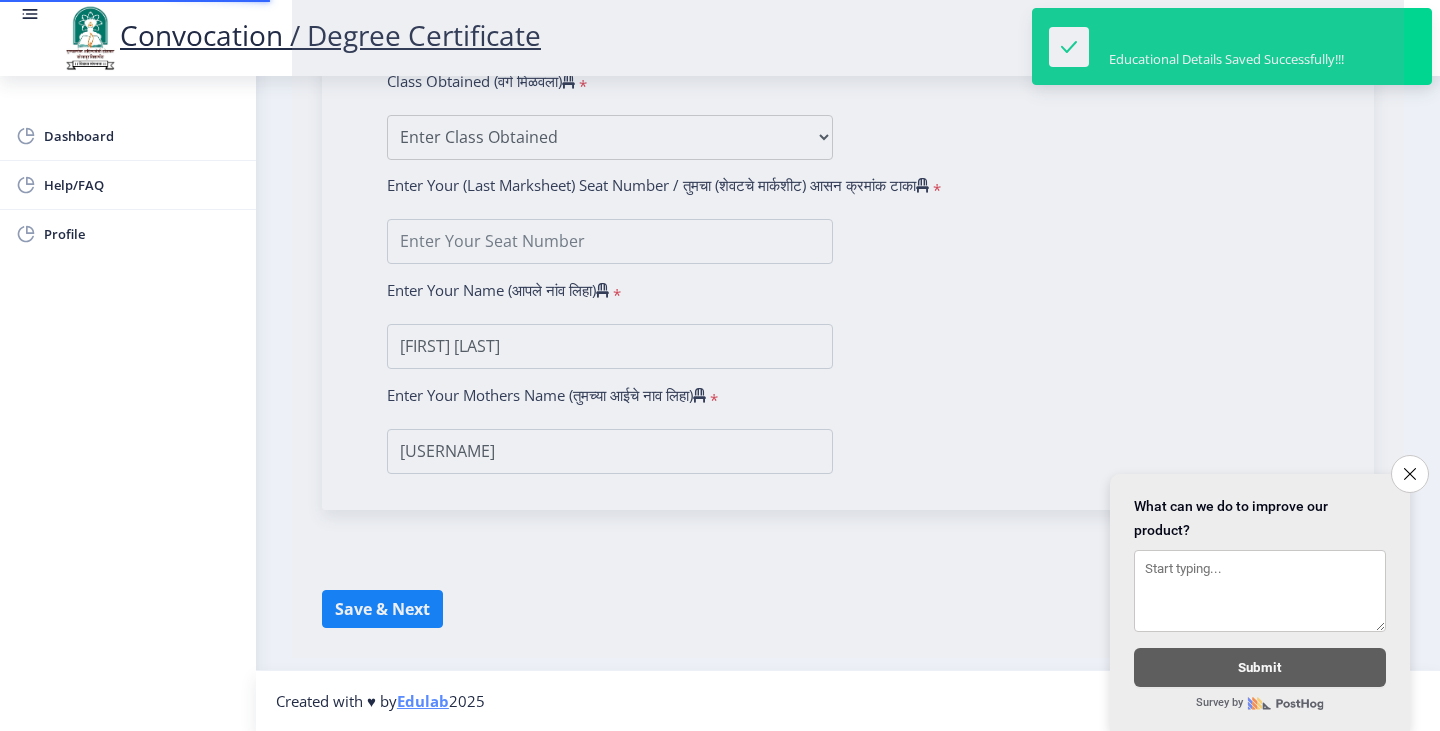 scroll, scrollTop: 0, scrollLeft: 0, axis: both 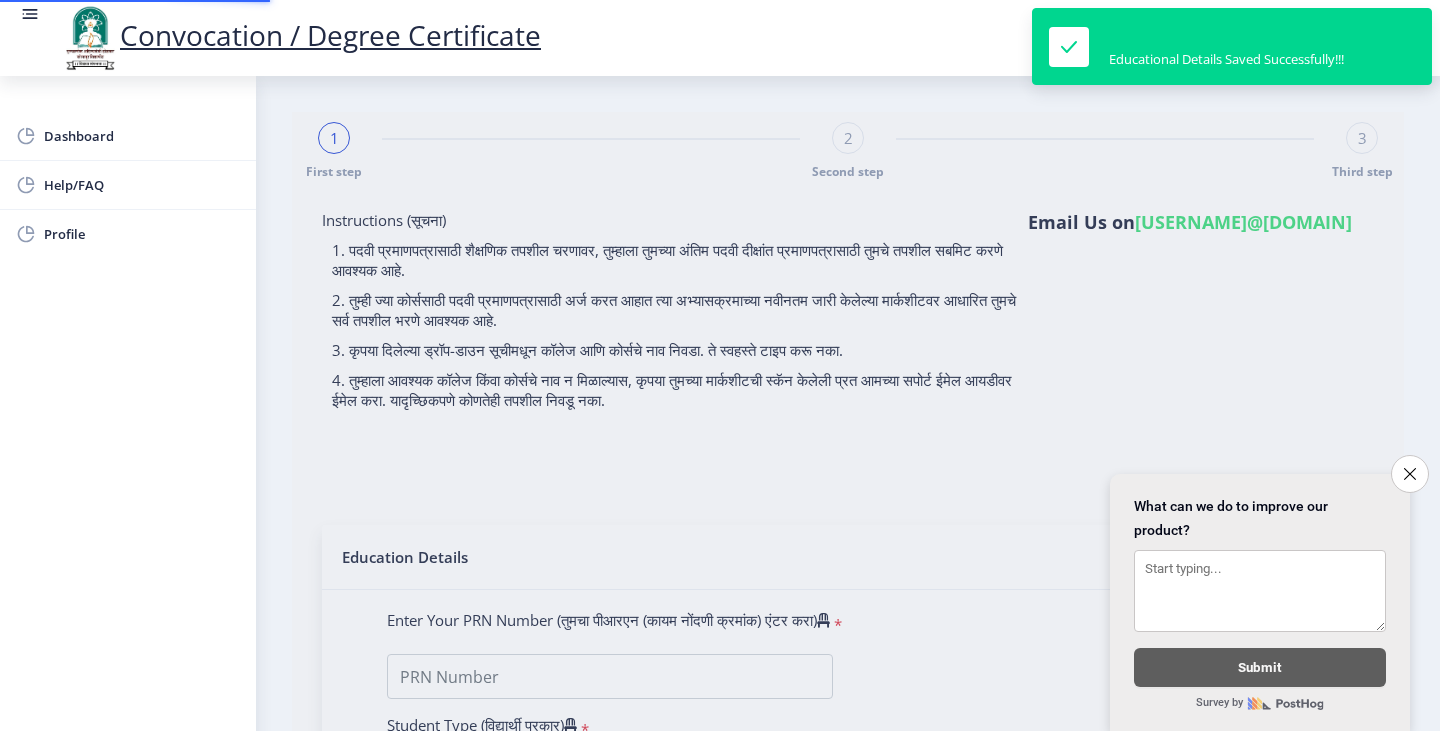 type on "[NUMBER]" 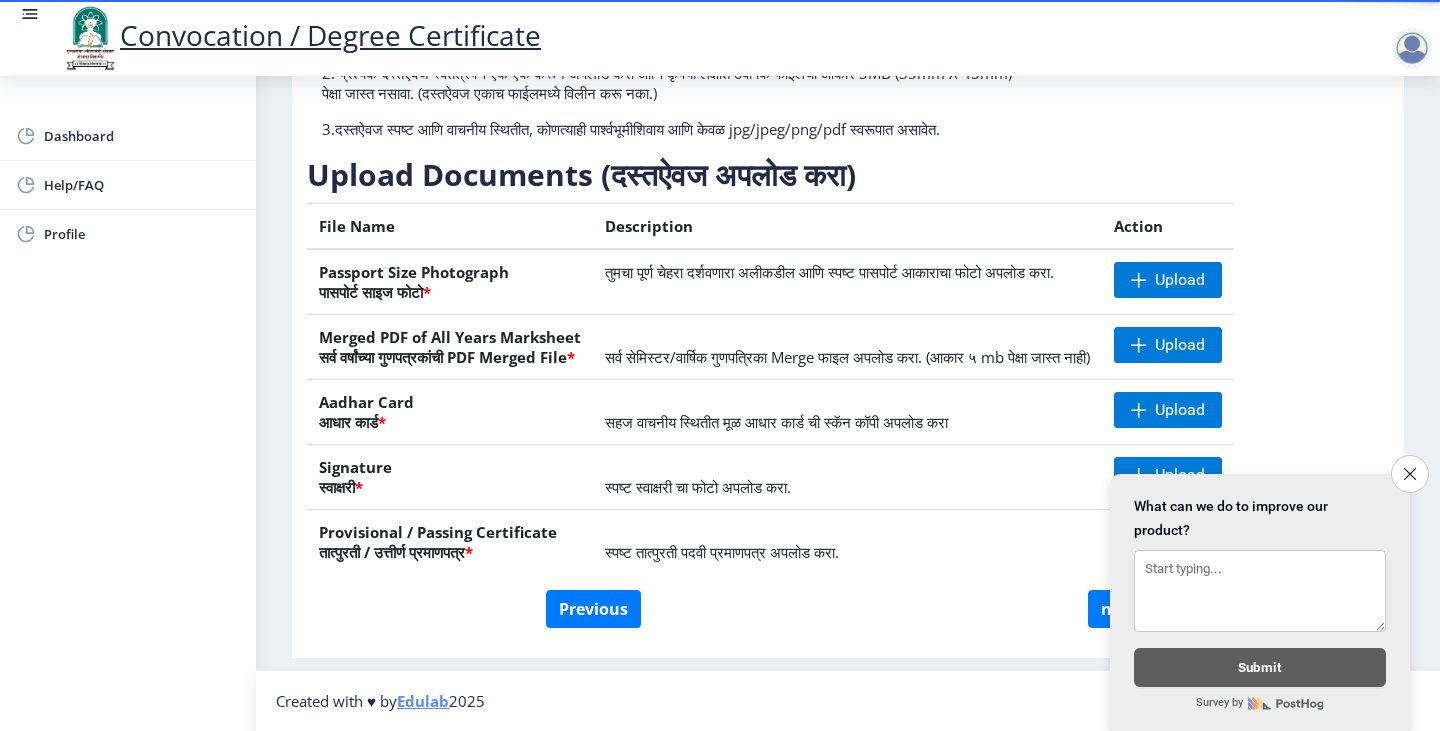 scroll, scrollTop: 239, scrollLeft: 0, axis: vertical 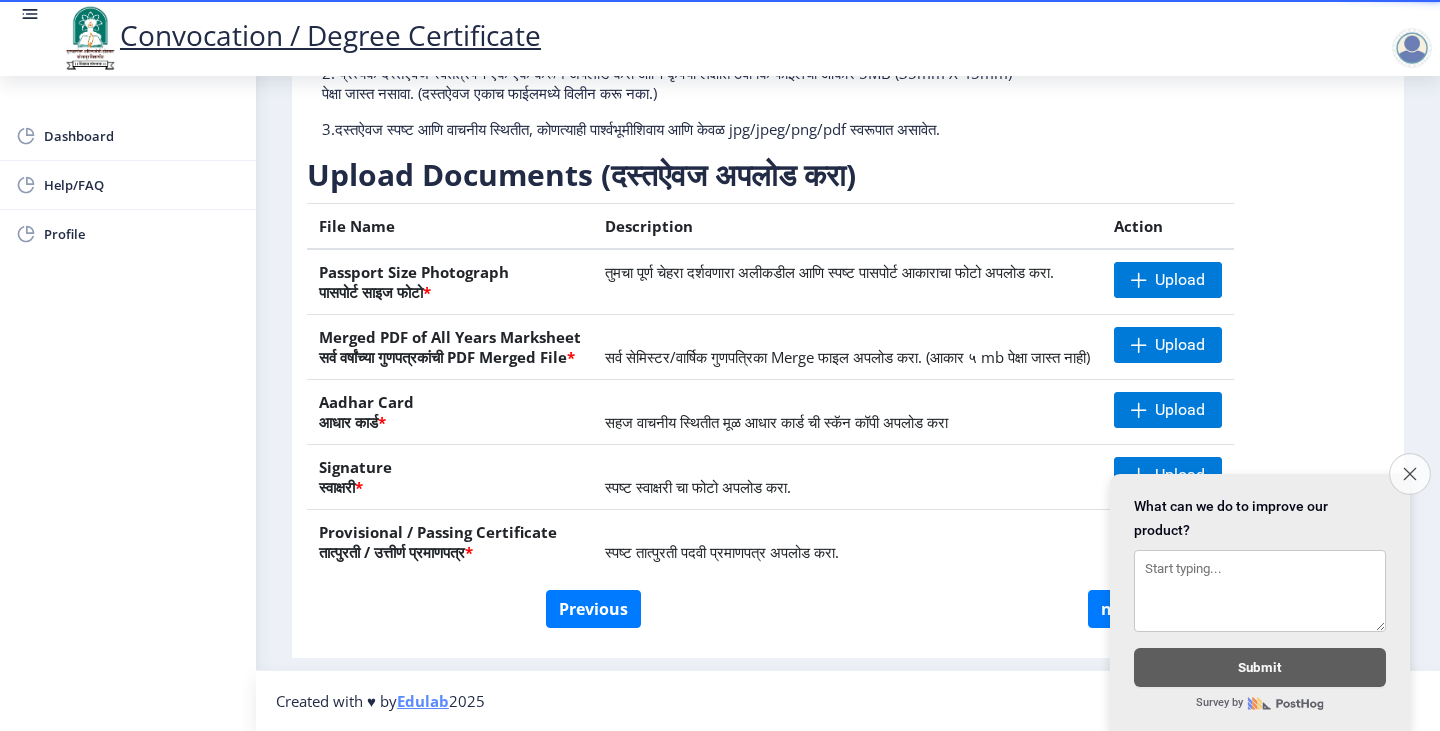 click on "Close survey" at bounding box center [1410, 474] 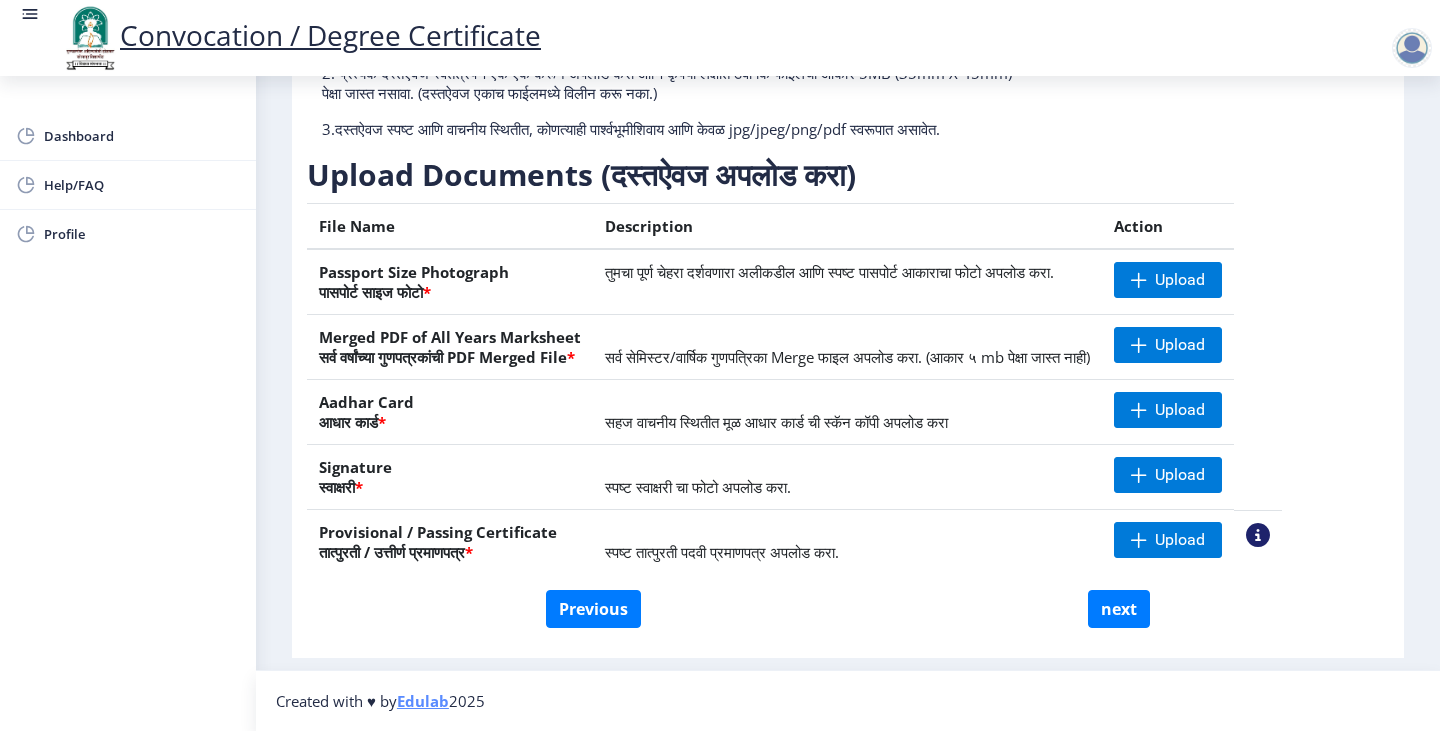 scroll, scrollTop: 239, scrollLeft: 0, axis: vertical 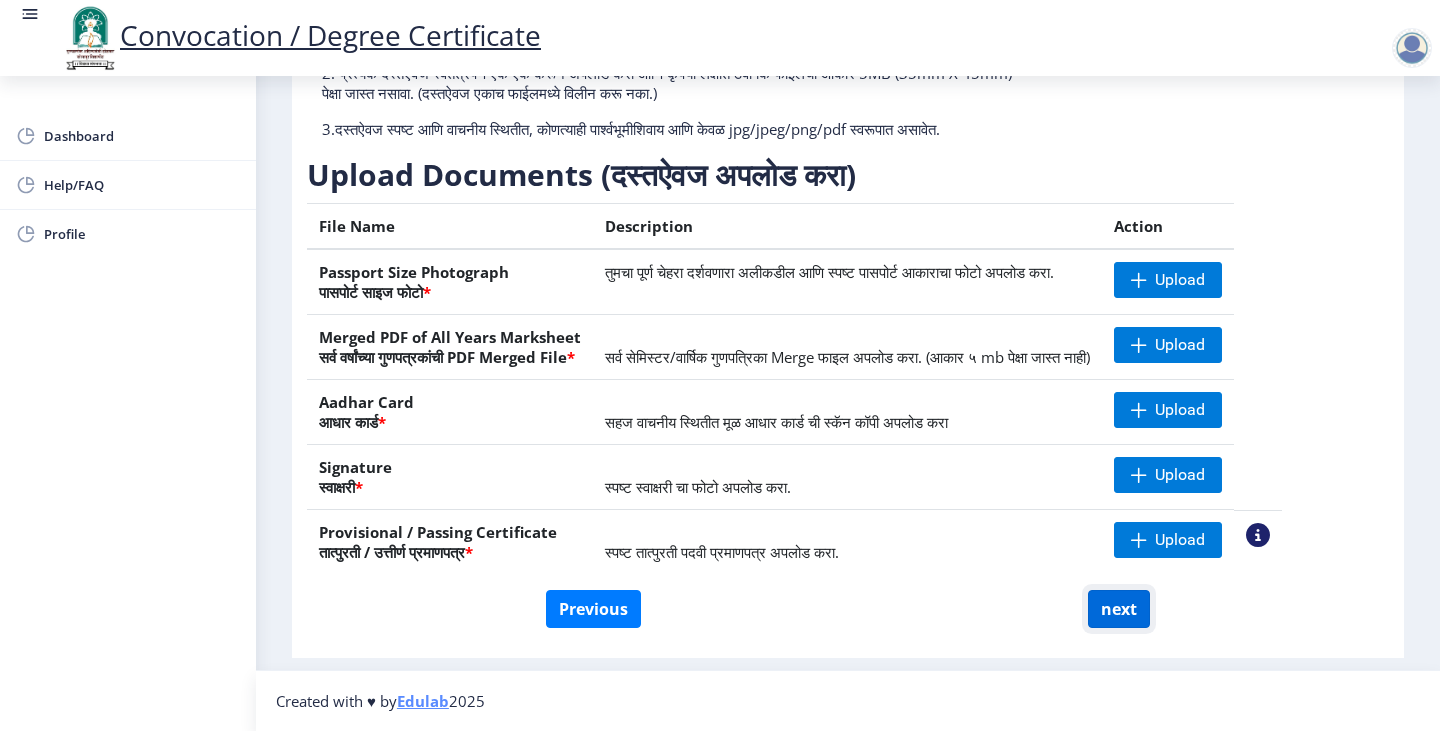 click on "next" 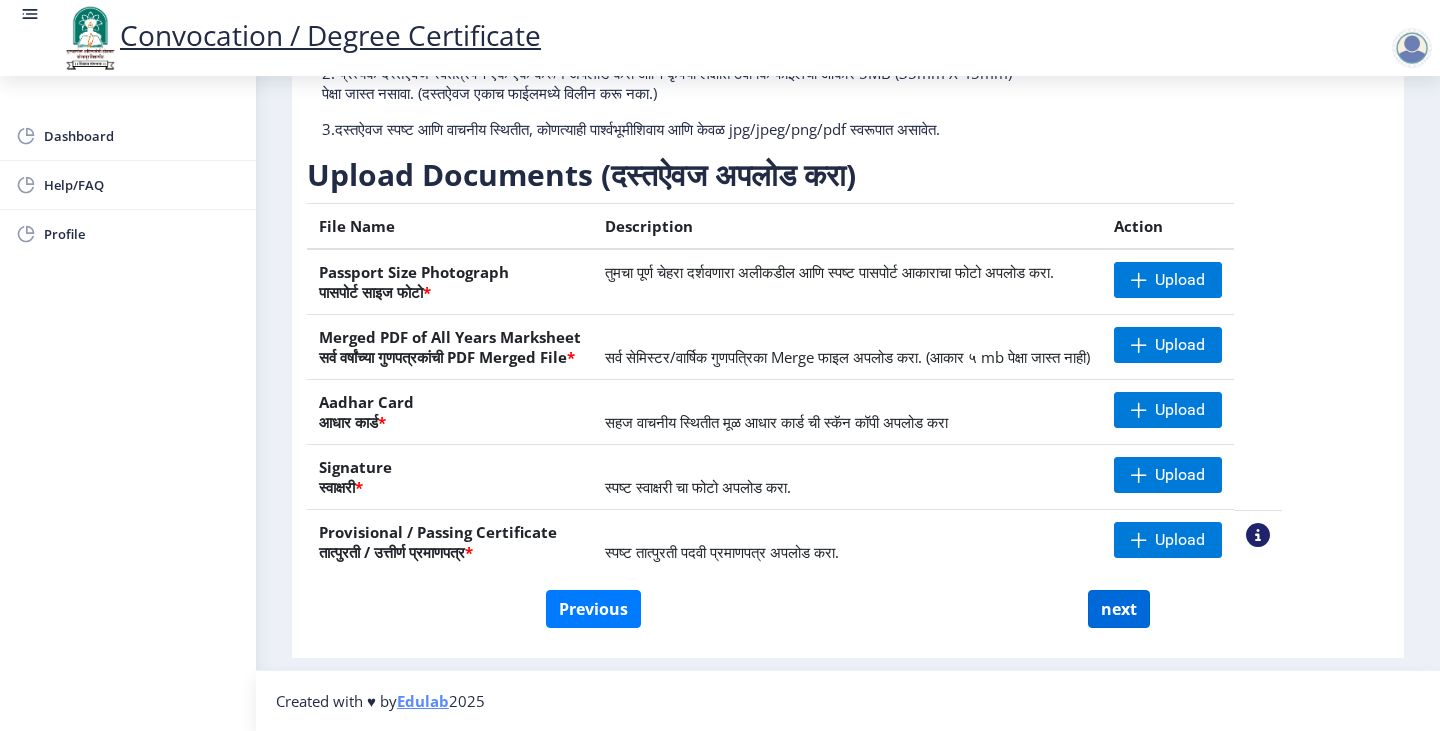 select 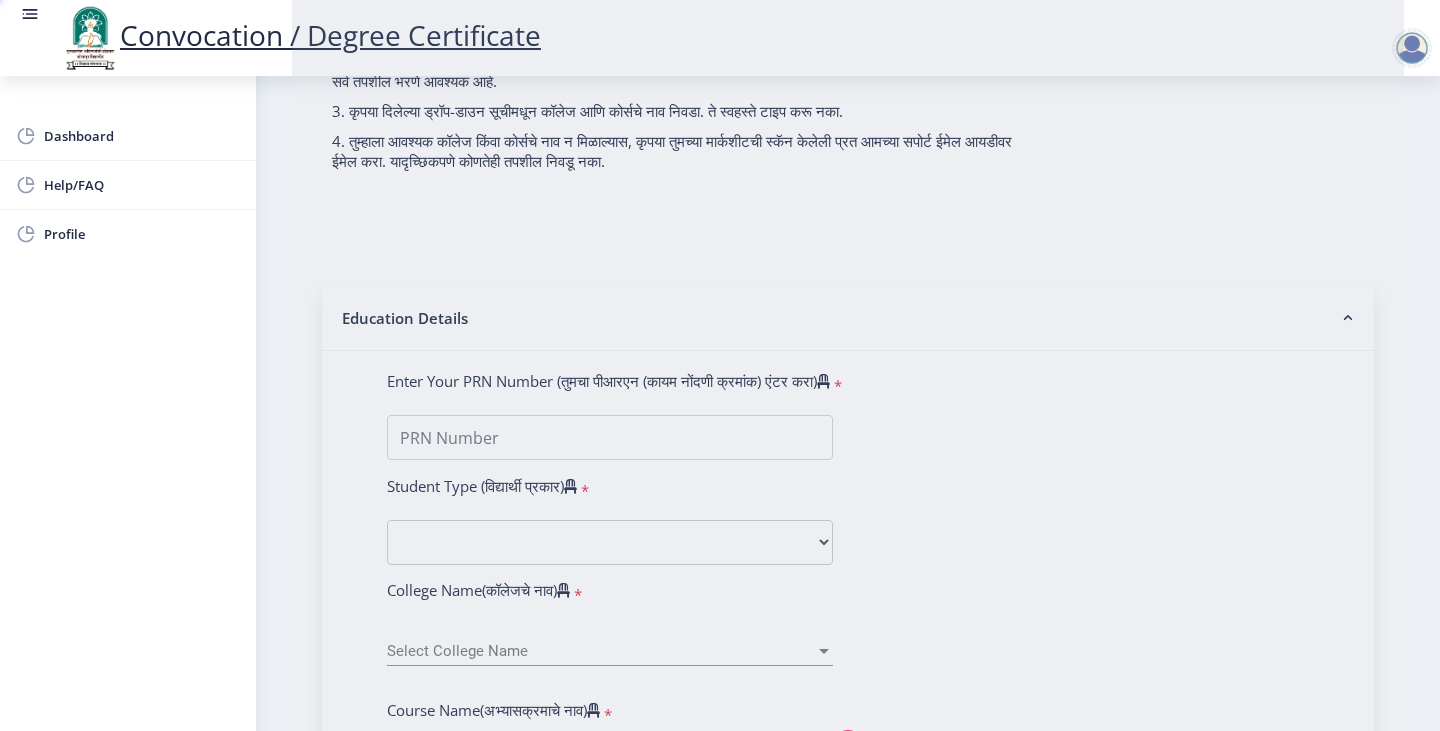 type on "[FIRST] [LAST]" 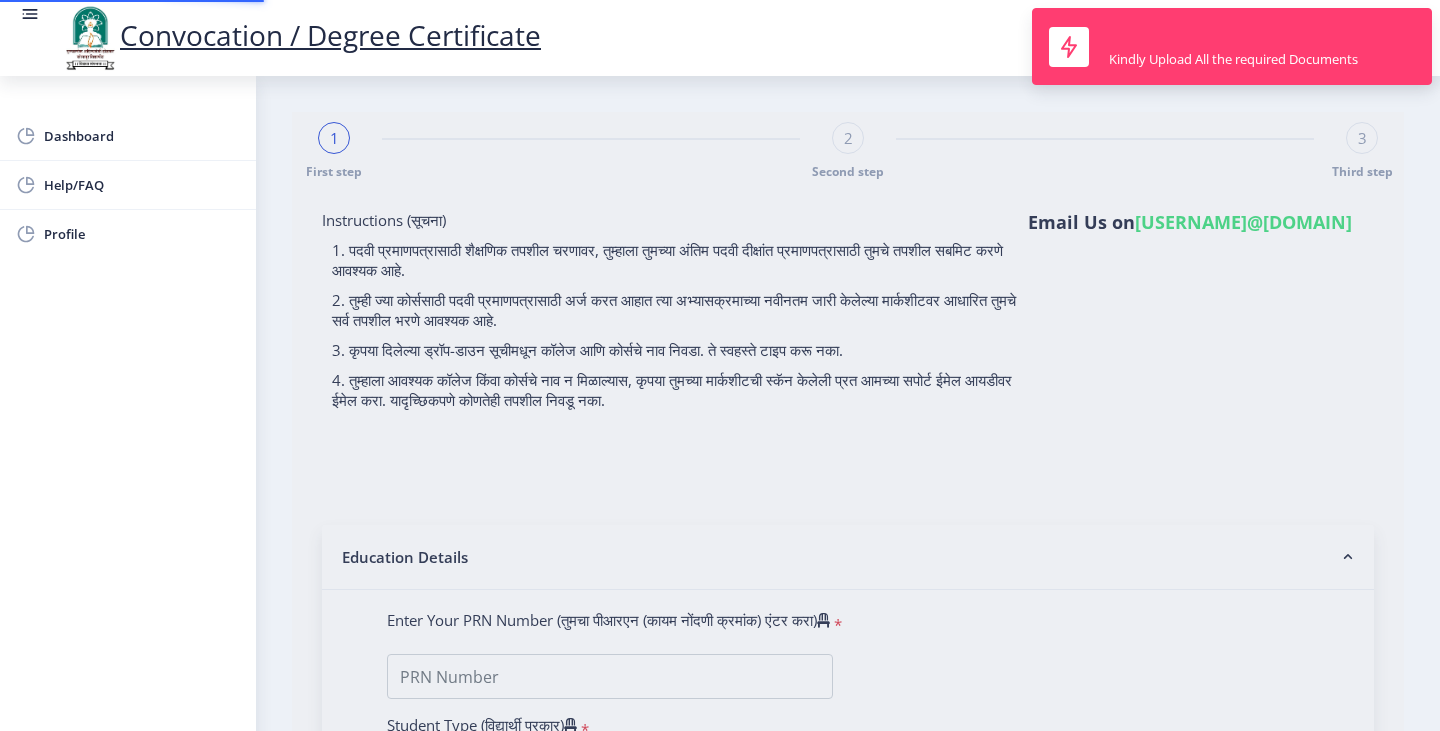 type on "[NUMBER]" 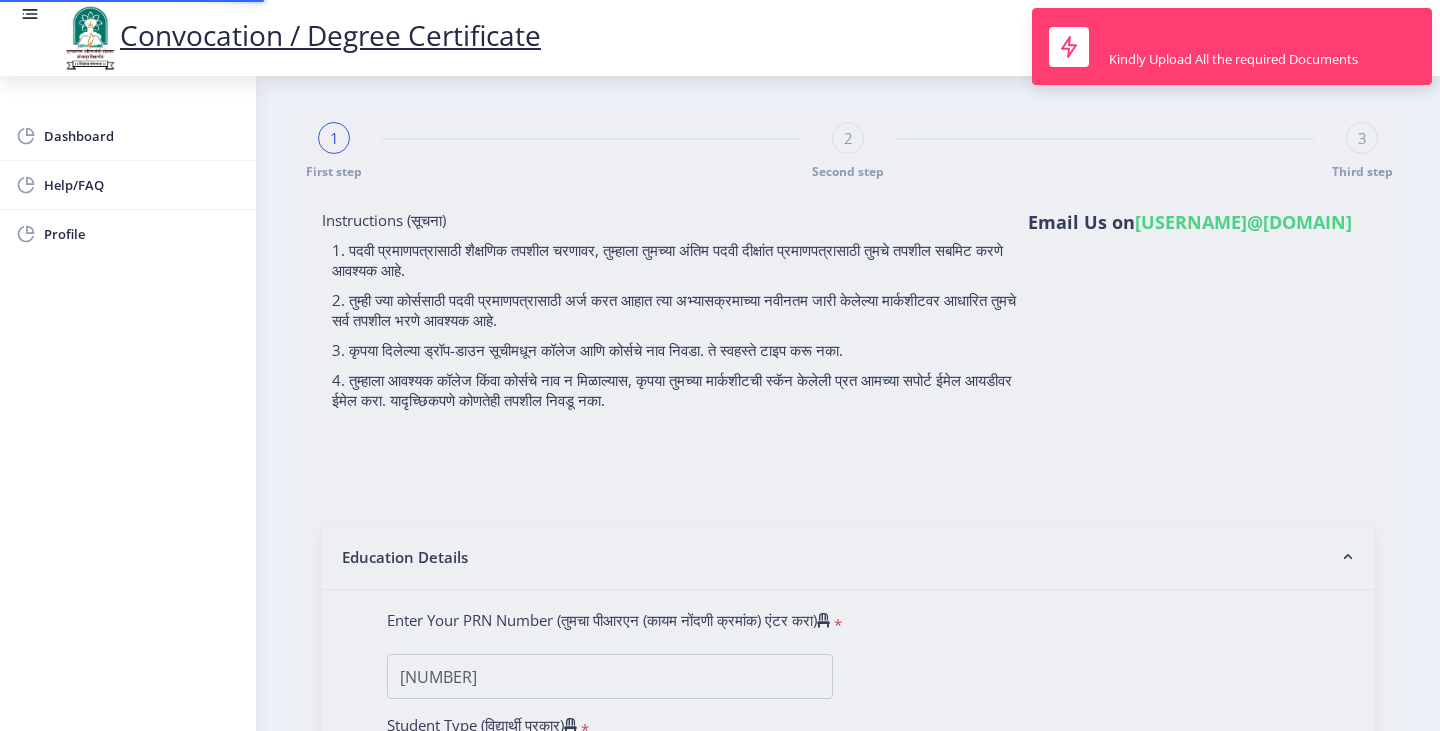 select on "Advanced Accountancy" 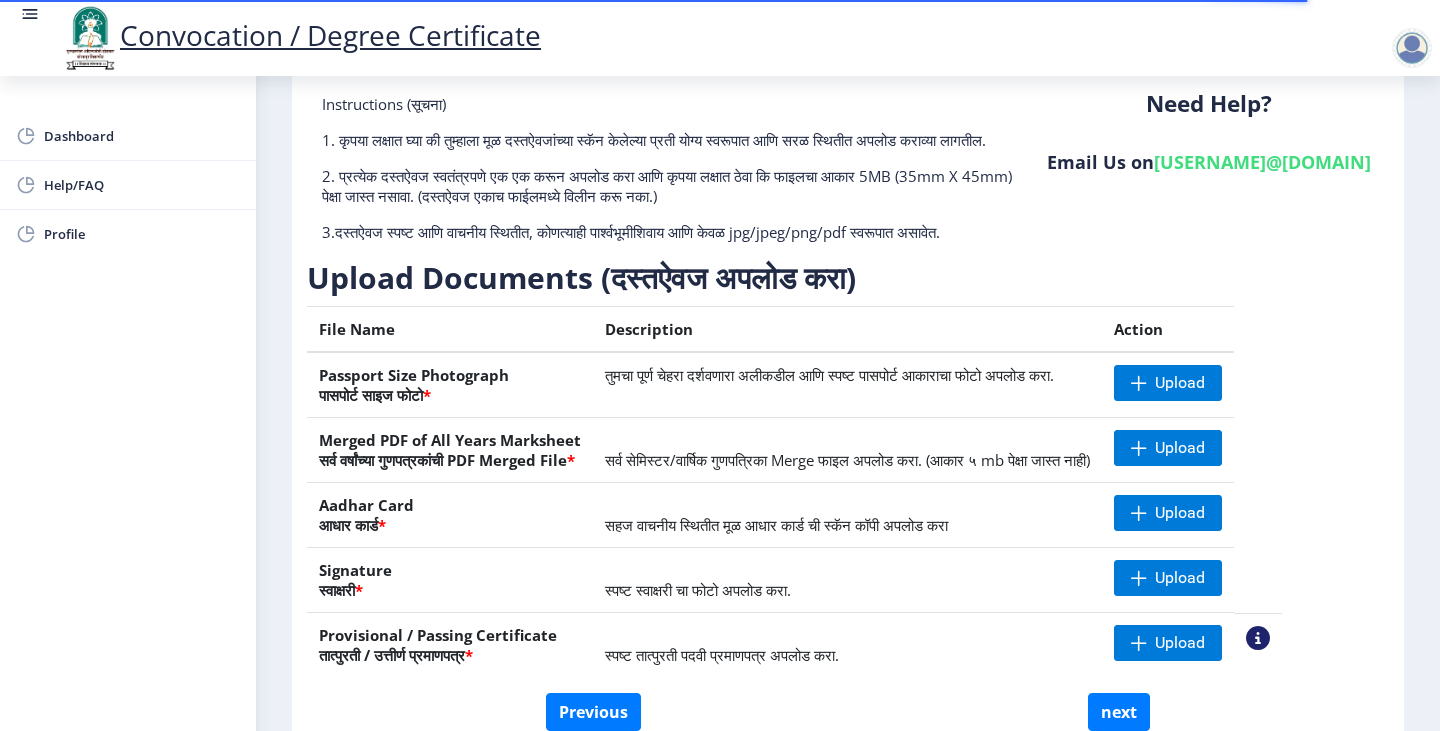 scroll, scrollTop: 0, scrollLeft: 0, axis: both 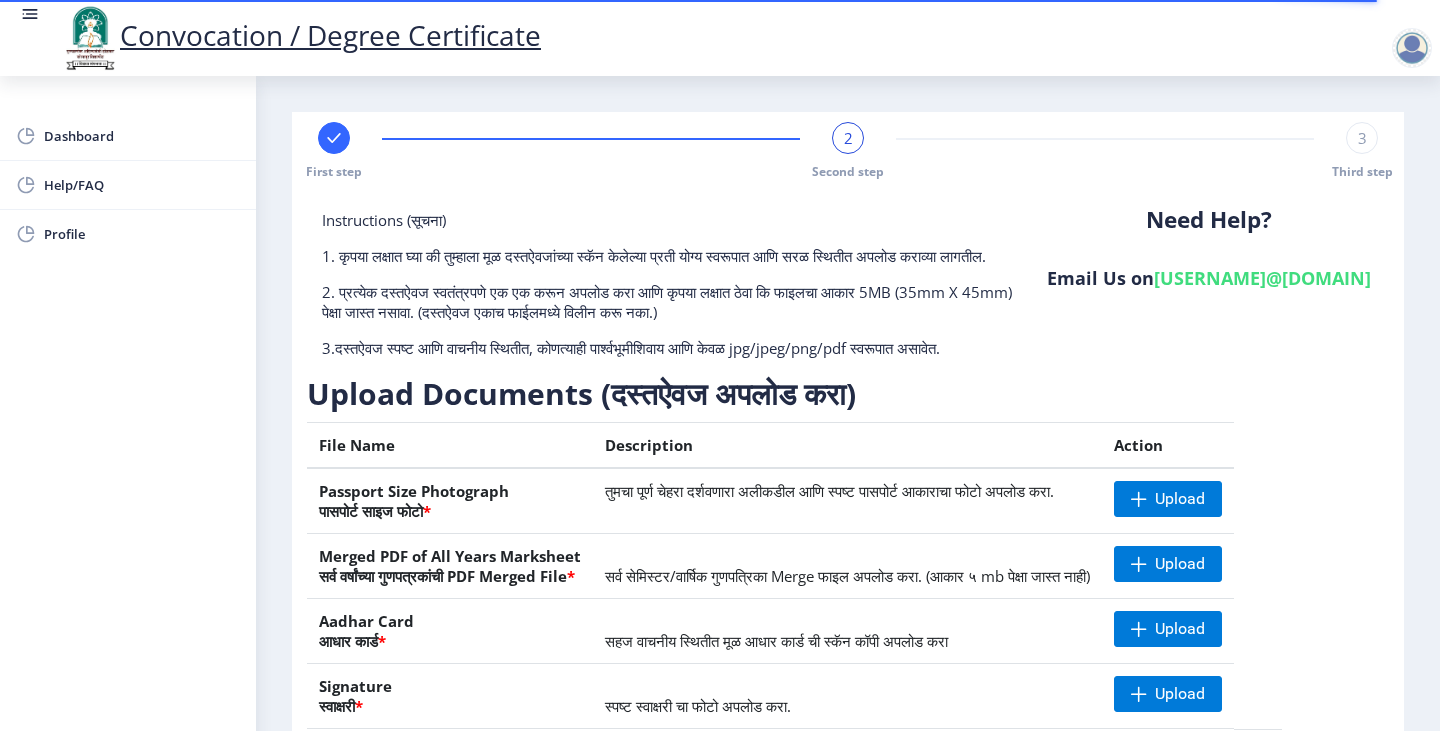click 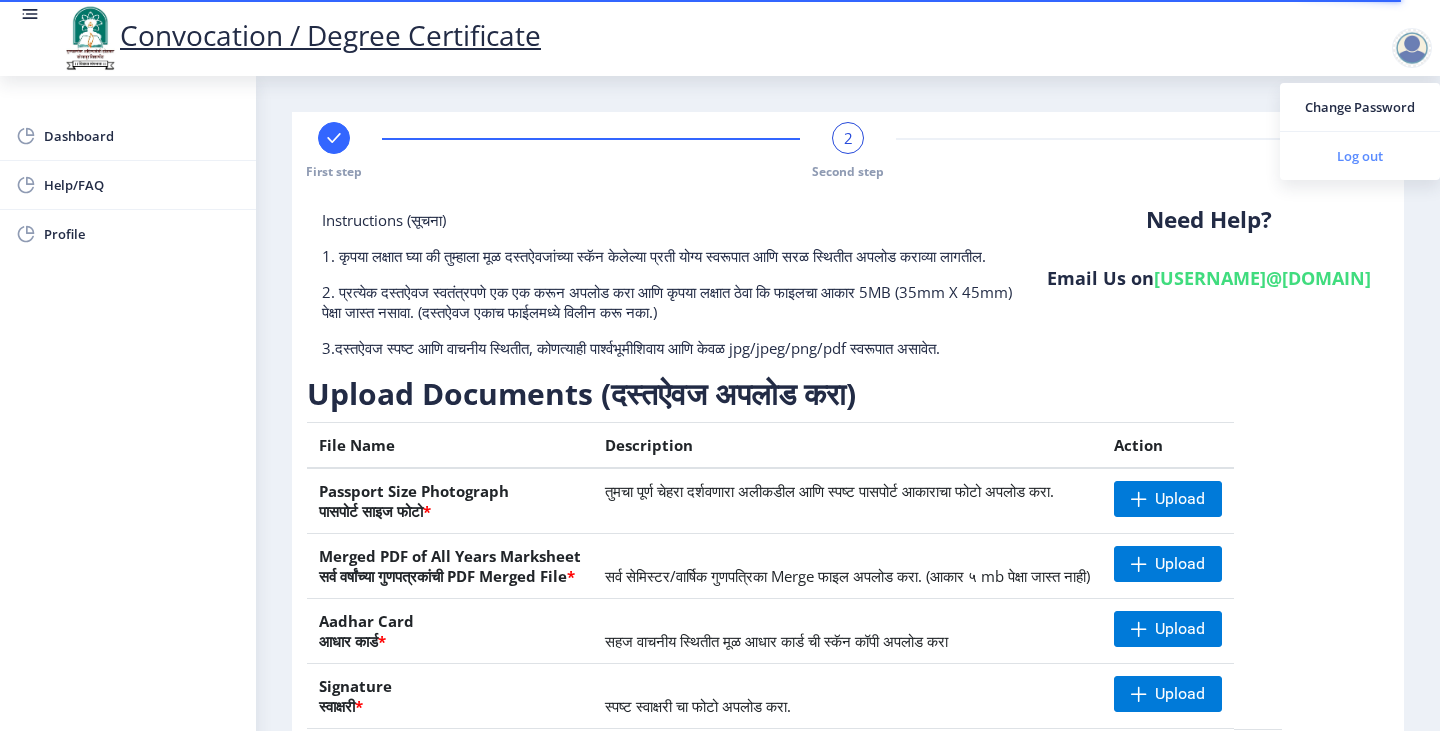 click on "Log out" at bounding box center [1360, 156] 